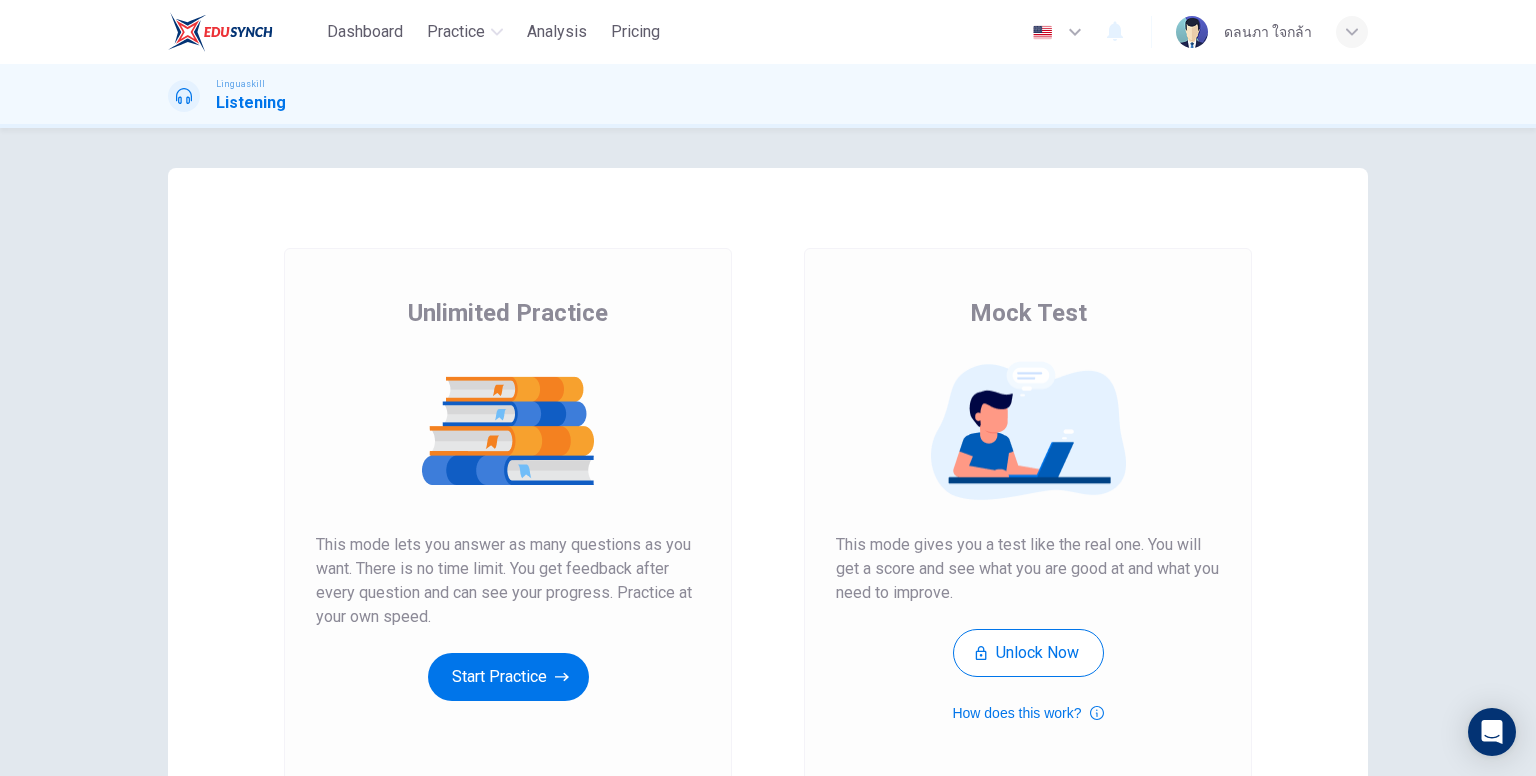 scroll, scrollTop: 0, scrollLeft: 0, axis: both 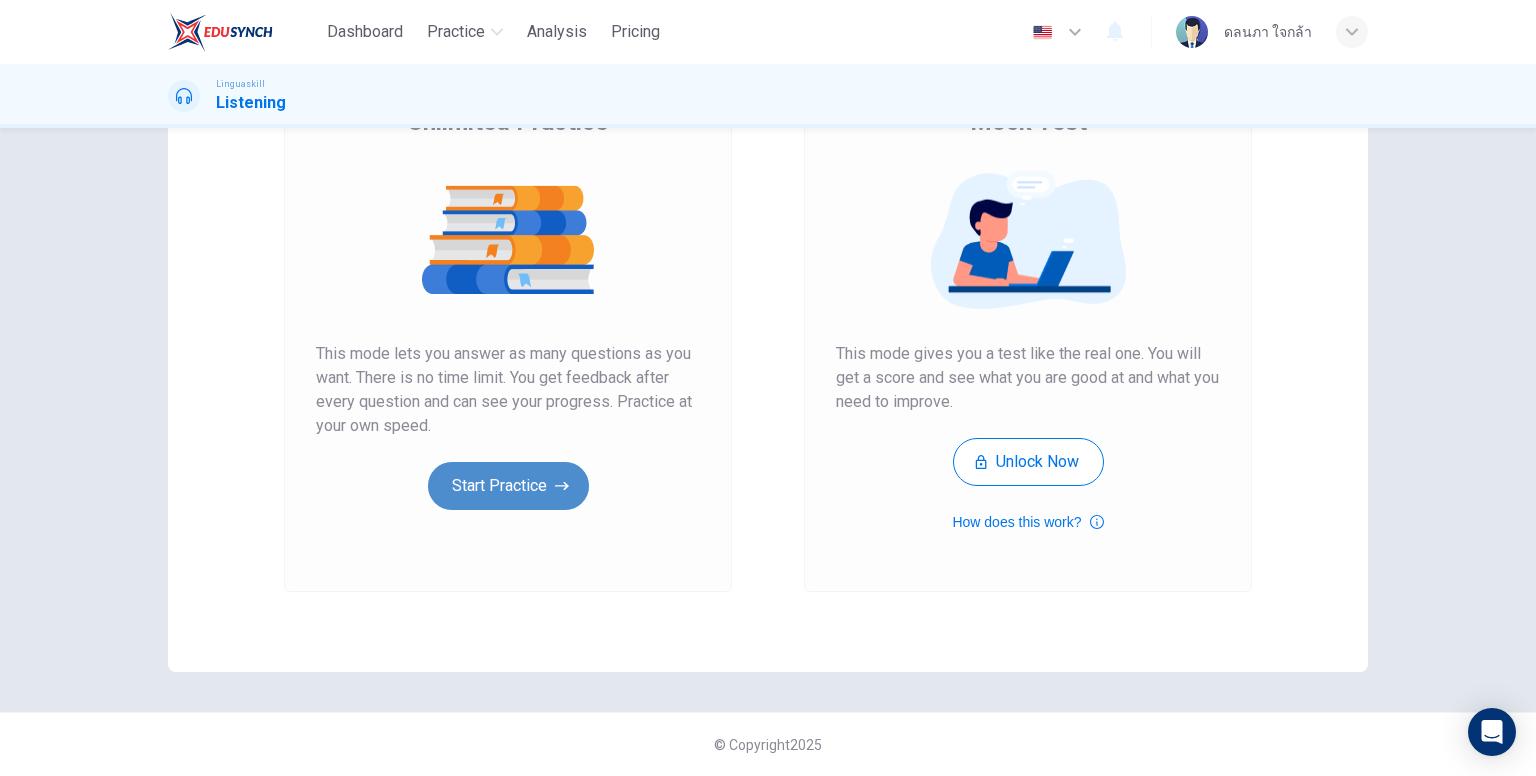 click on "Start Practice" at bounding box center [508, 486] 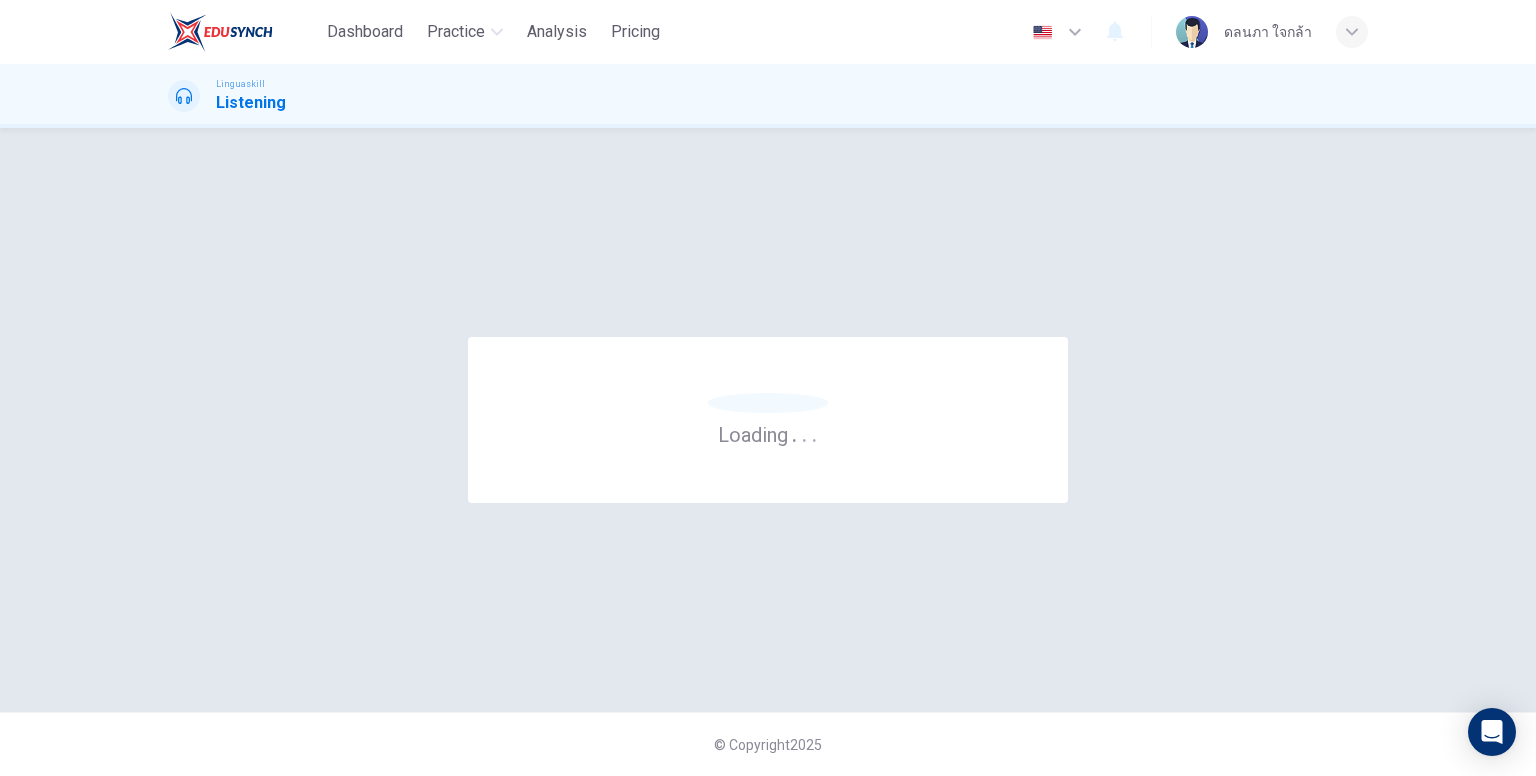 scroll, scrollTop: 0, scrollLeft: 0, axis: both 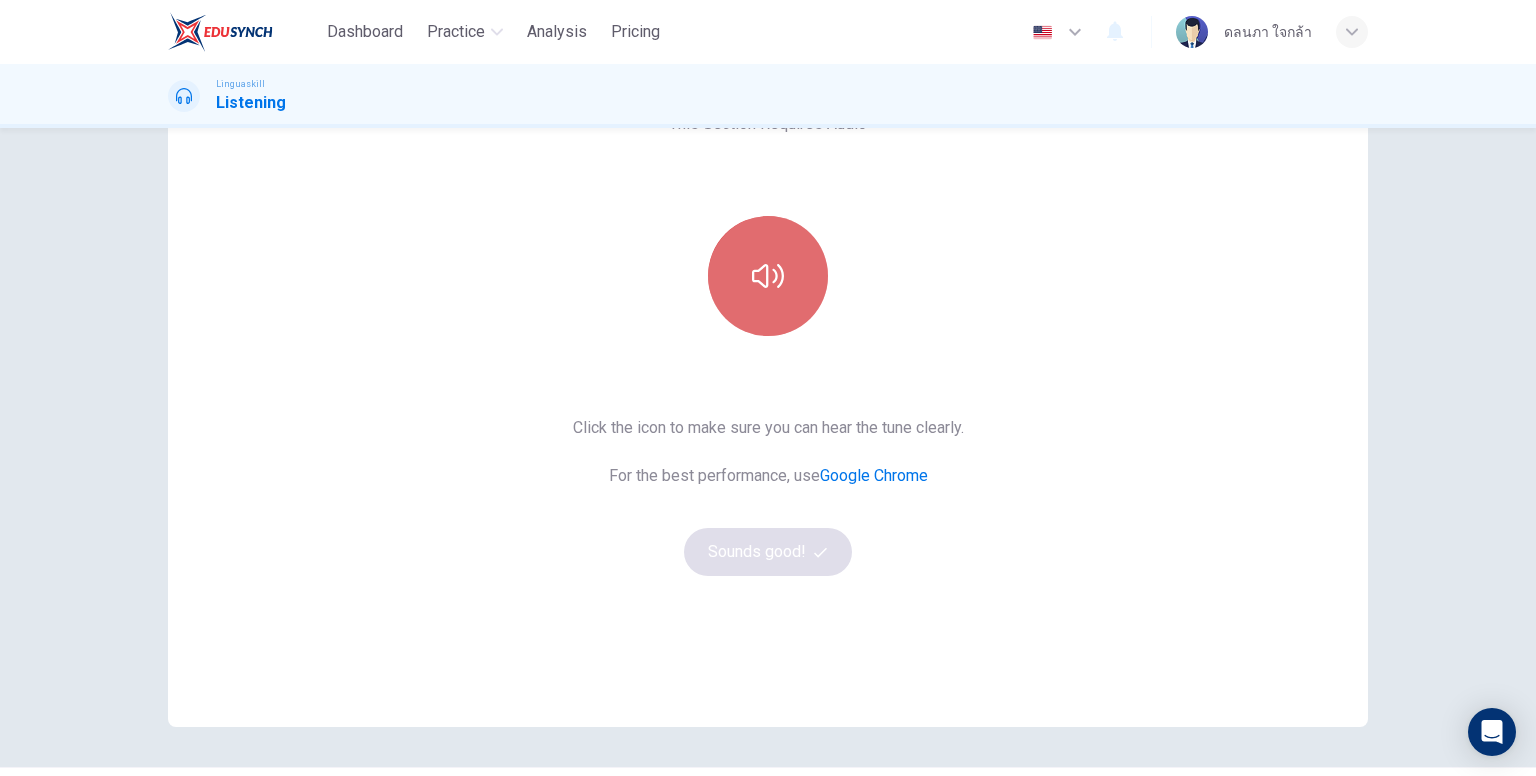 click 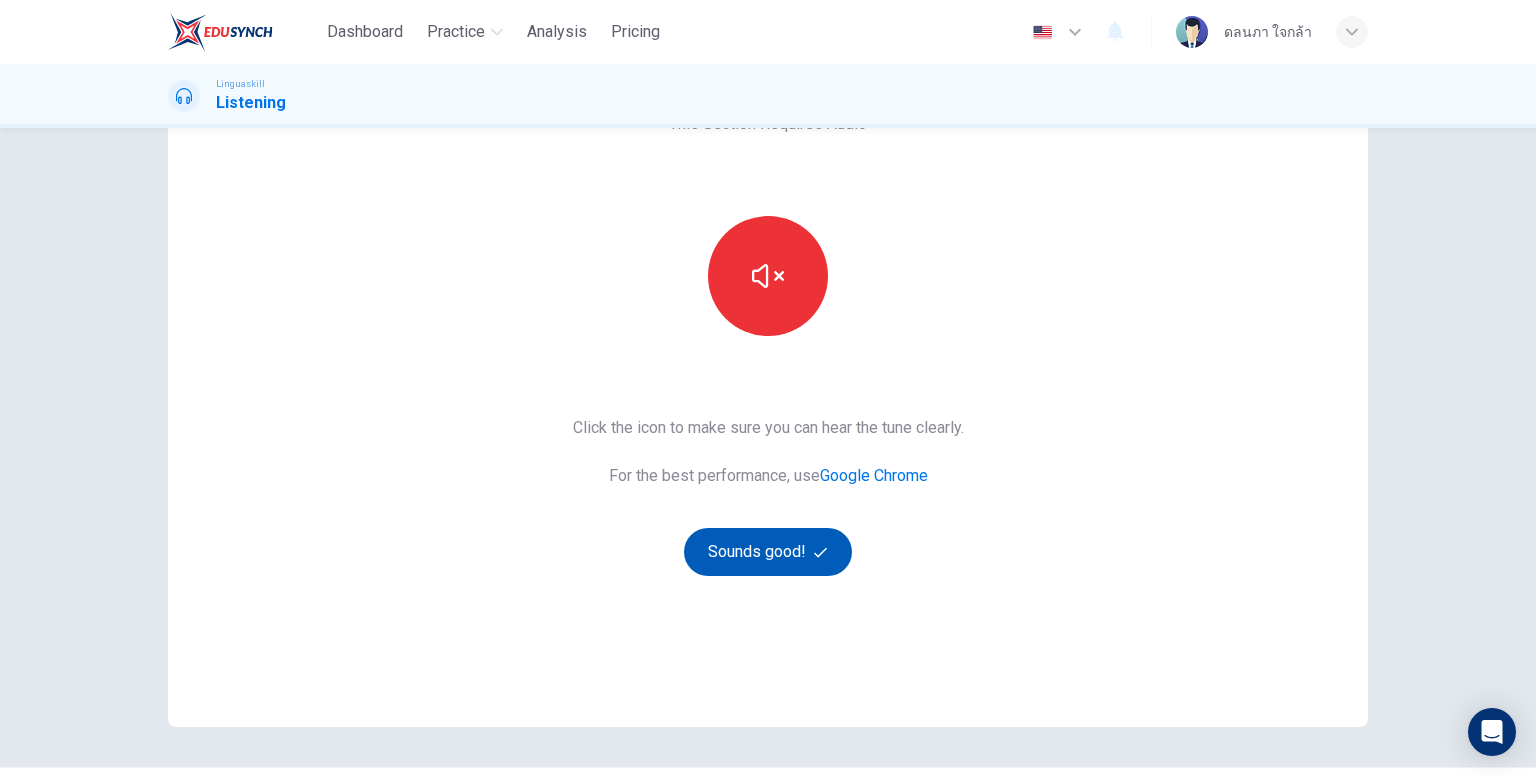 click on "Sounds good!" at bounding box center (768, 552) 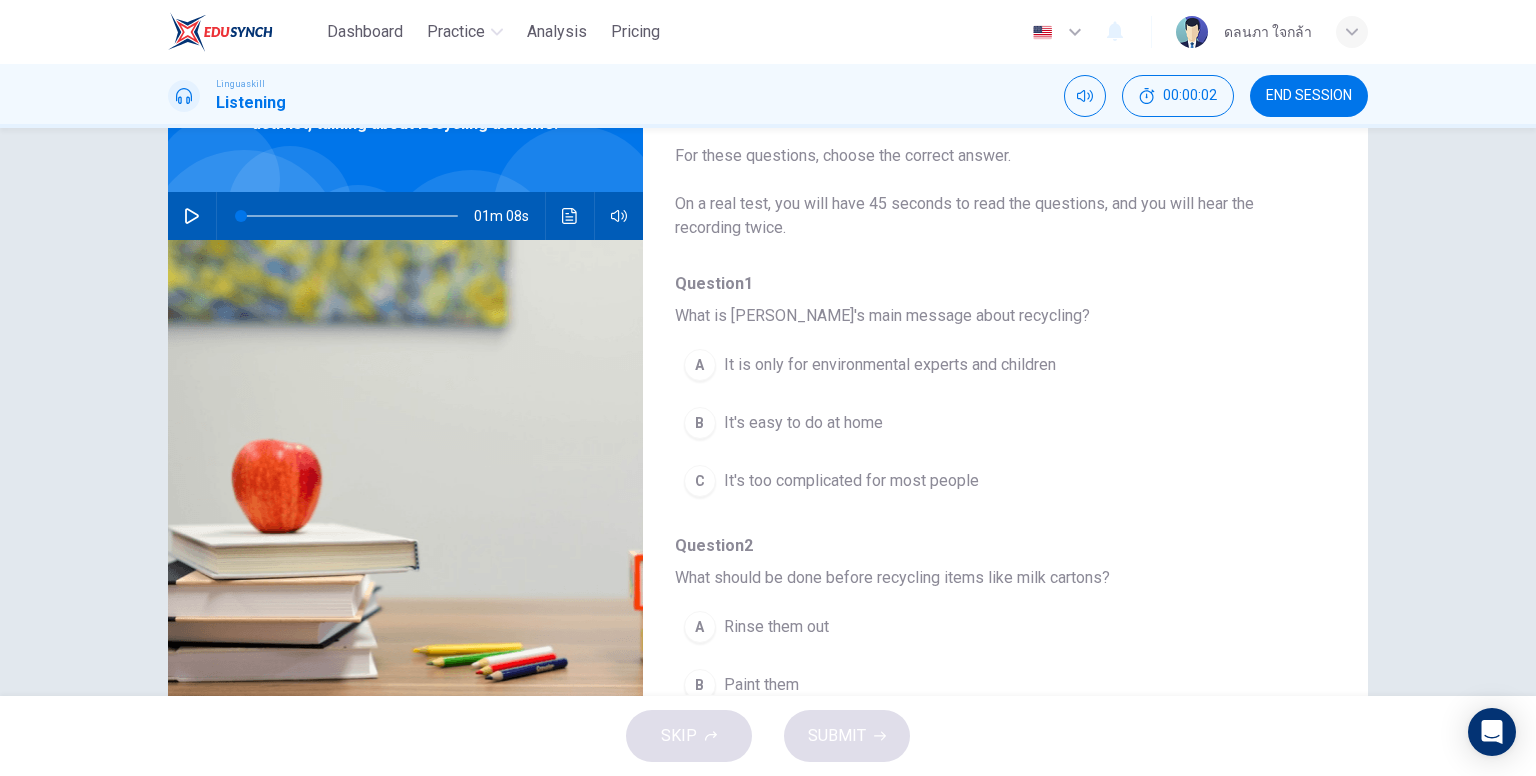 scroll, scrollTop: 0, scrollLeft: 0, axis: both 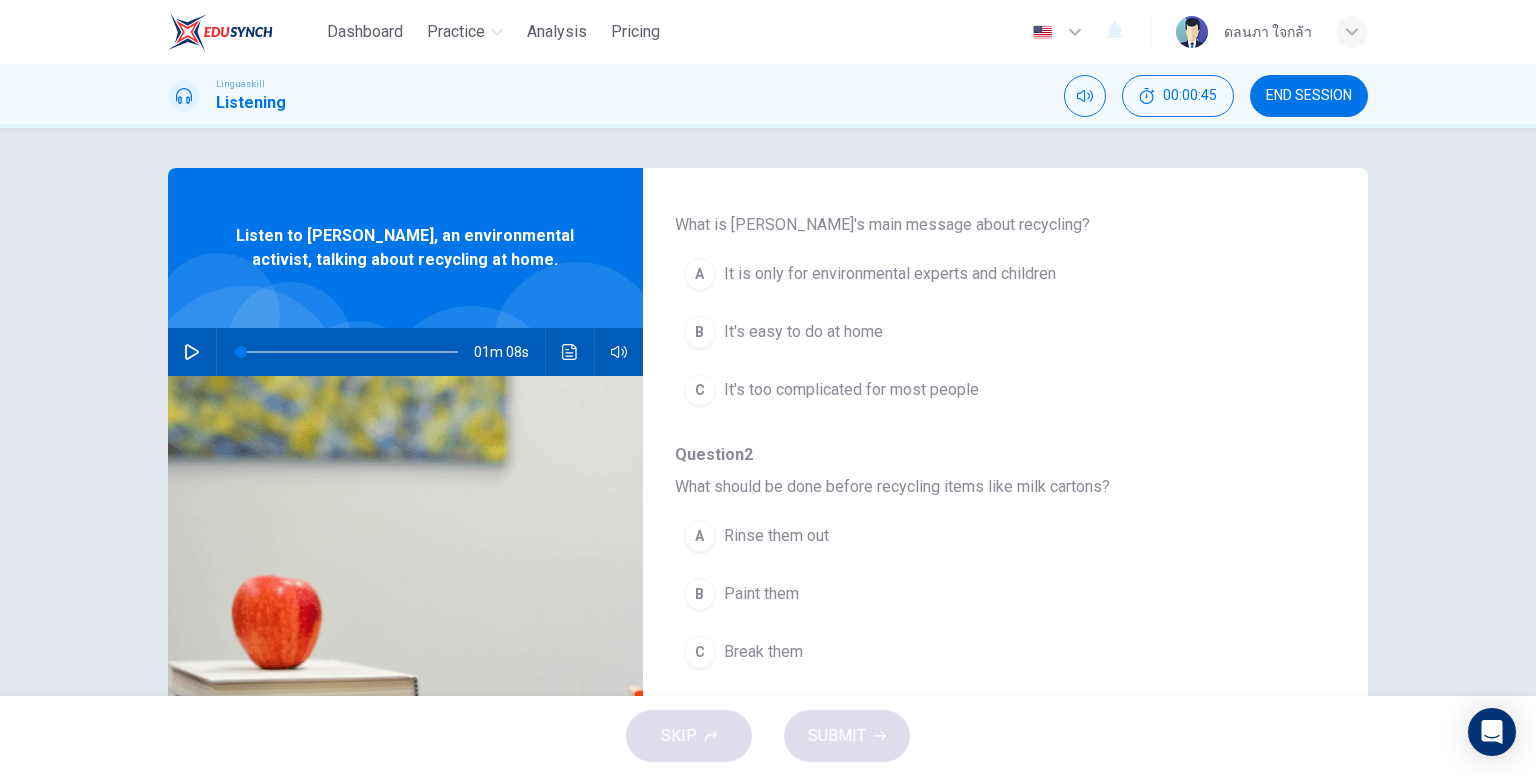 drag, startPoint x: 1317, startPoint y: 404, endPoint x: 1322, endPoint y: 436, distance: 32.38827 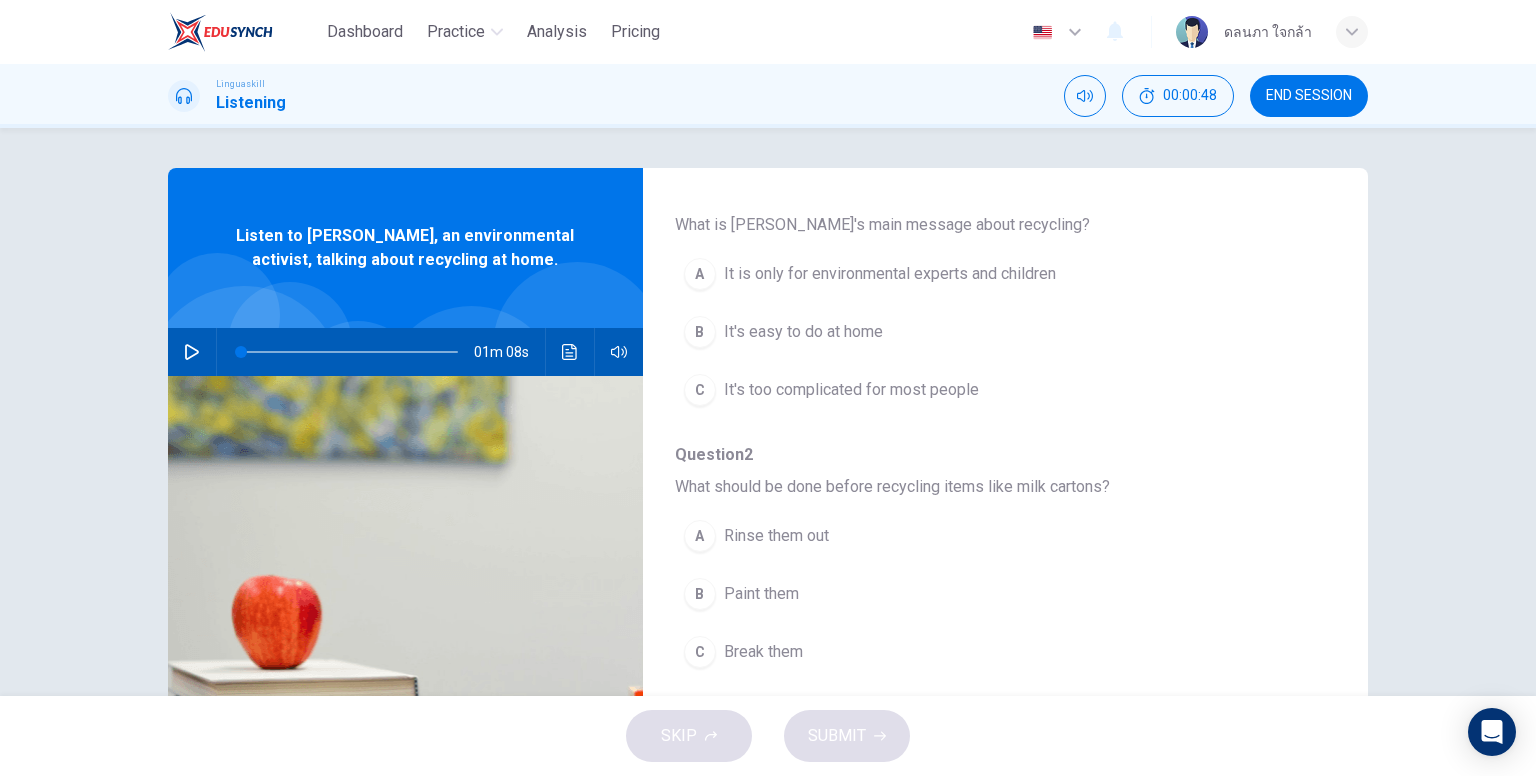 drag, startPoint x: 1316, startPoint y: 405, endPoint x: 1324, endPoint y: 457, distance: 52.611786 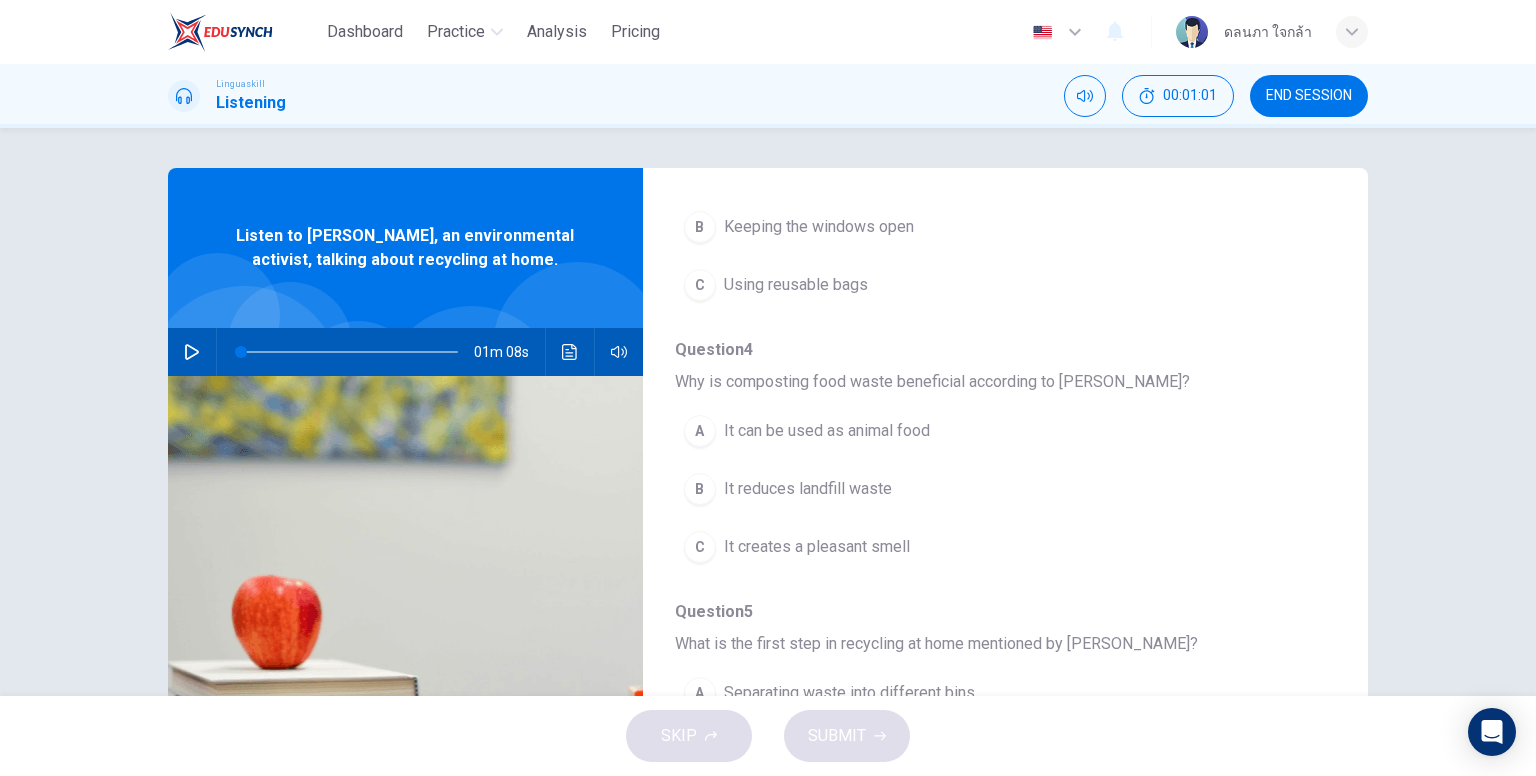 scroll, scrollTop: 856, scrollLeft: 0, axis: vertical 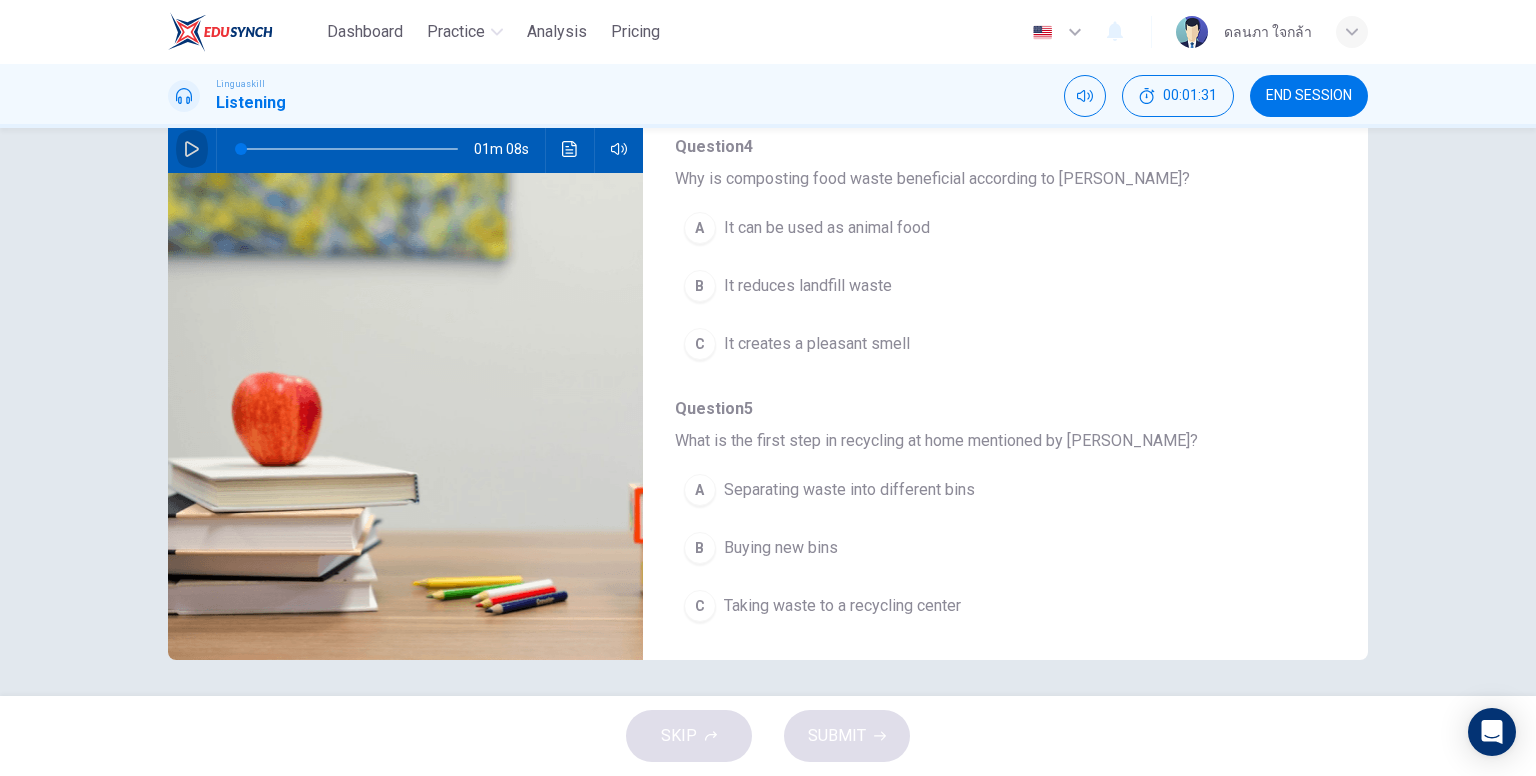 click 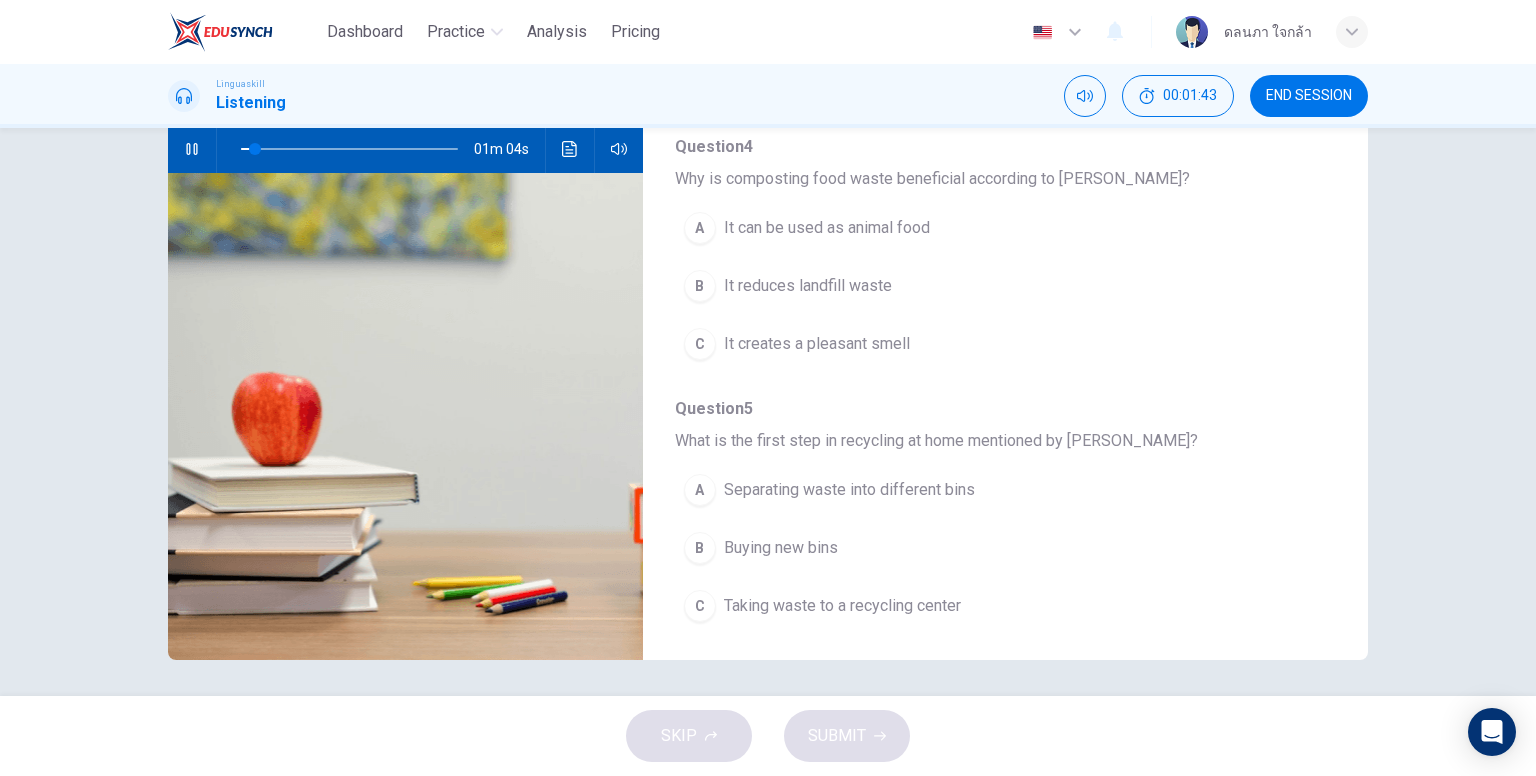 click on "Dashboard Practice Analysis Pricing English en ​ ดลนภา ใจกล้า" at bounding box center (768, 32) 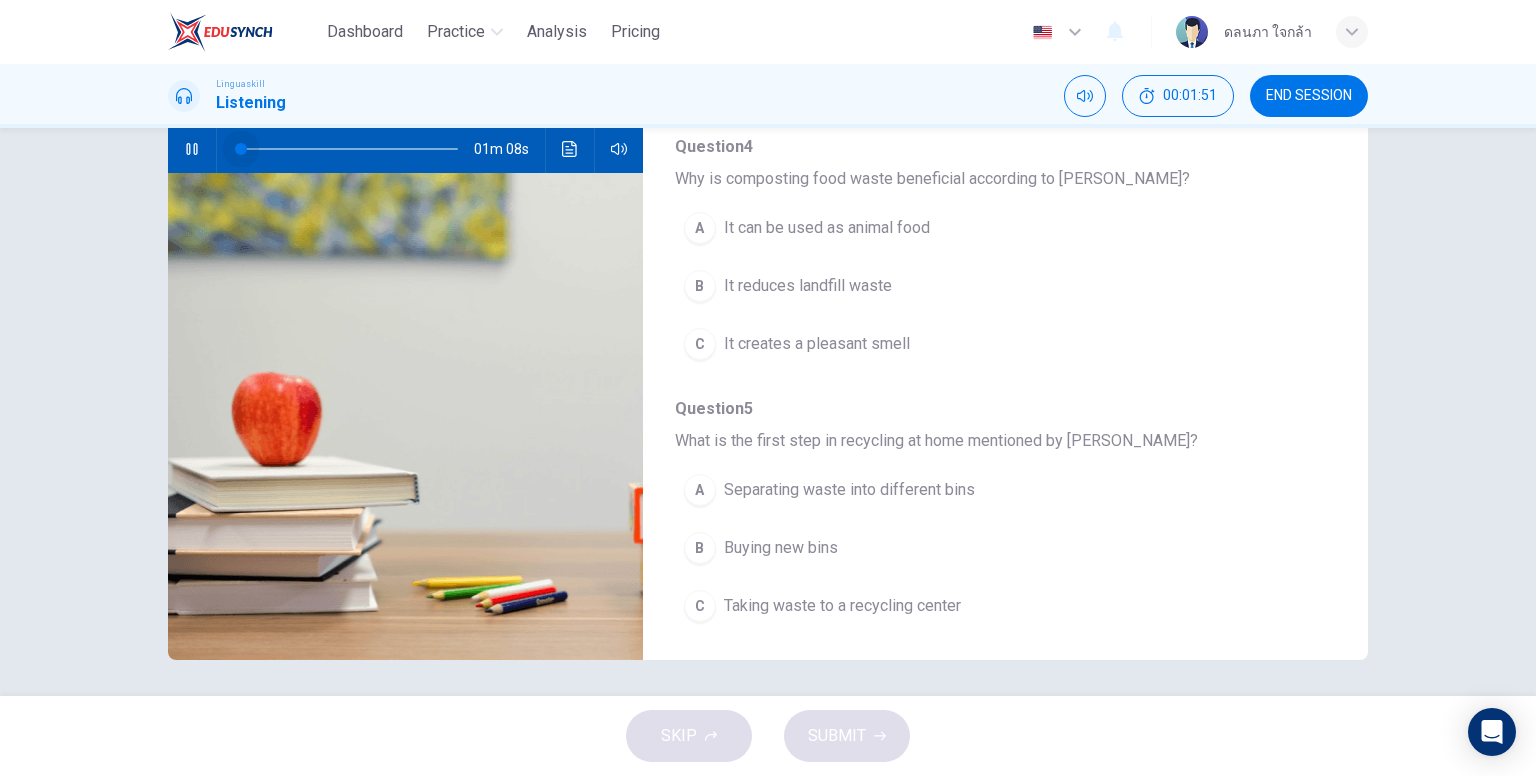 drag, startPoint x: 247, startPoint y: 145, endPoint x: 212, endPoint y: 142, distance: 35.128338 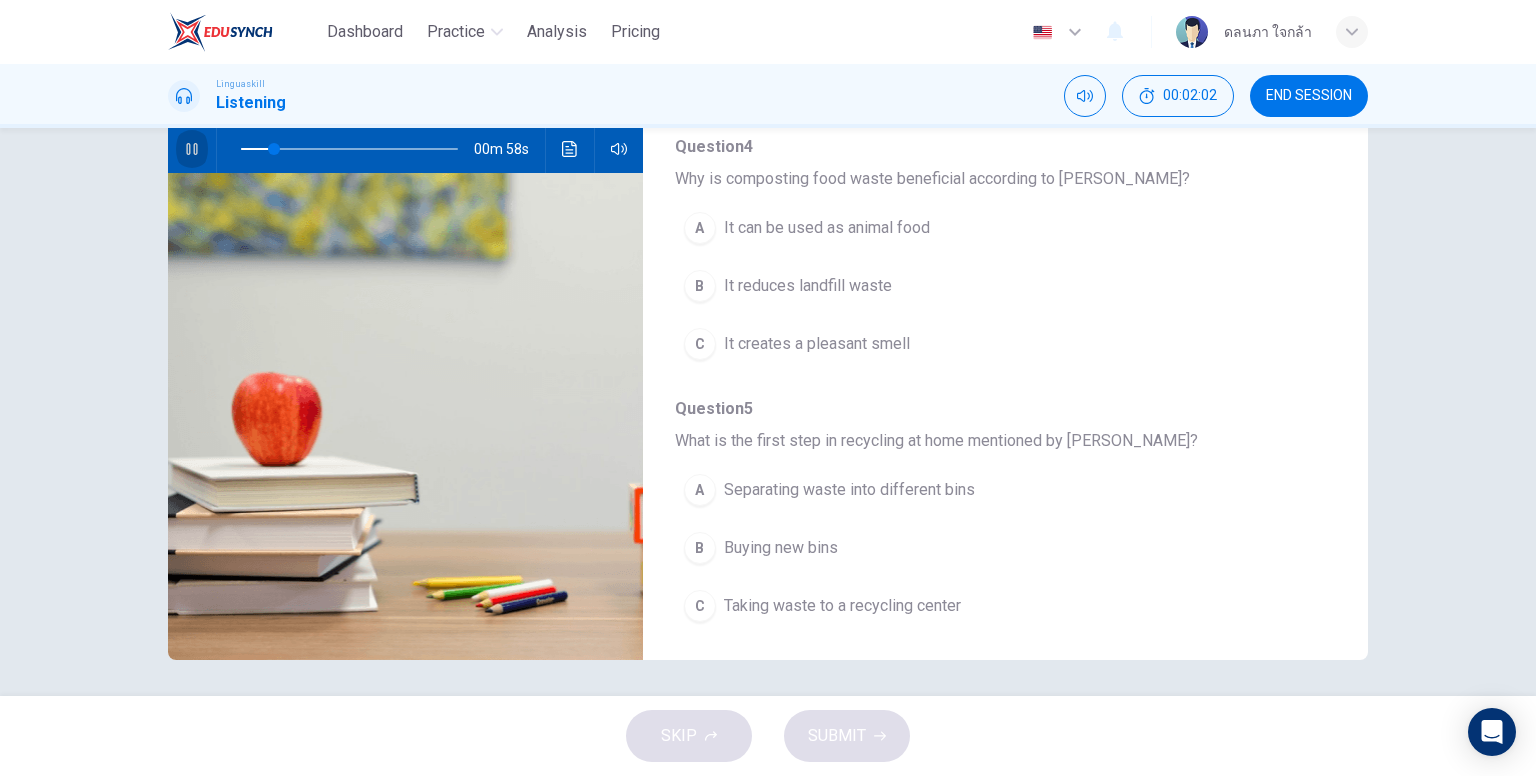 click 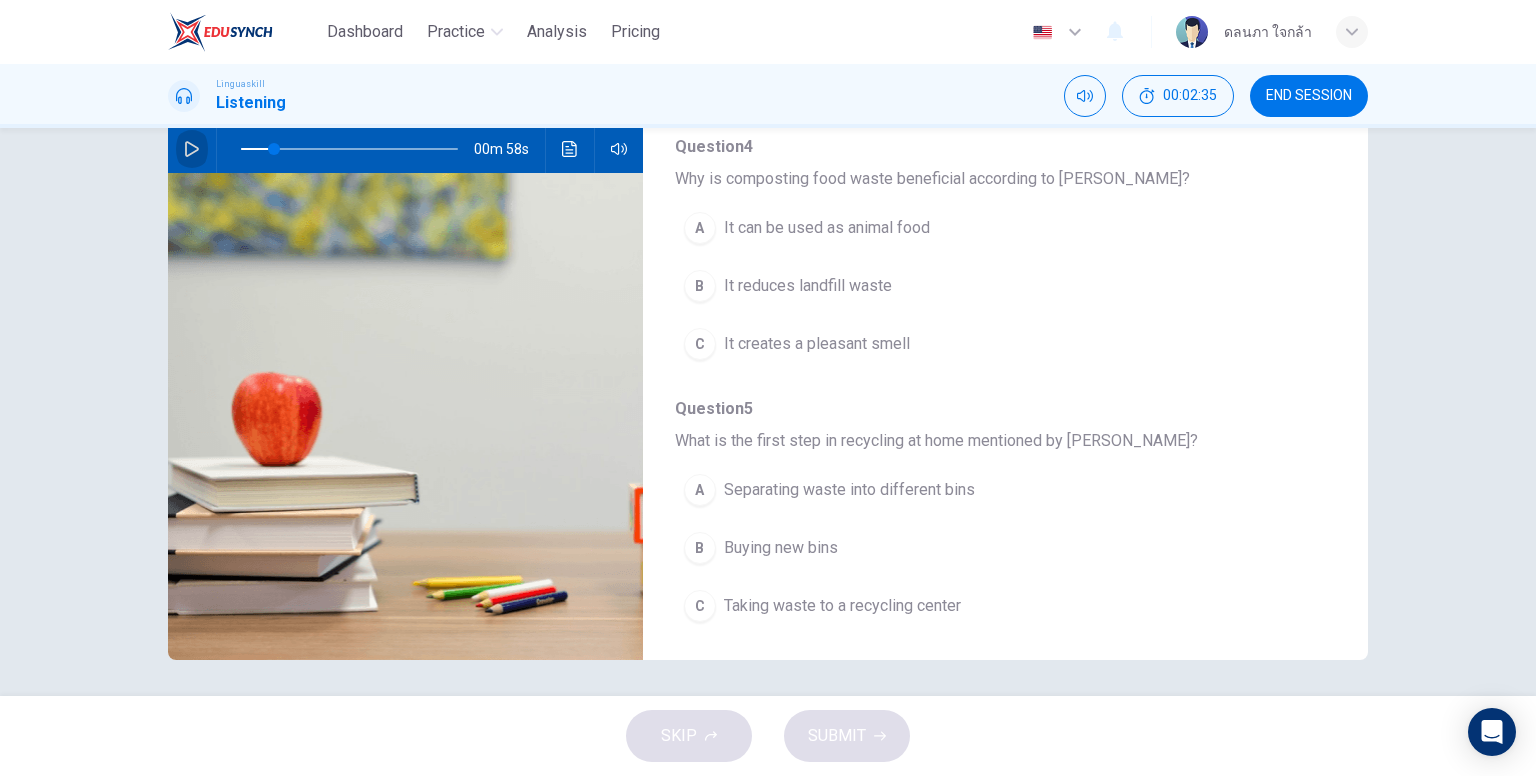 click 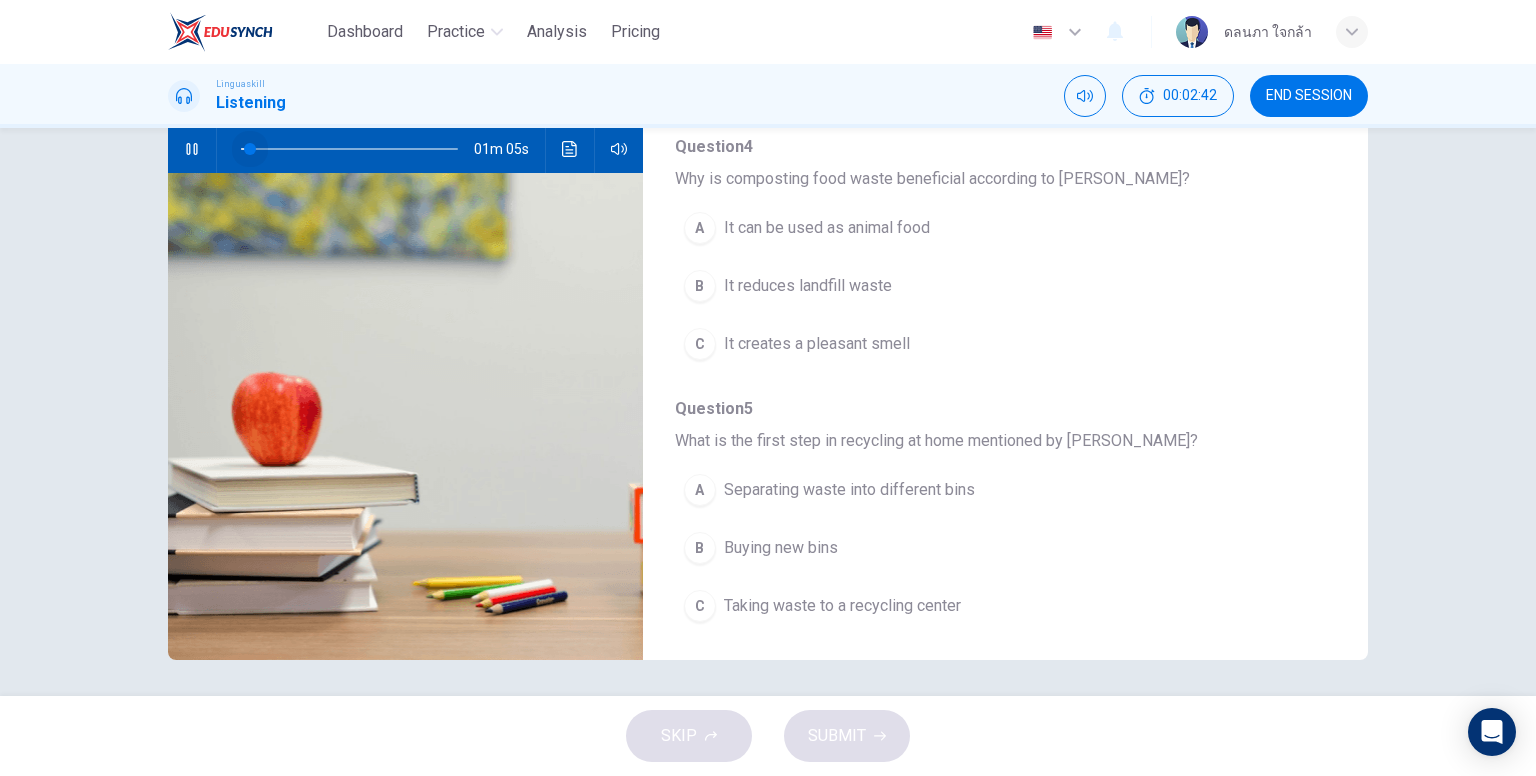 click at bounding box center (349, 149) 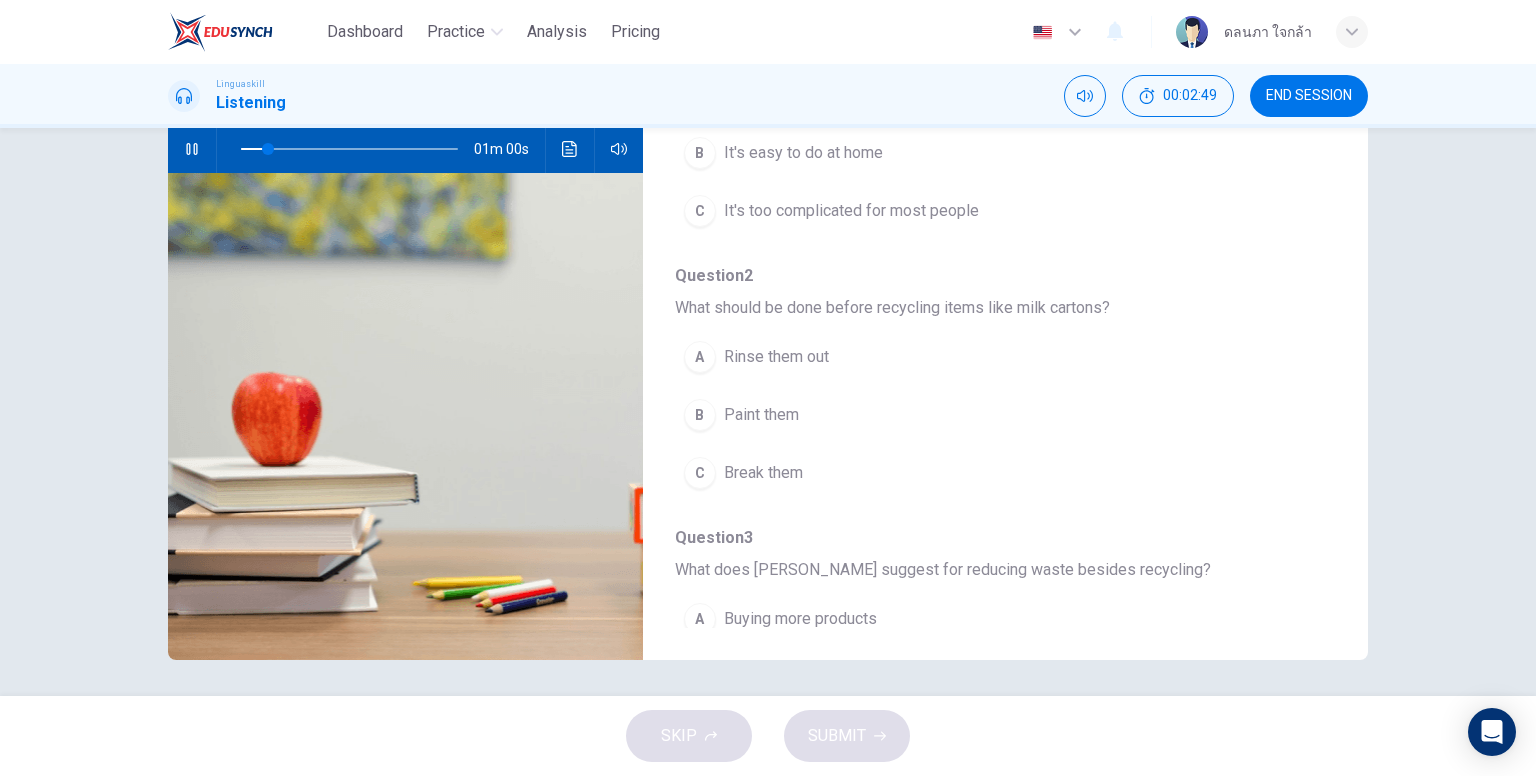 scroll, scrollTop: 201, scrollLeft: 0, axis: vertical 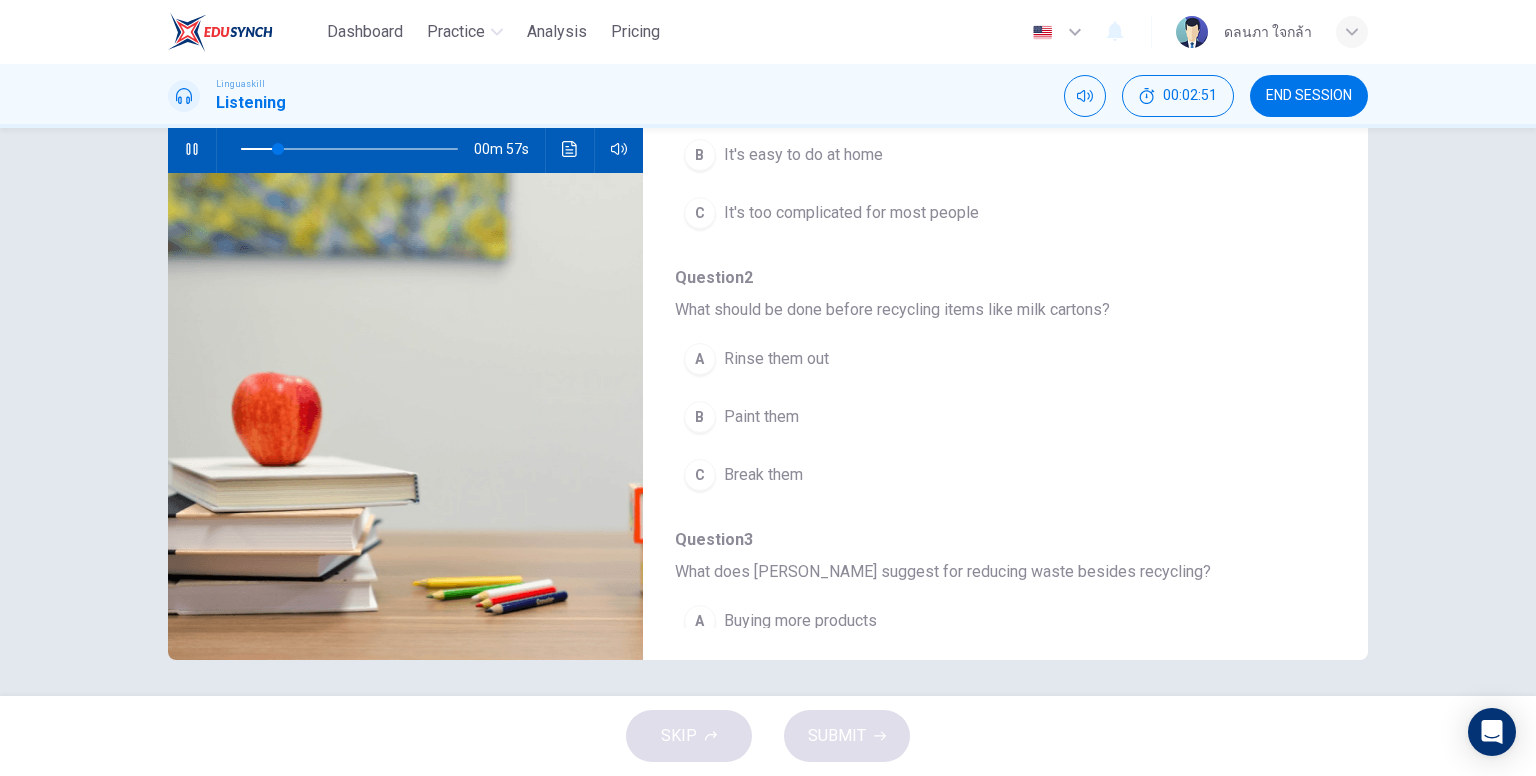drag, startPoint x: 1320, startPoint y: 141, endPoint x: 1320, endPoint y: 113, distance: 28 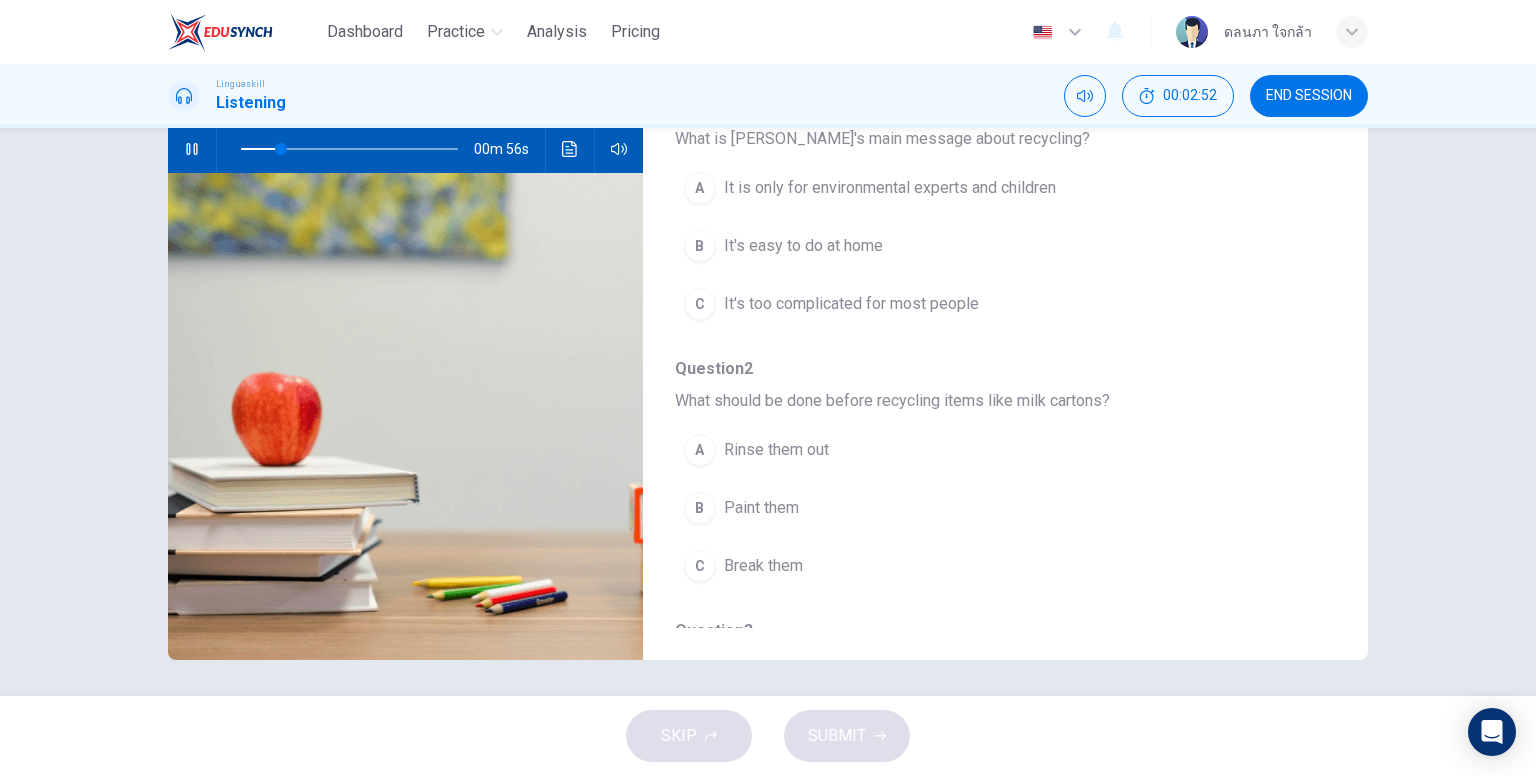 scroll, scrollTop: 107, scrollLeft: 0, axis: vertical 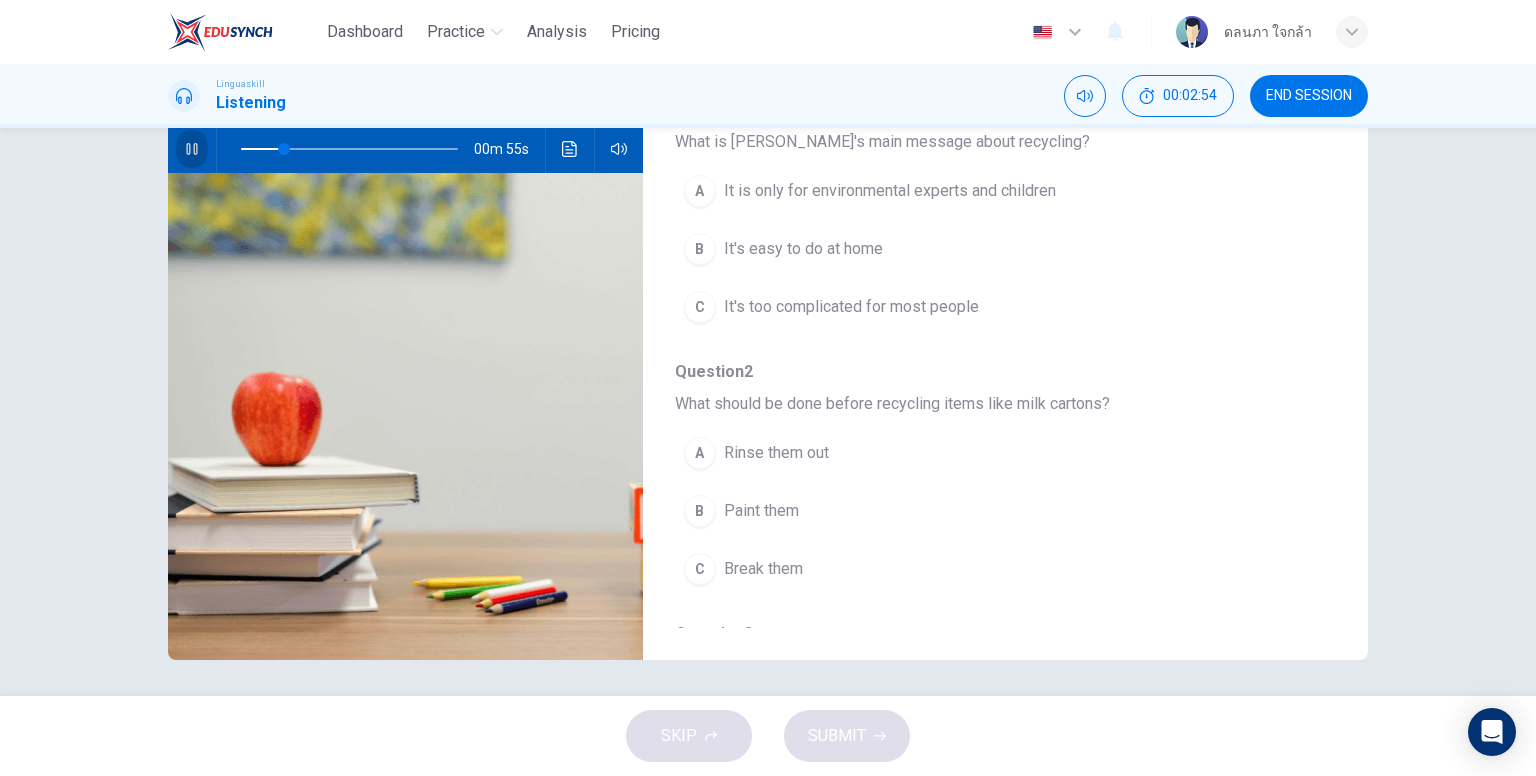 click at bounding box center (192, 149) 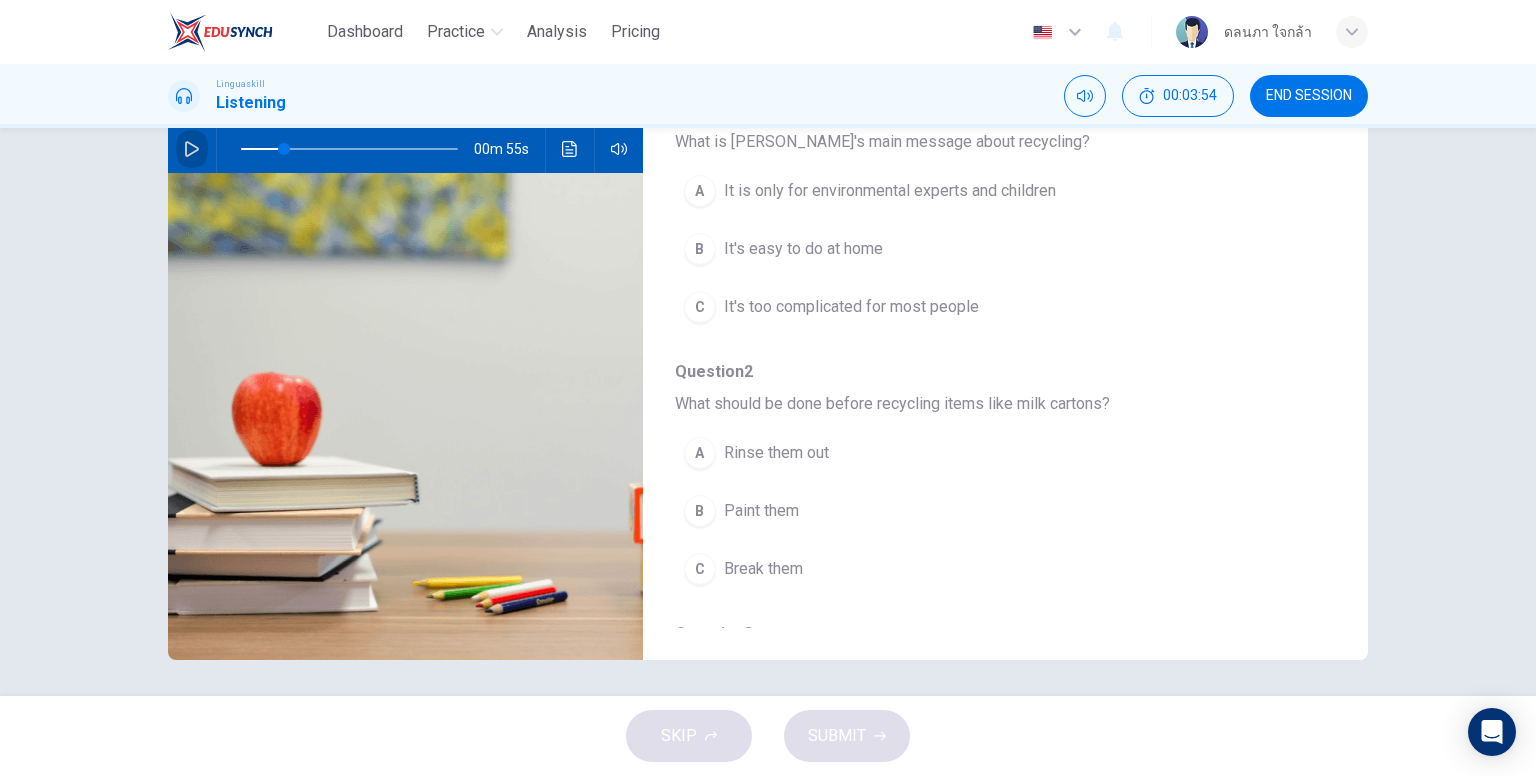 click at bounding box center (192, 149) 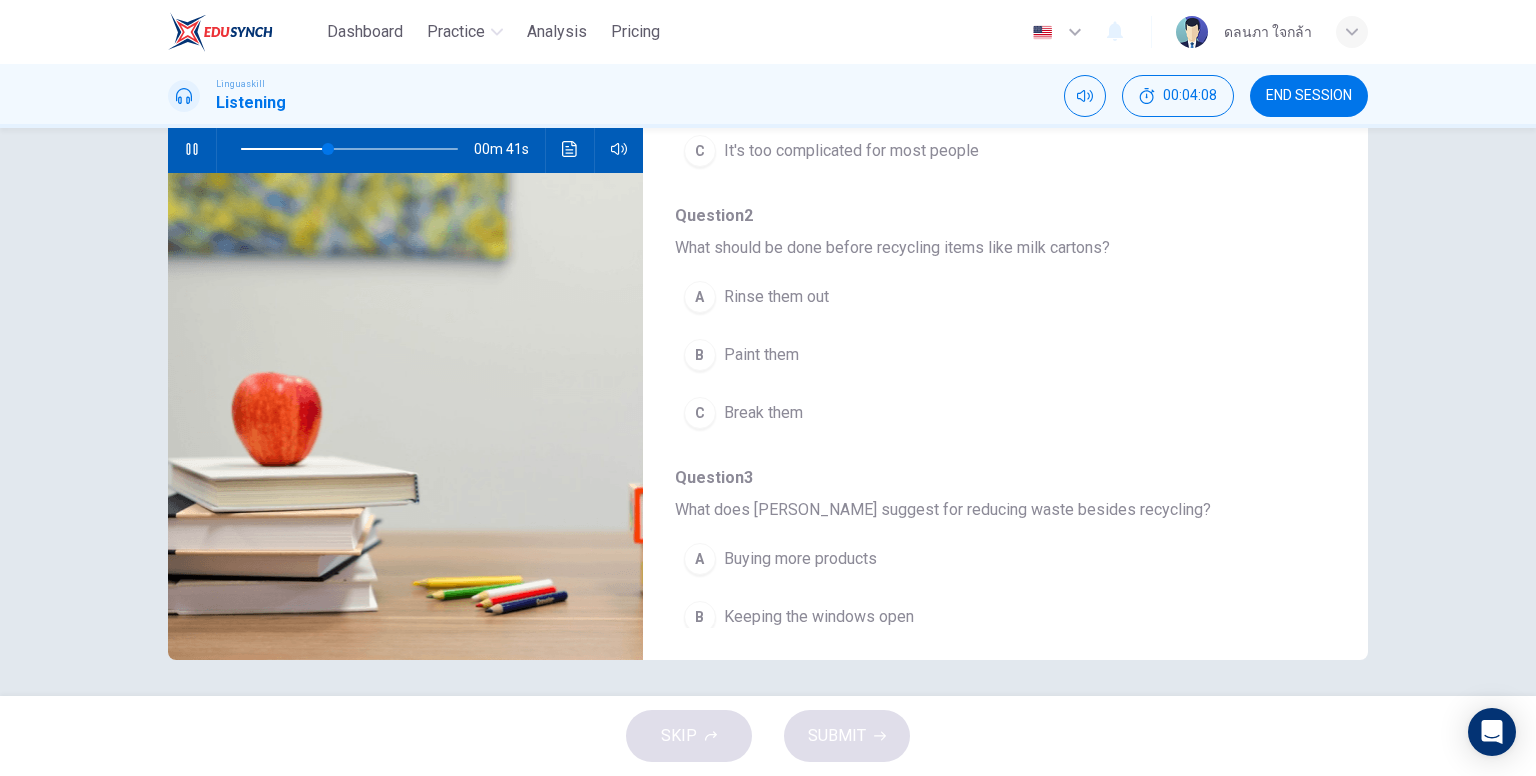 scroll, scrollTop: 383, scrollLeft: 0, axis: vertical 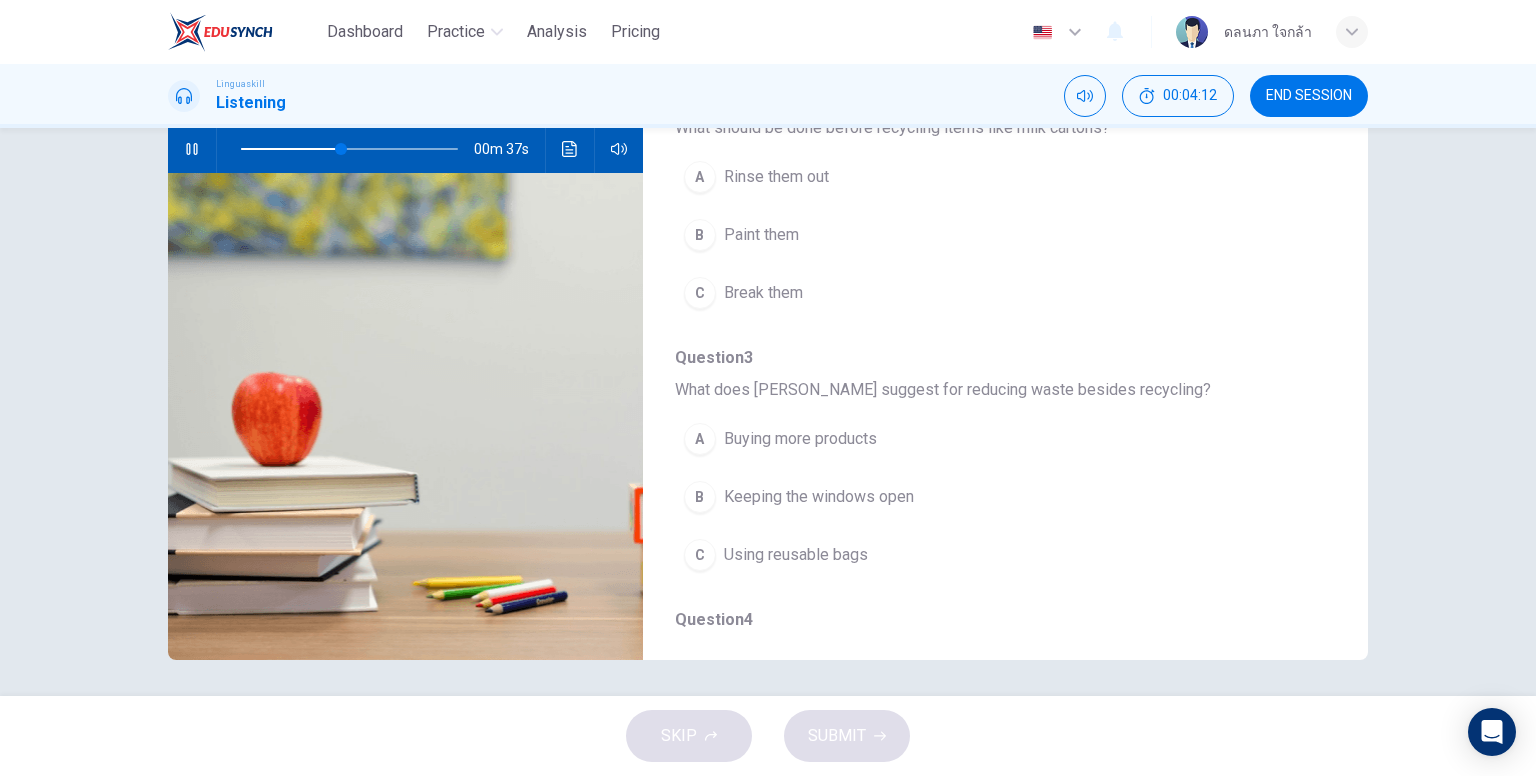 drag, startPoint x: 1344, startPoint y: 328, endPoint x: 1344, endPoint y: 349, distance: 21 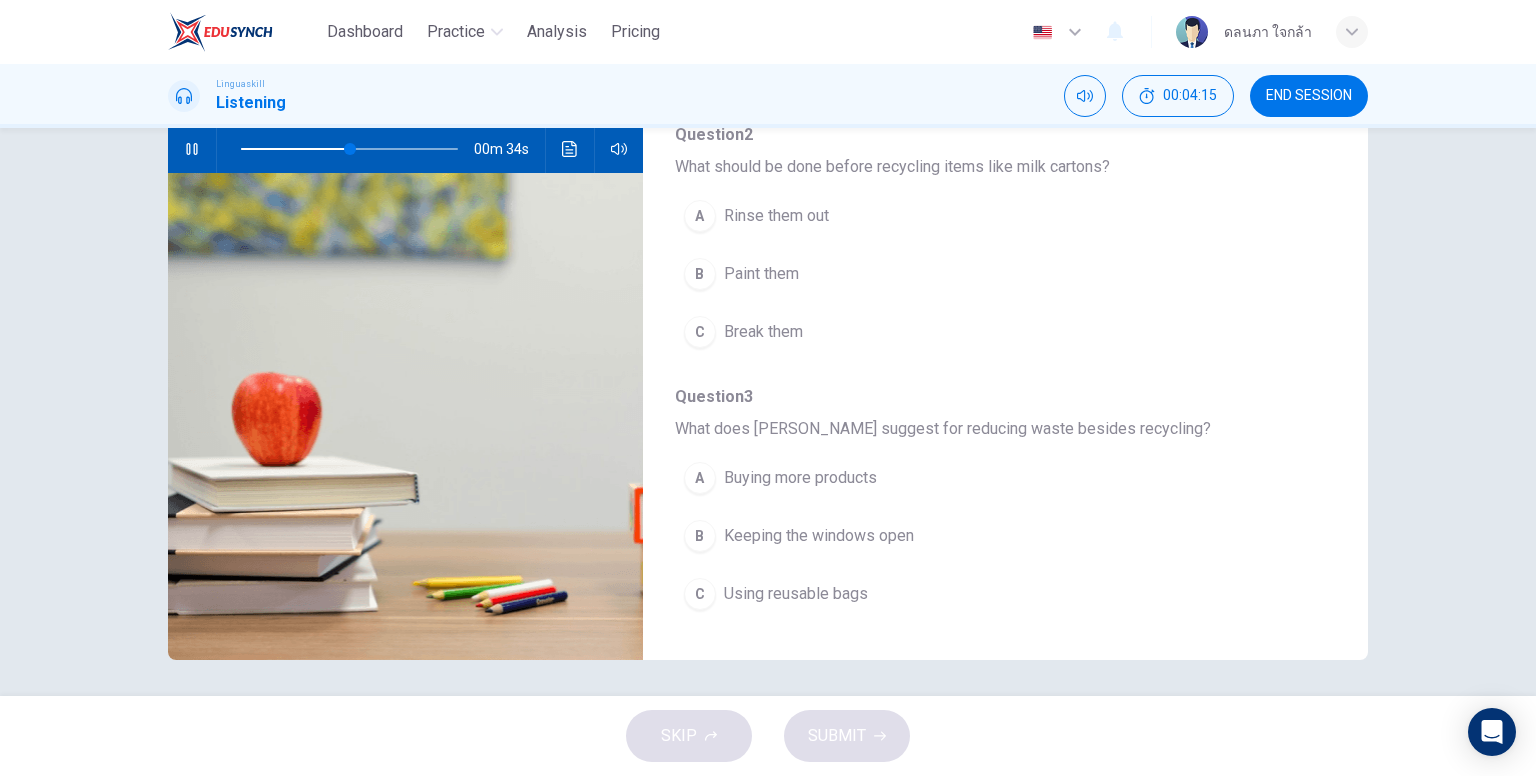 scroll, scrollTop: 340, scrollLeft: 0, axis: vertical 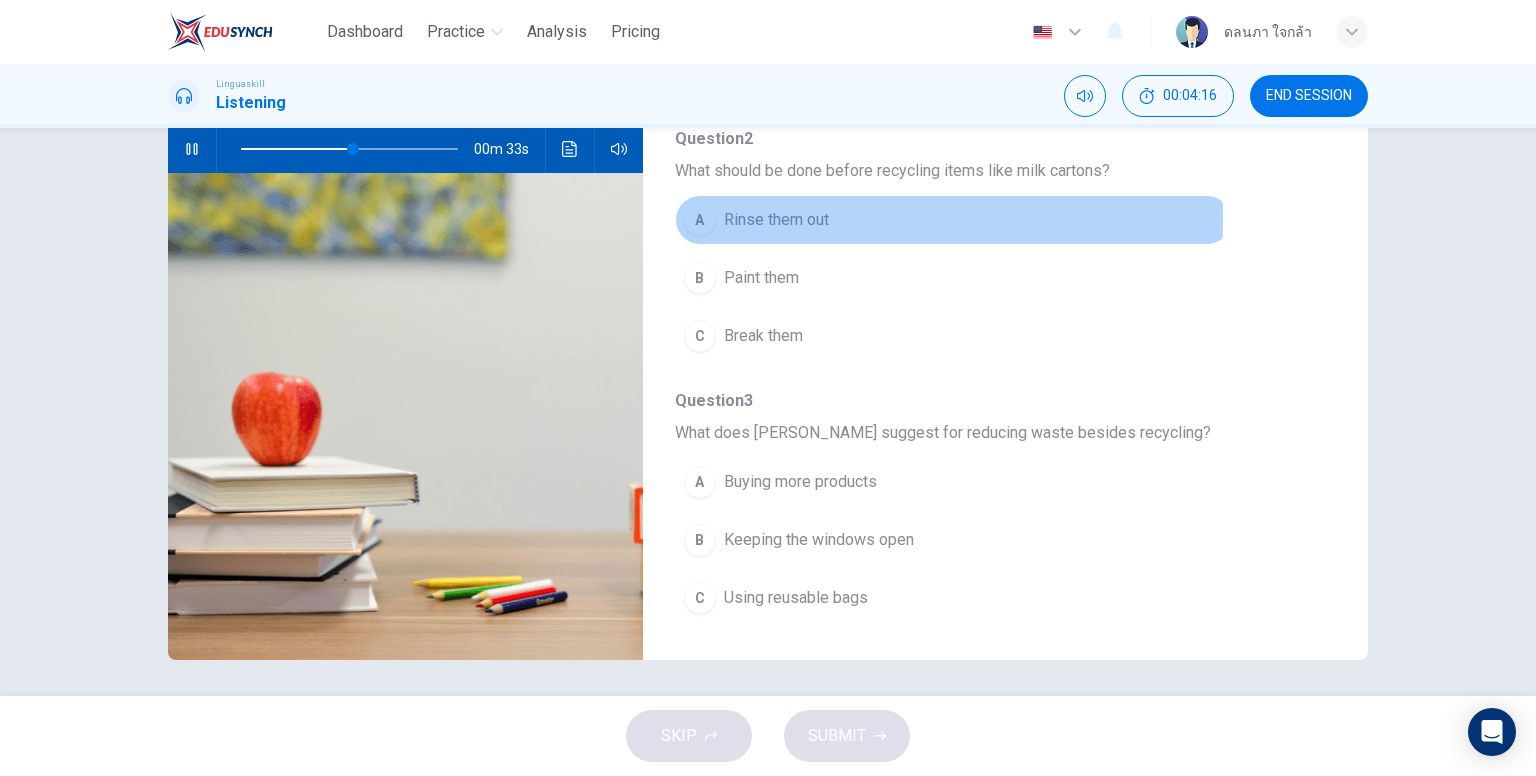 click on "A" at bounding box center [700, 220] 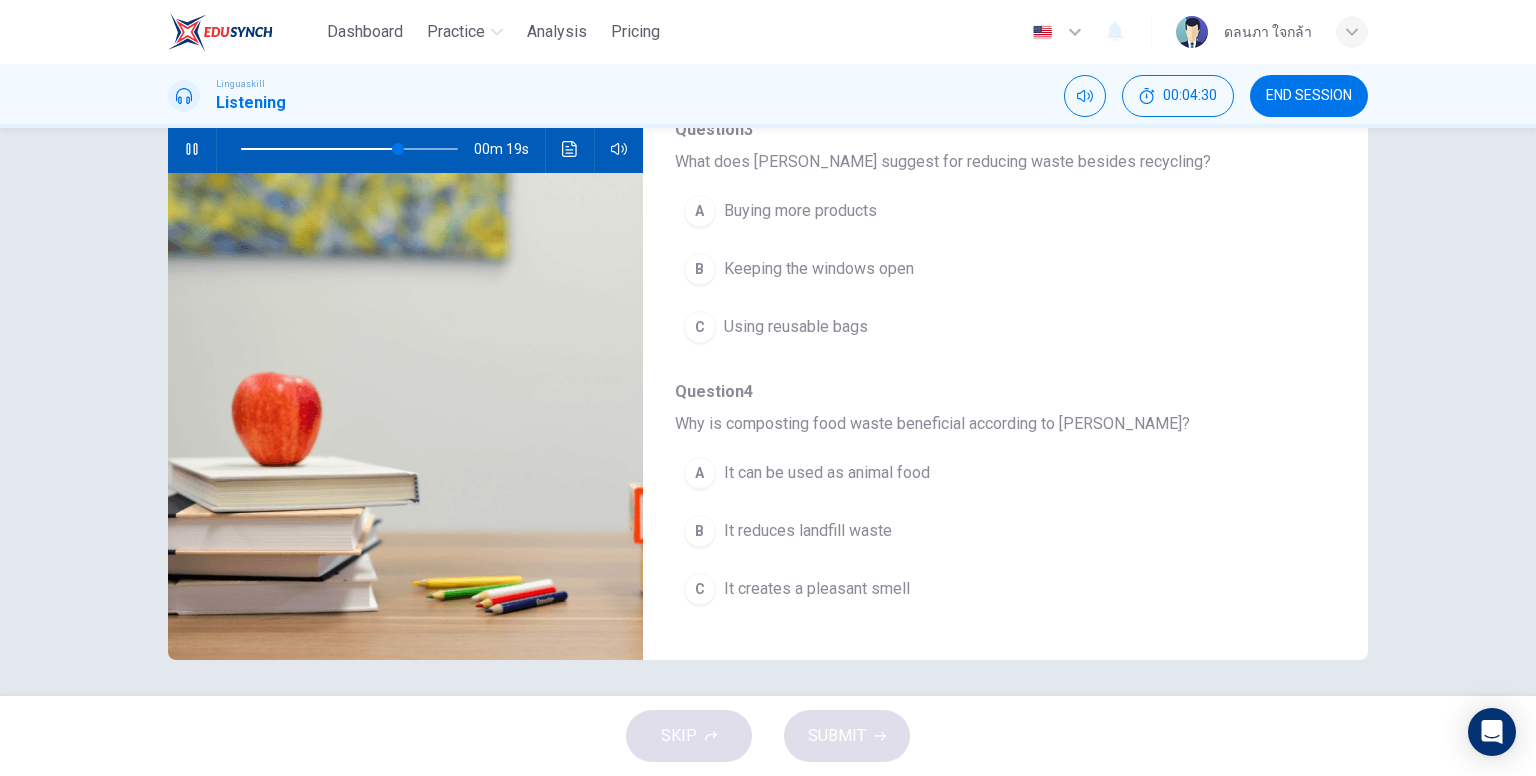 scroll, scrollTop: 615, scrollLeft: 0, axis: vertical 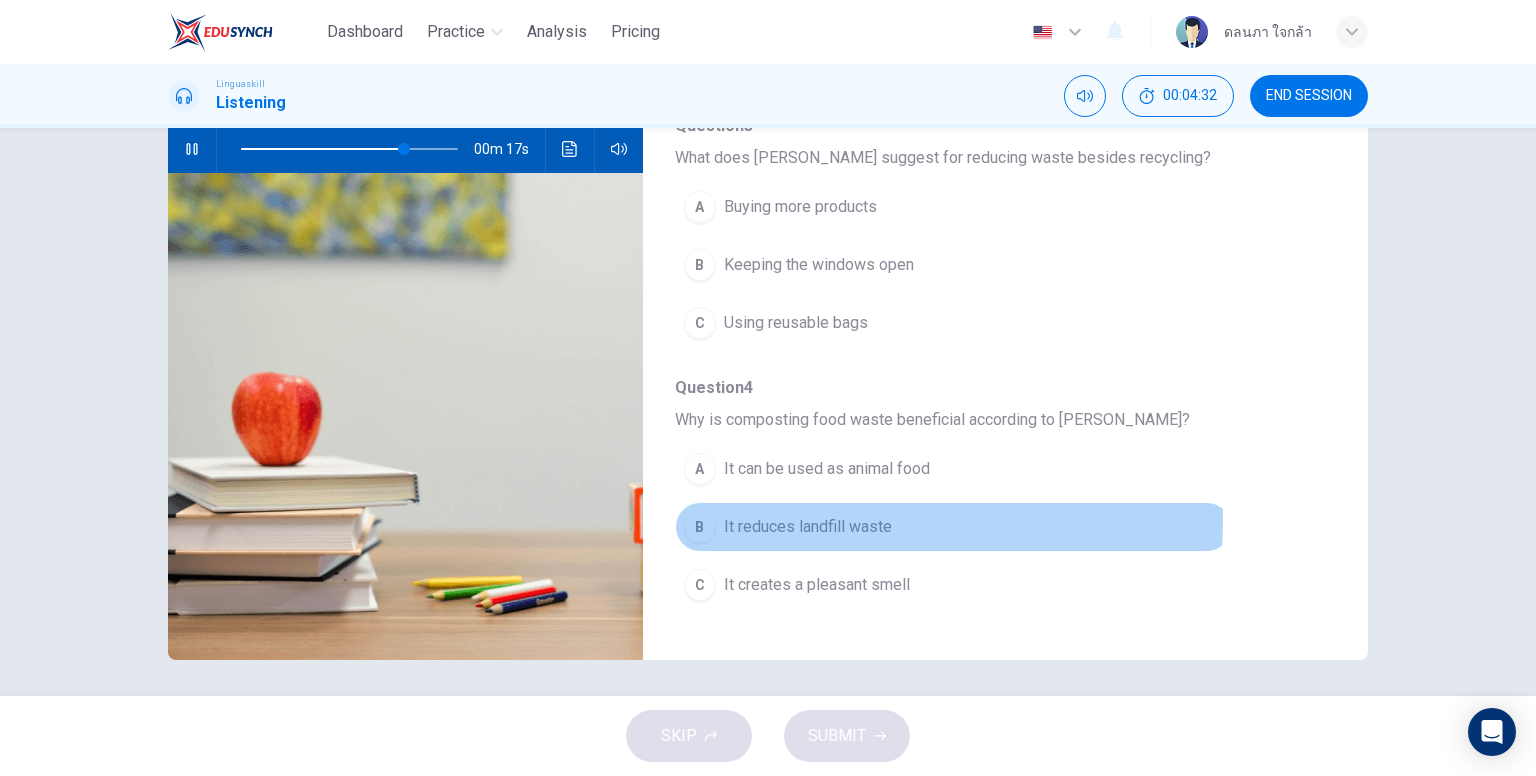 click on "B" at bounding box center [700, 527] 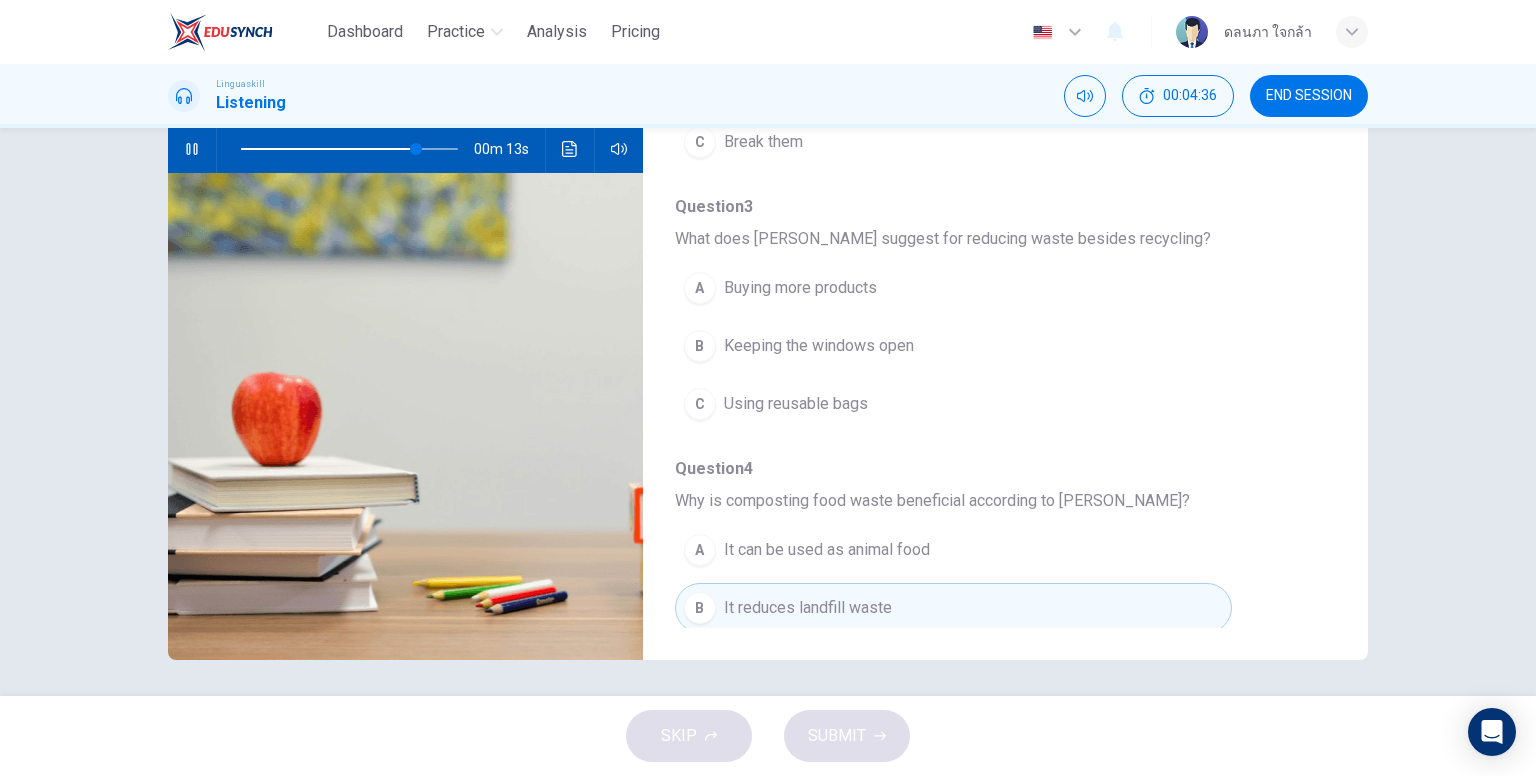 scroll, scrollTop: 532, scrollLeft: 0, axis: vertical 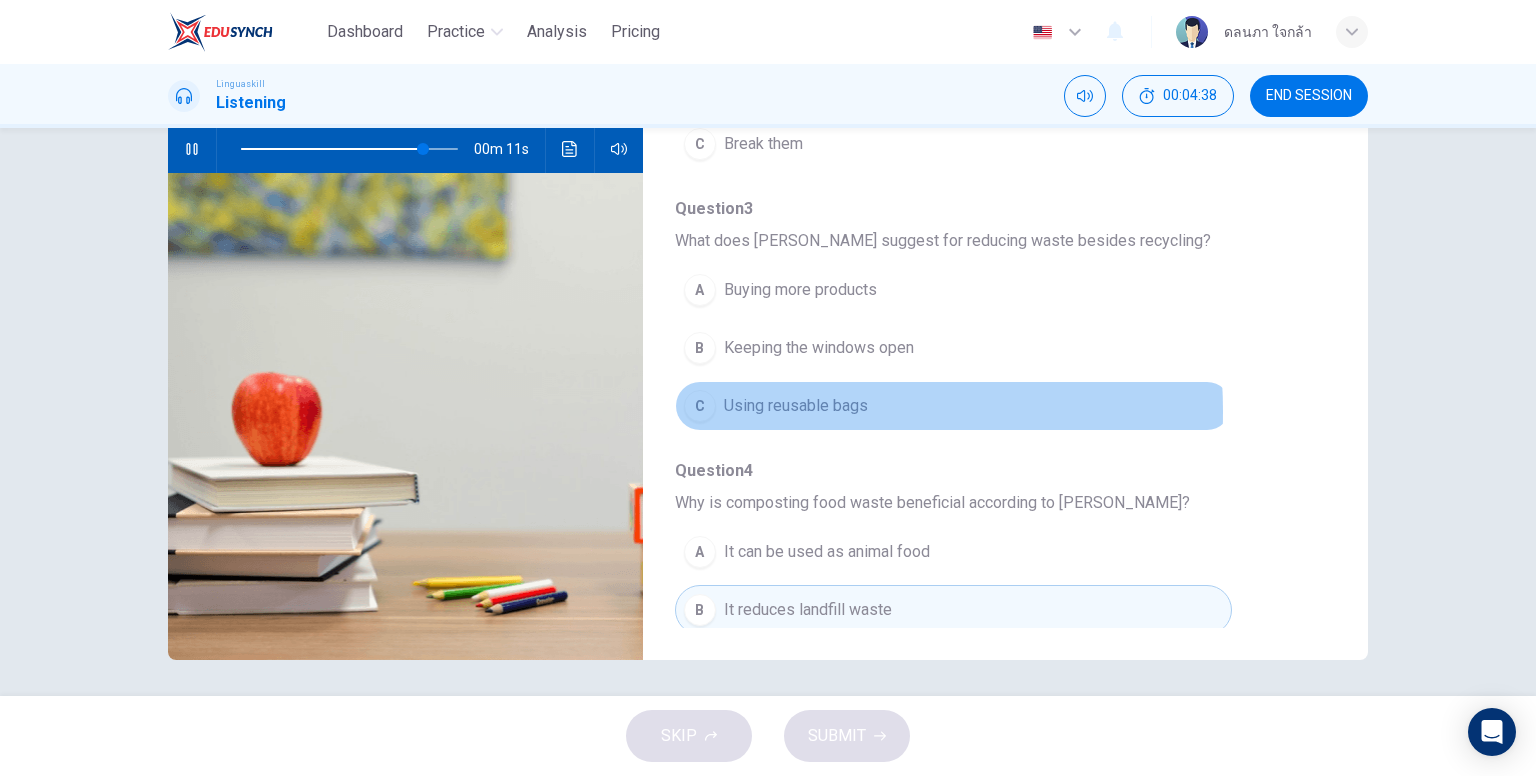 click on "C Using reusable bags" at bounding box center (953, 406) 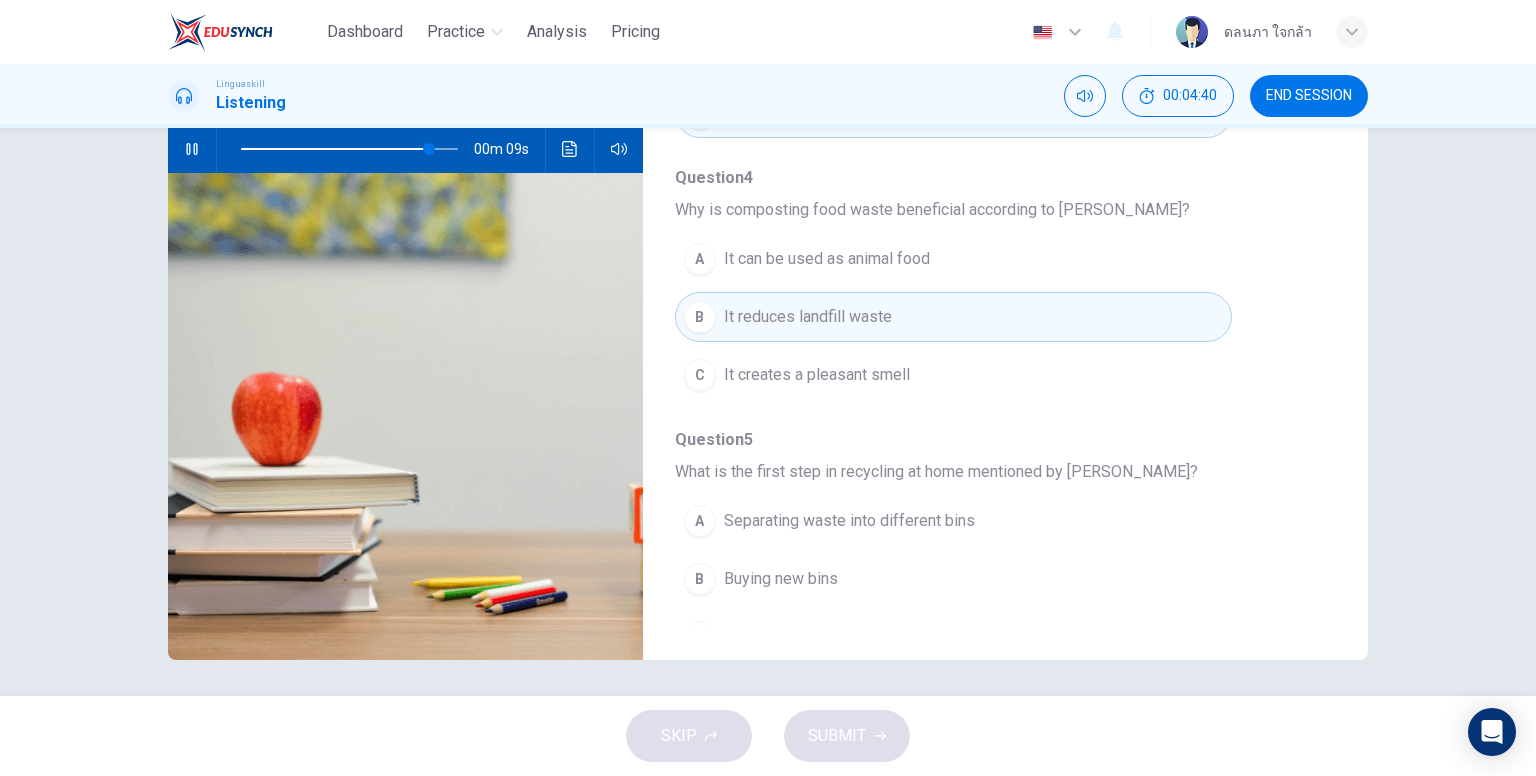 scroll, scrollTop: 856, scrollLeft: 0, axis: vertical 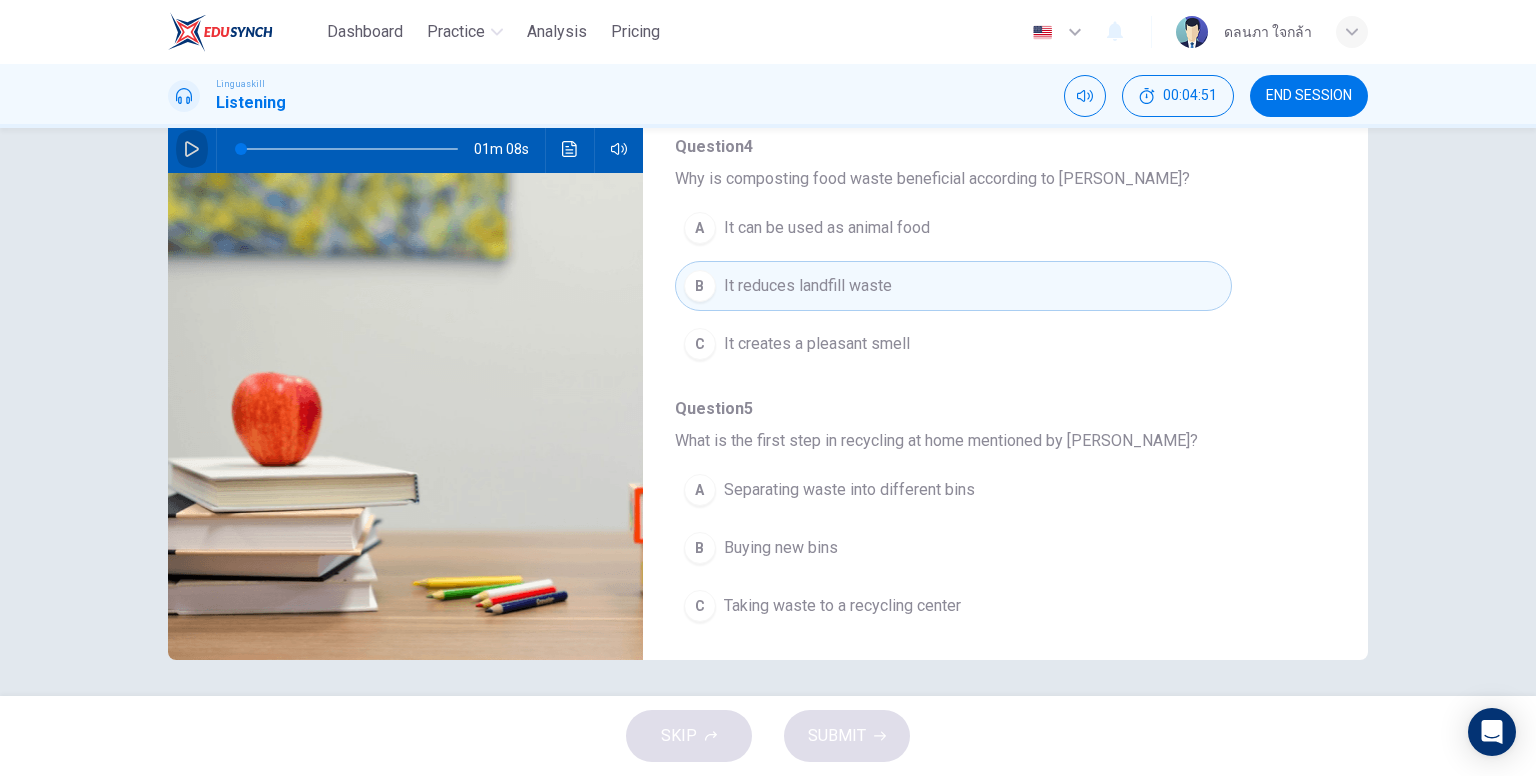 click at bounding box center (192, 149) 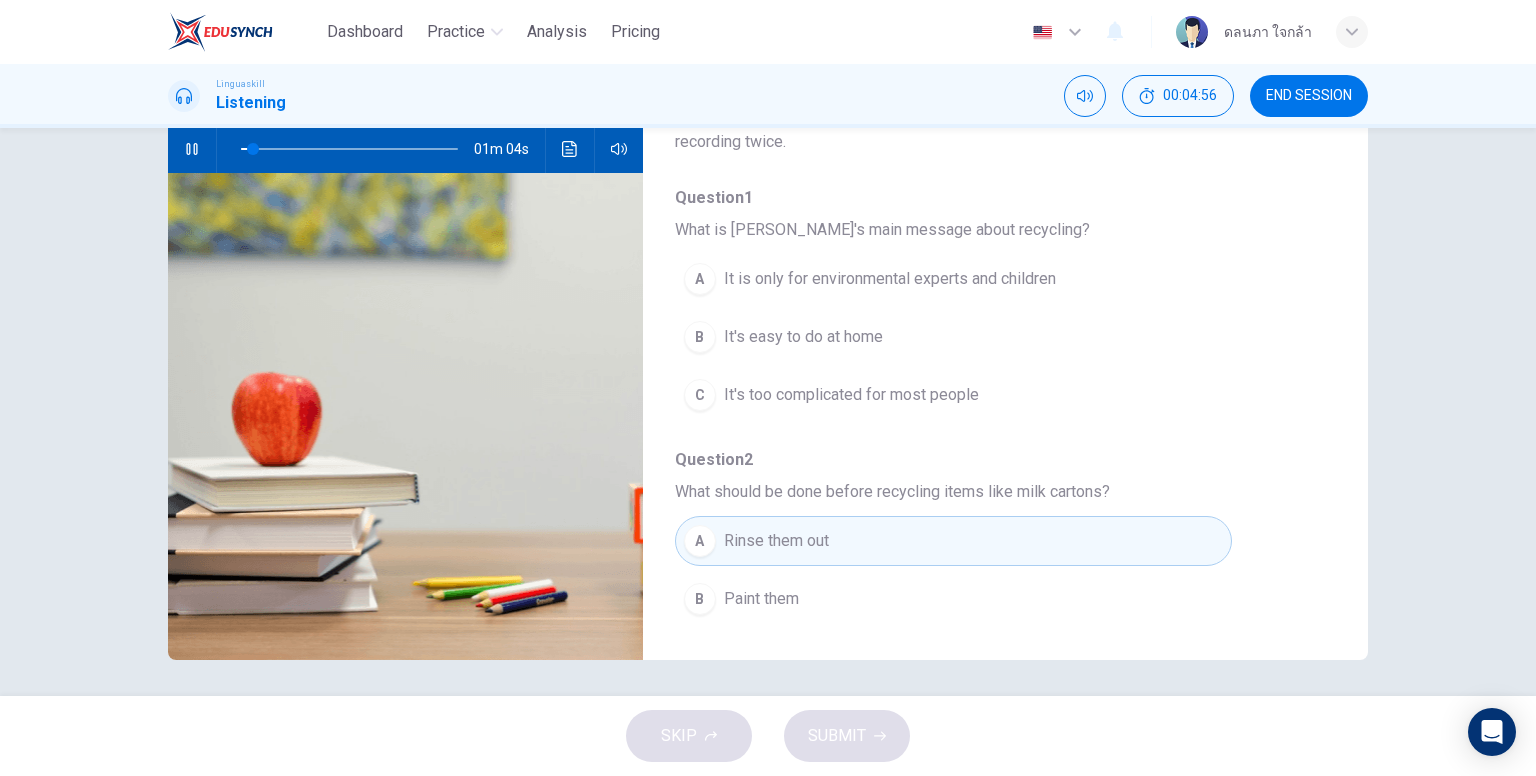 scroll, scrollTop: 0, scrollLeft: 0, axis: both 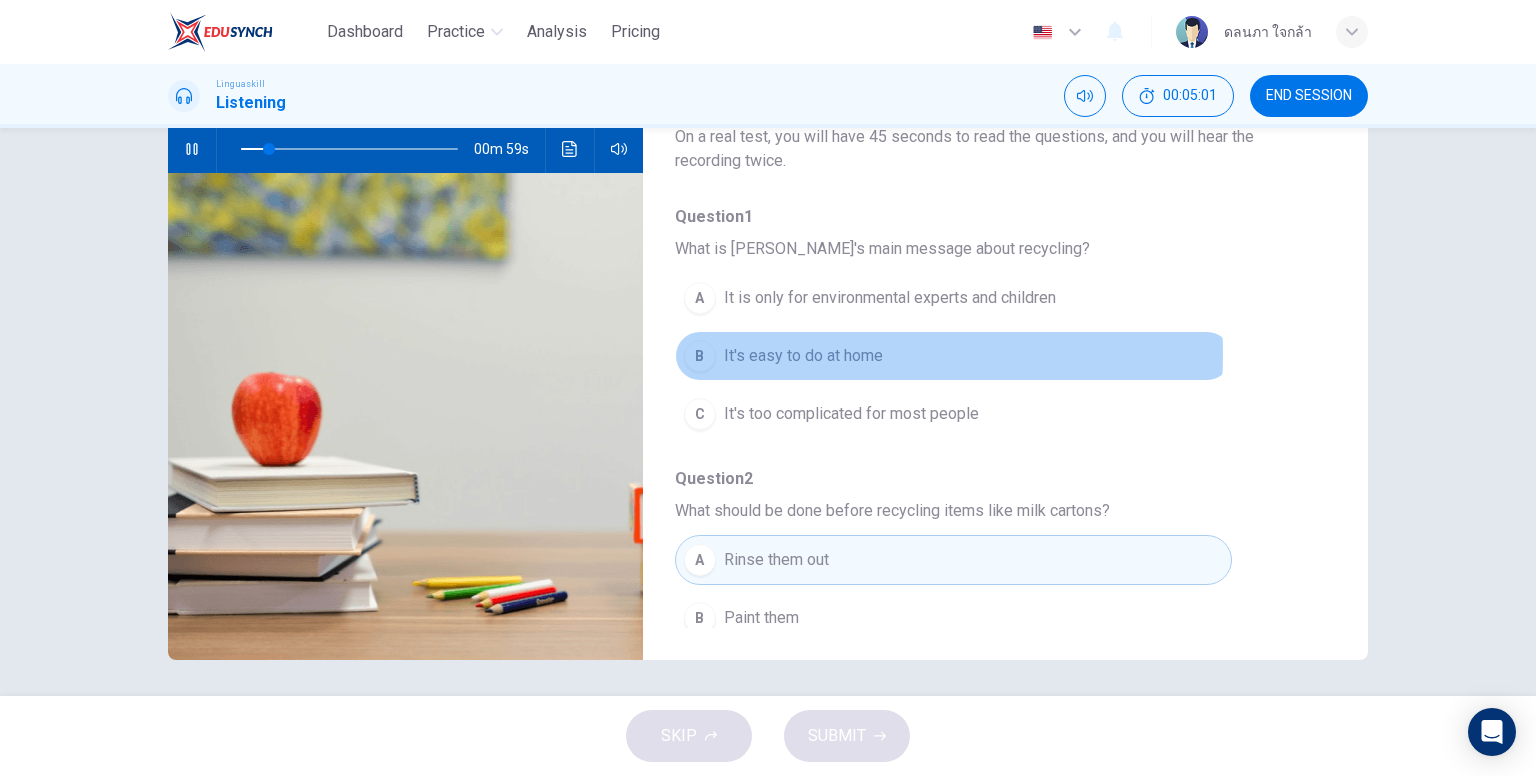 click on "It's easy to do at home" at bounding box center (803, 356) 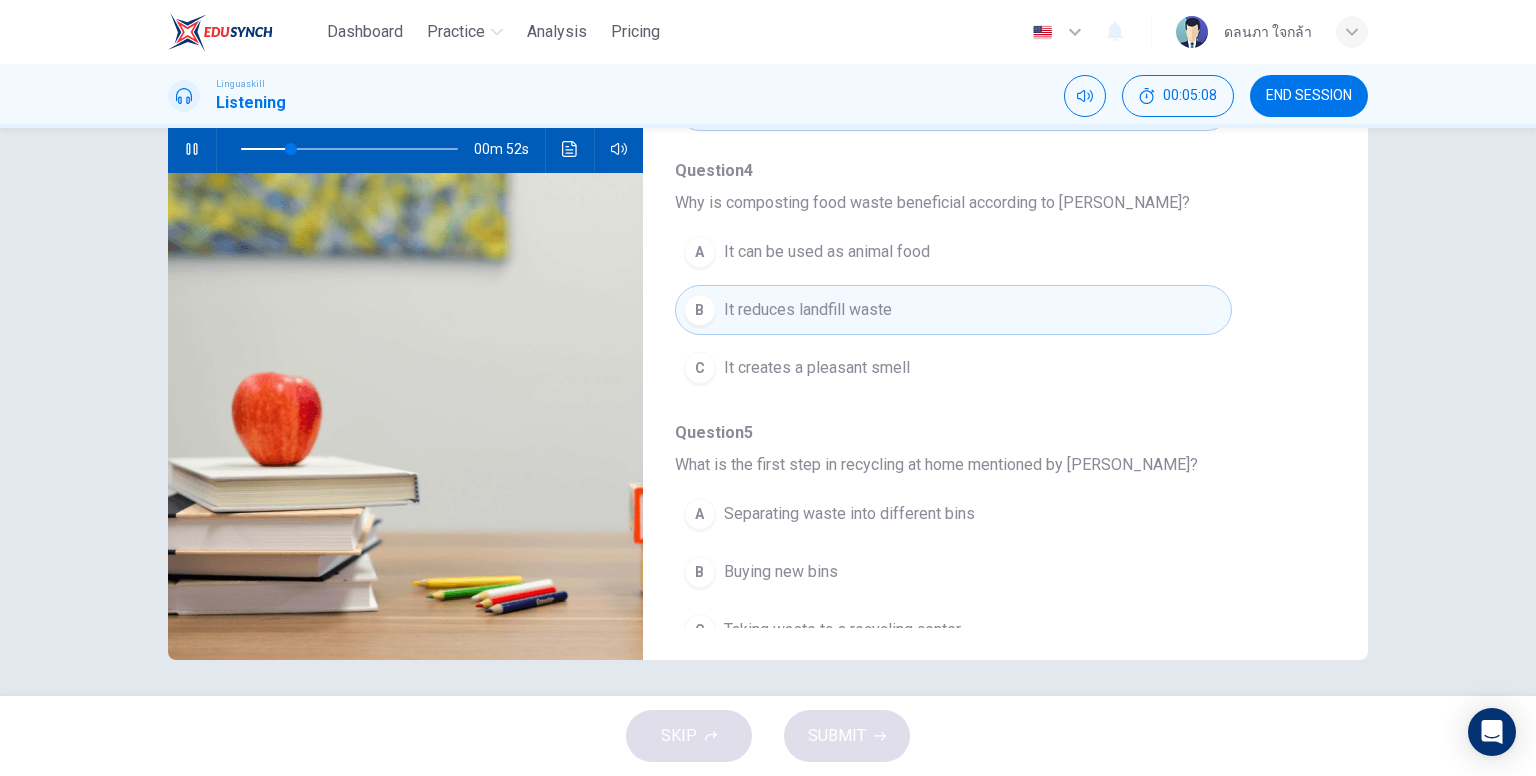 scroll, scrollTop: 856, scrollLeft: 0, axis: vertical 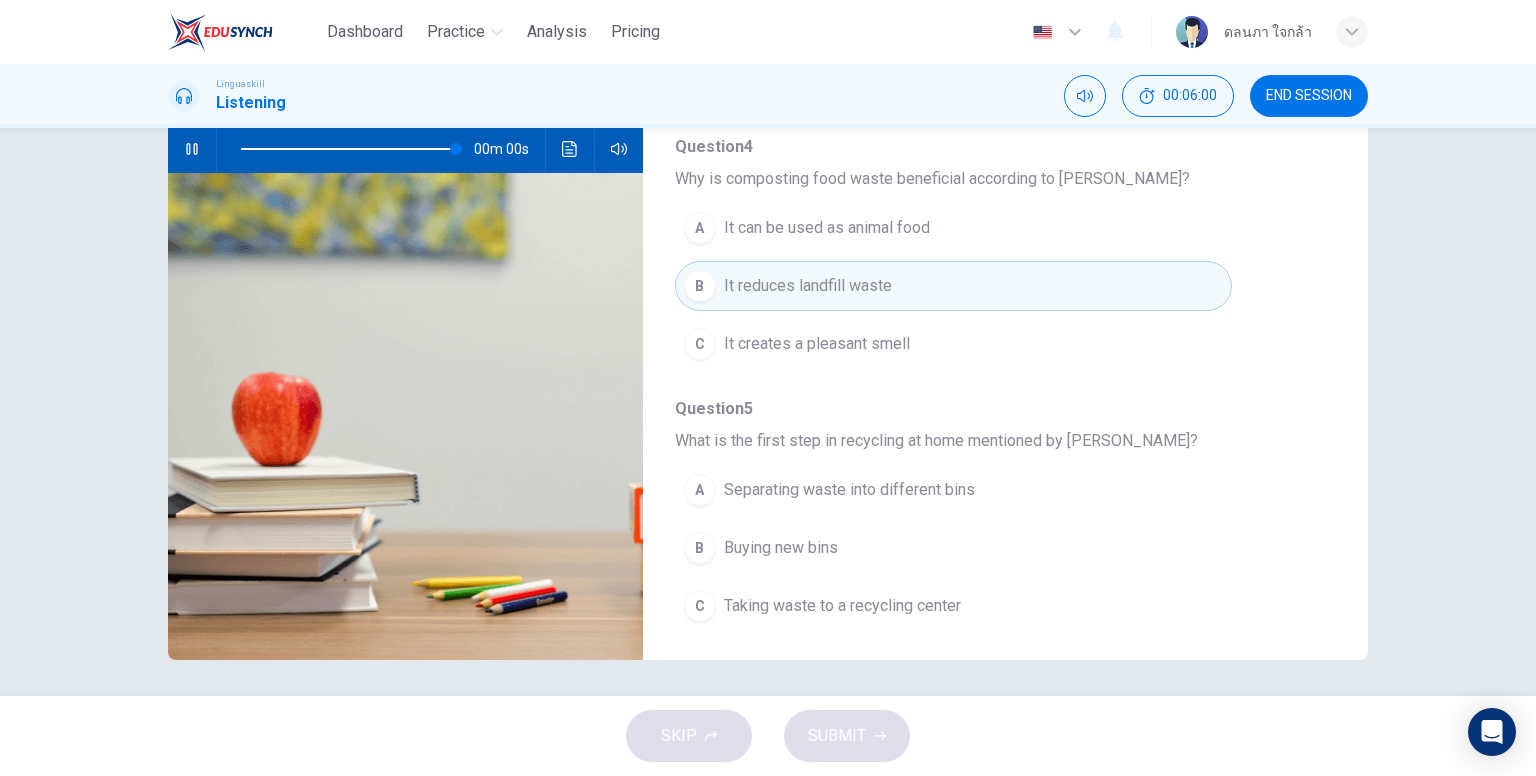 type on "0" 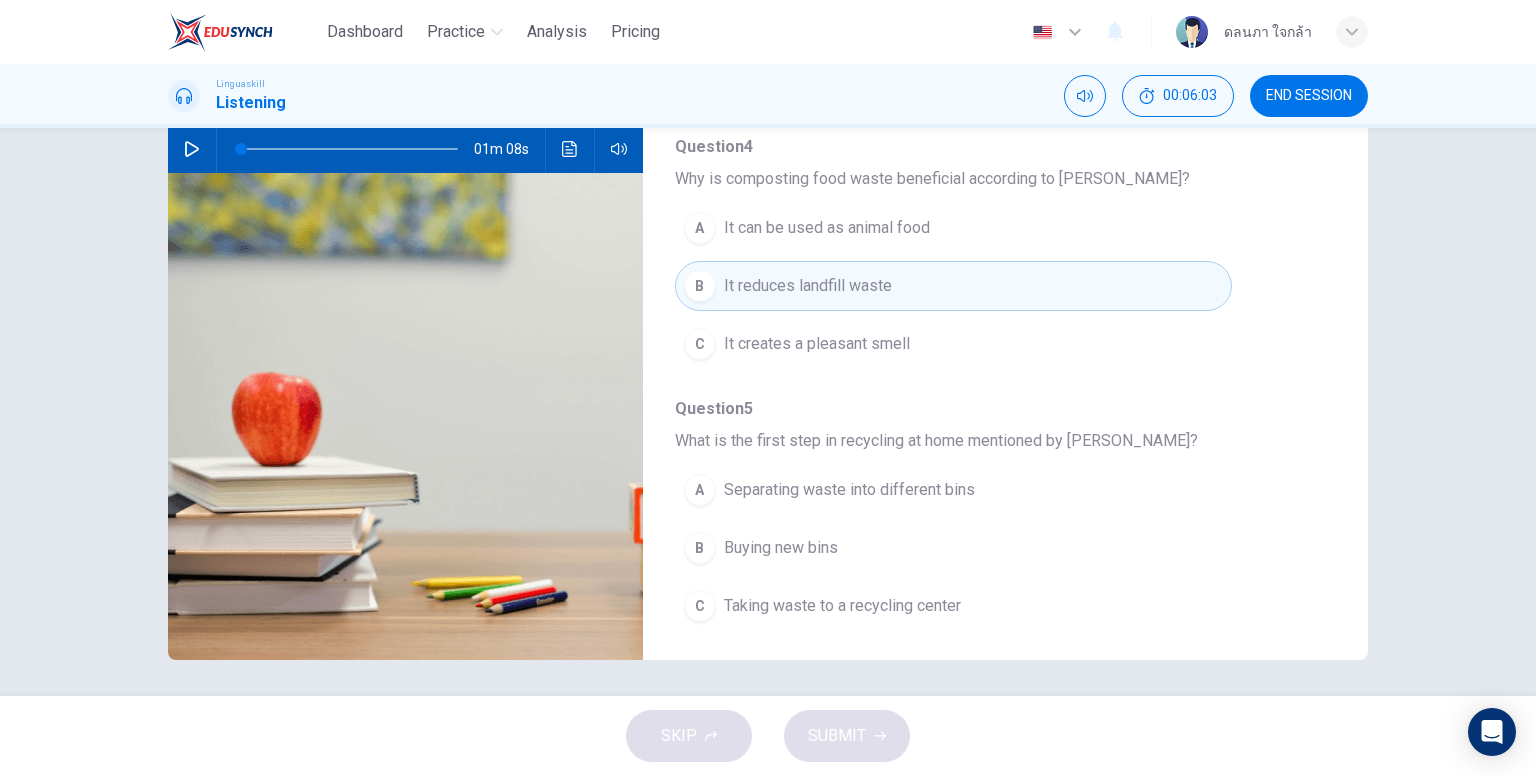 click on "Separating waste into different bins" at bounding box center (849, 490) 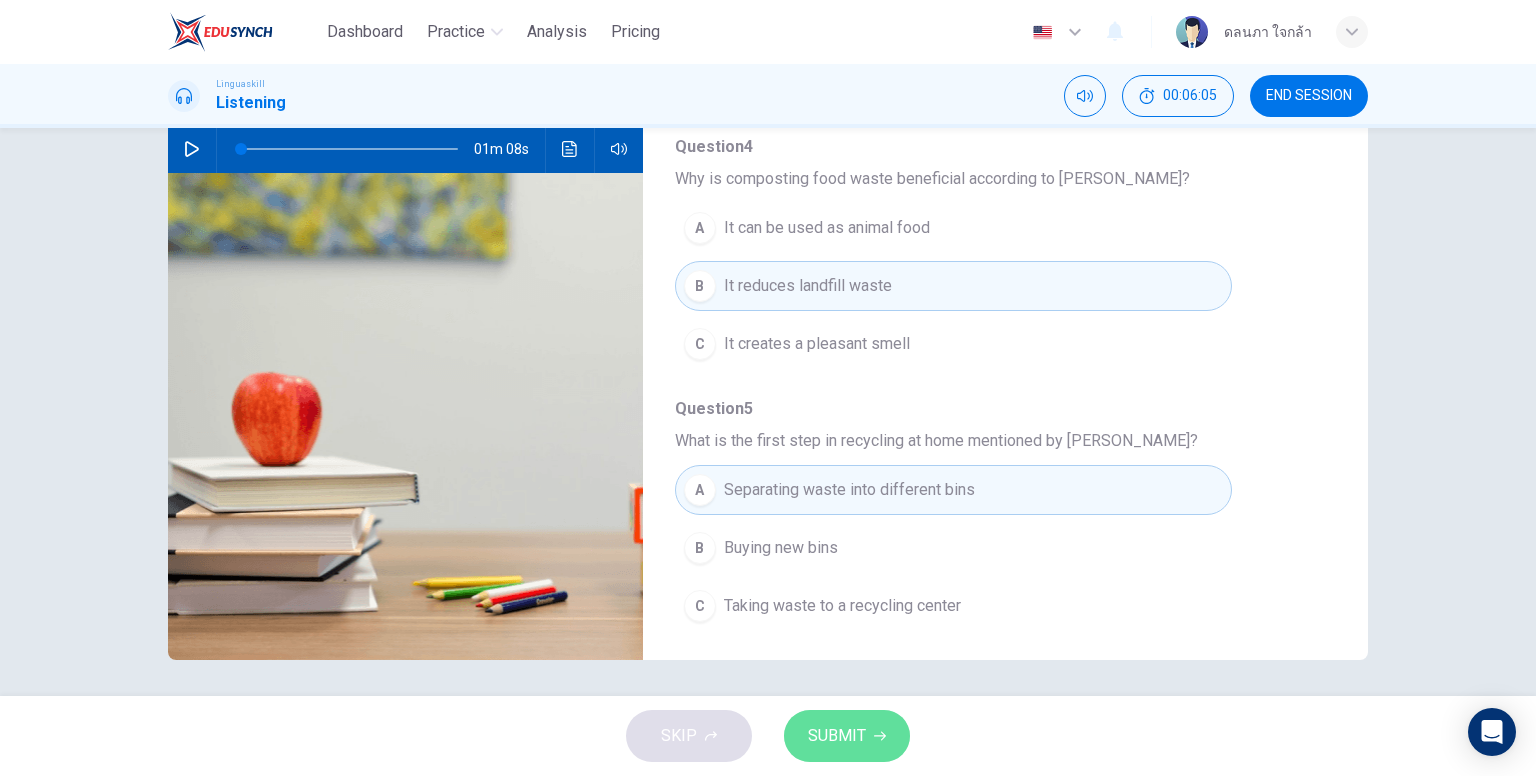 click on "SUBMIT" at bounding box center (837, 736) 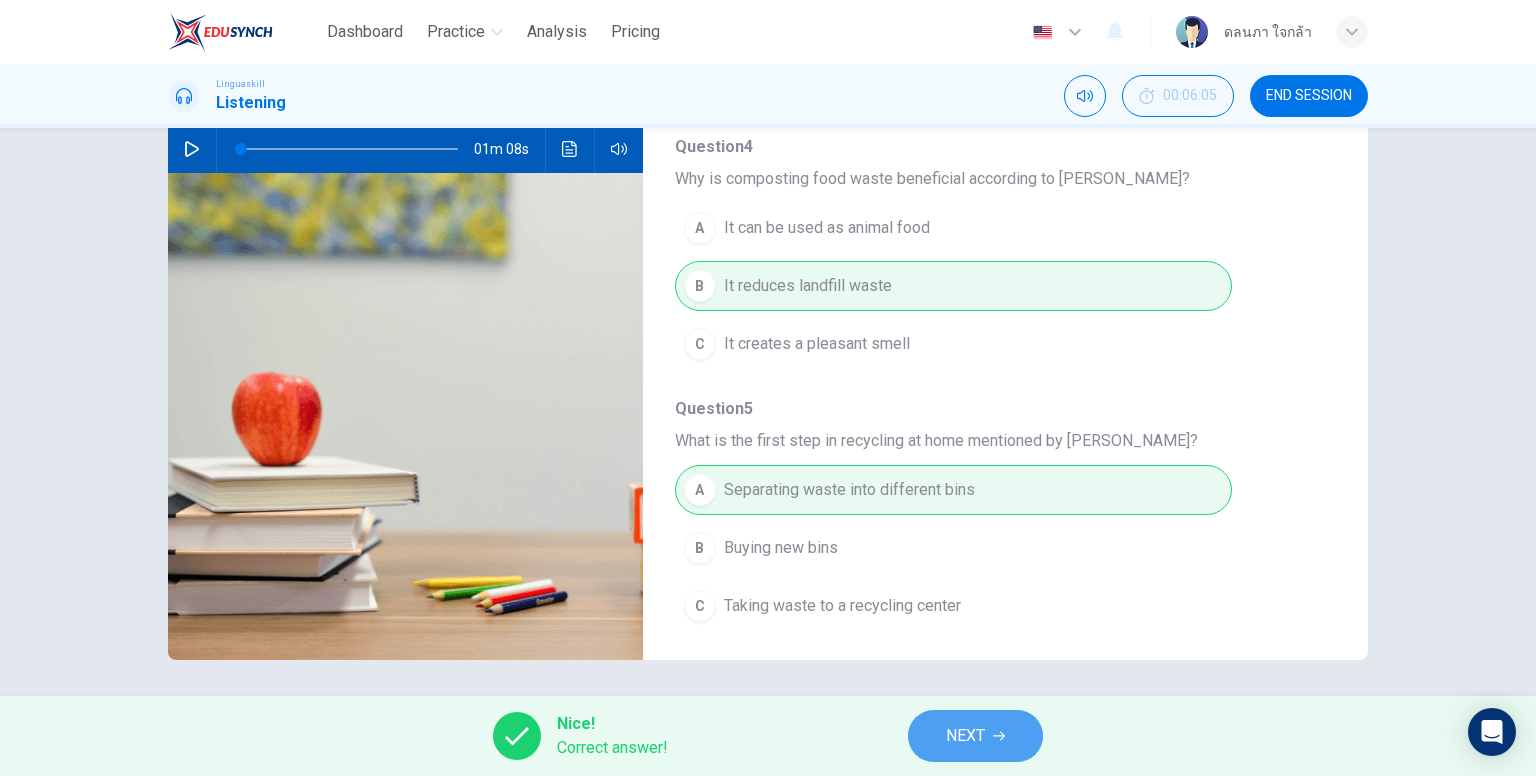 click on "NEXT" at bounding box center (965, 736) 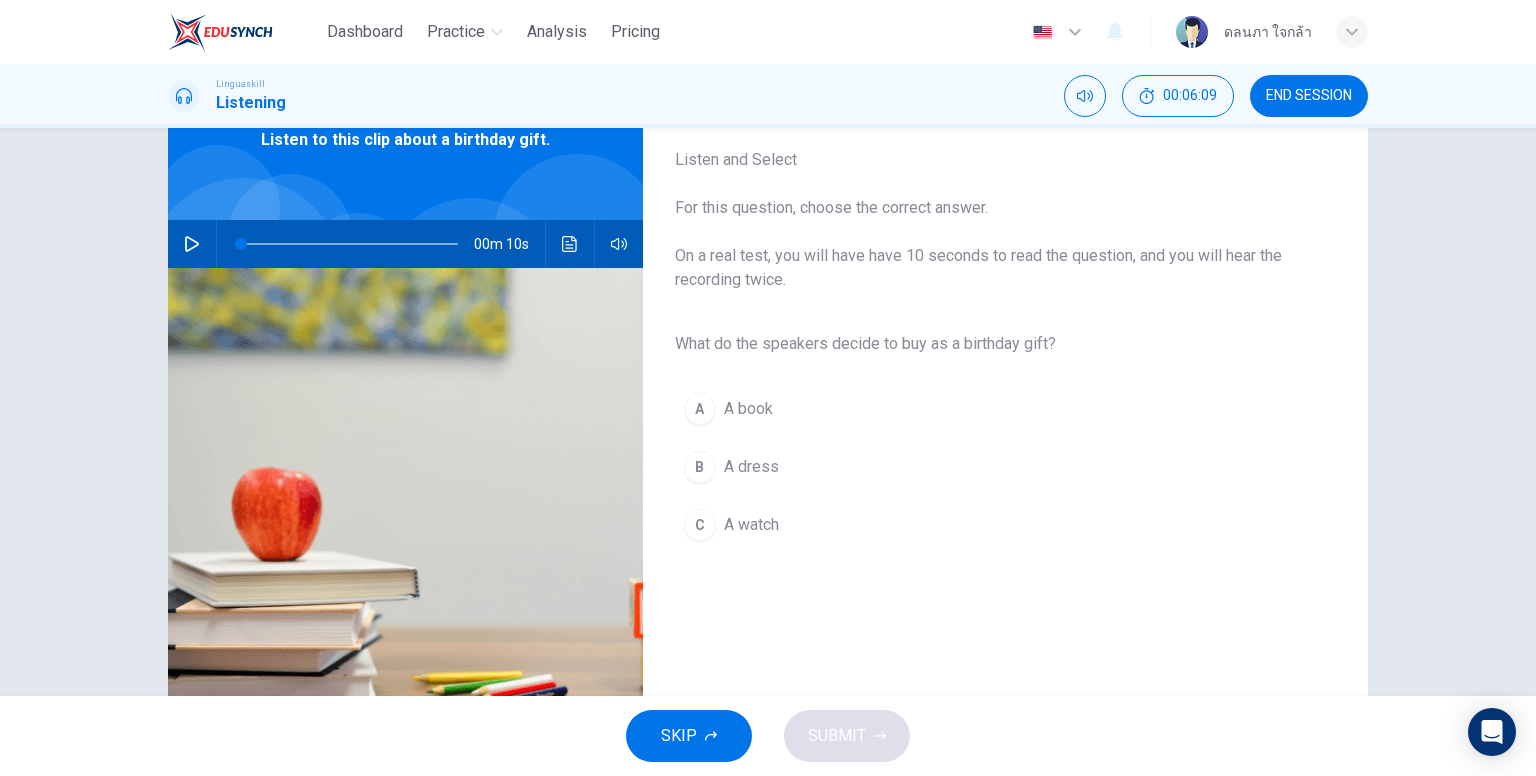 scroll, scrollTop: 87, scrollLeft: 0, axis: vertical 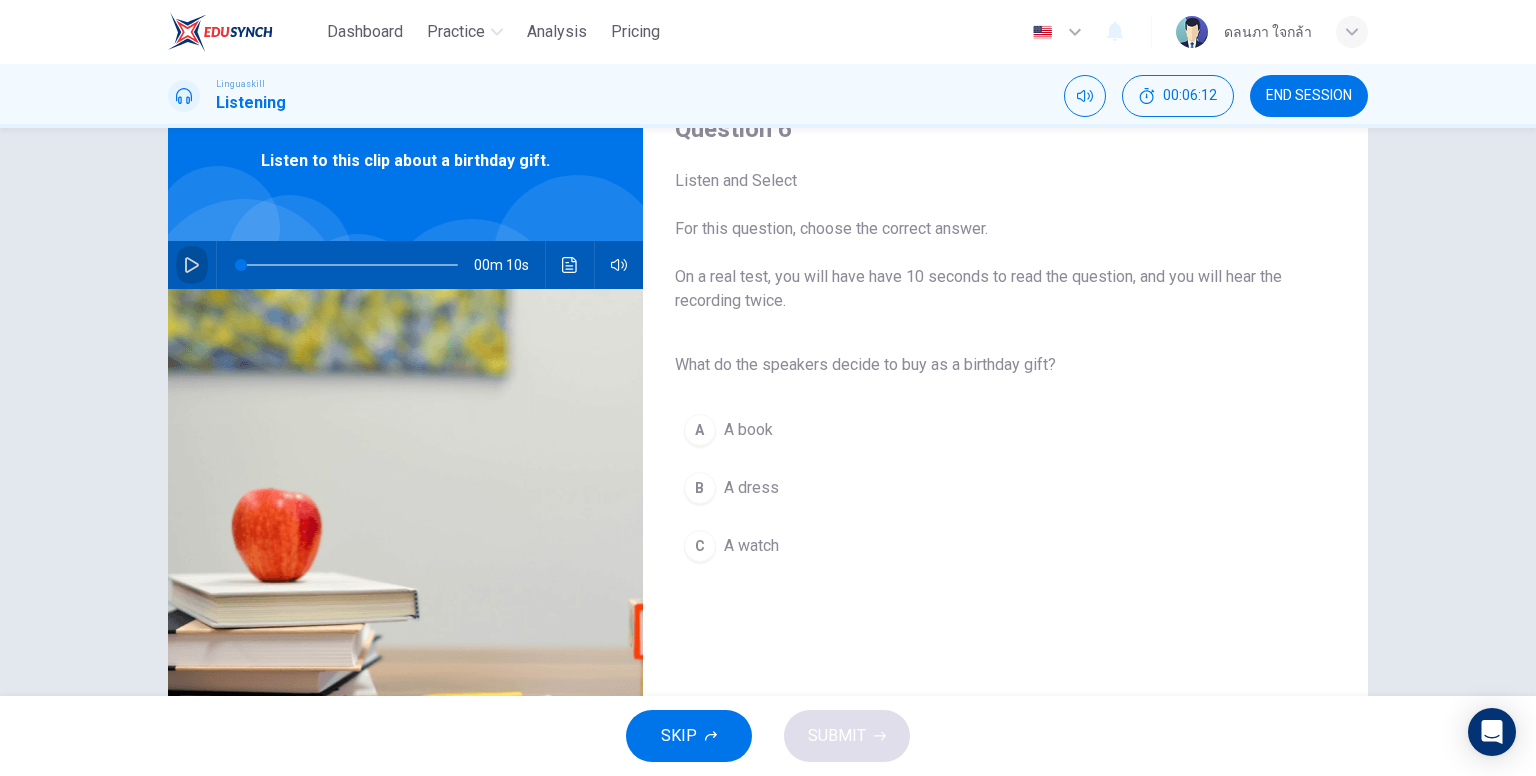 click at bounding box center (192, 265) 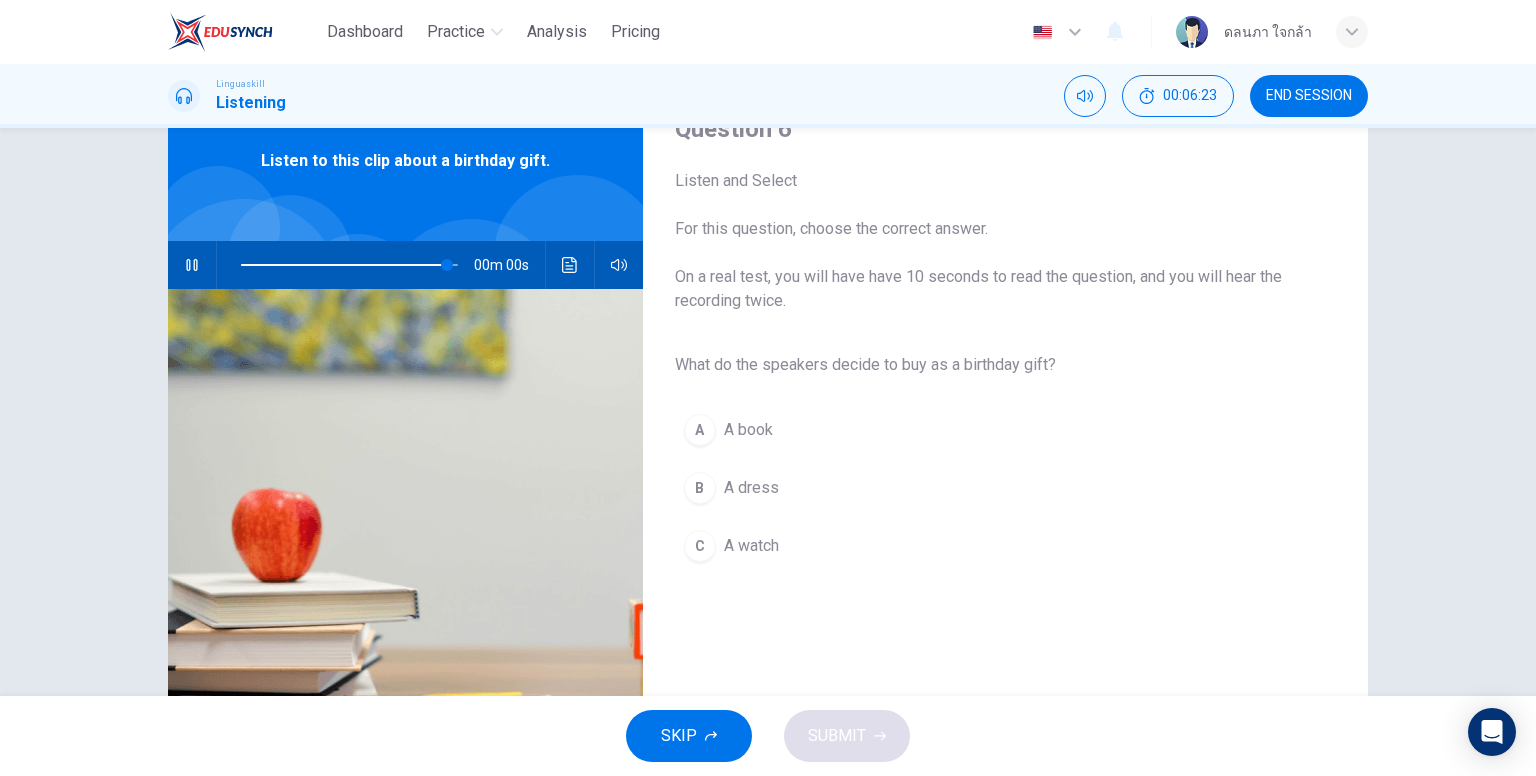 type on "0" 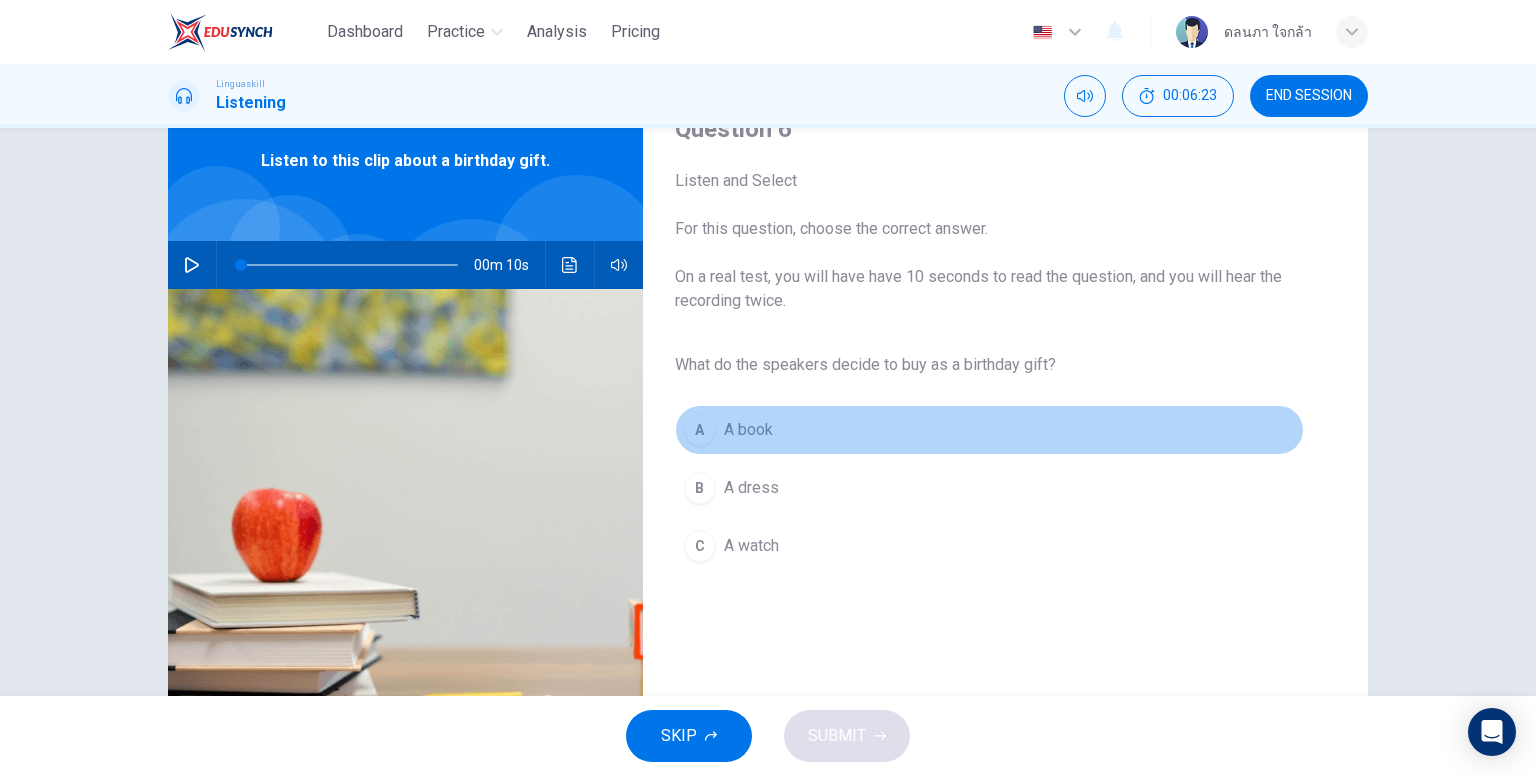 click on "A book" at bounding box center [748, 430] 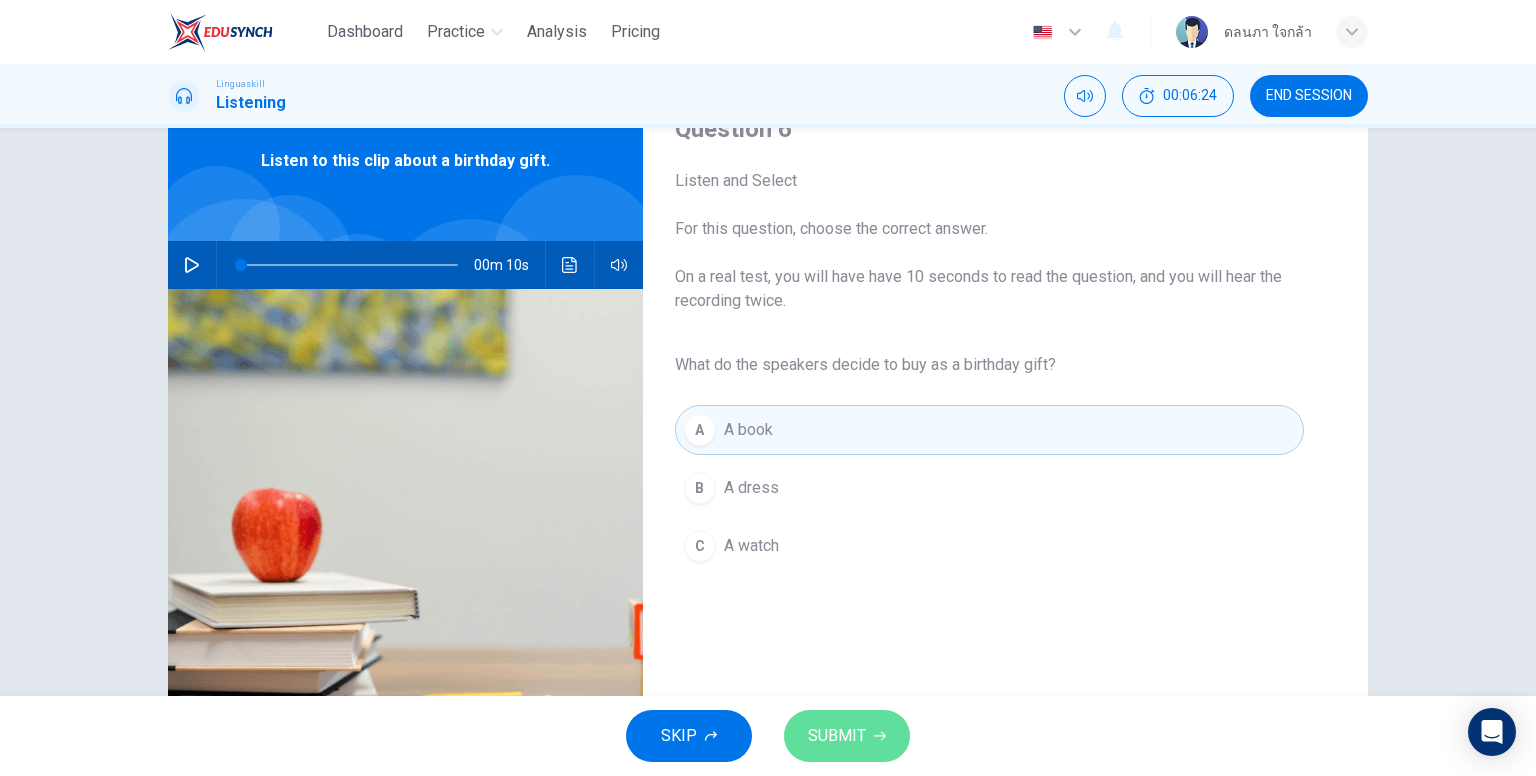 click on "SUBMIT" at bounding box center (837, 736) 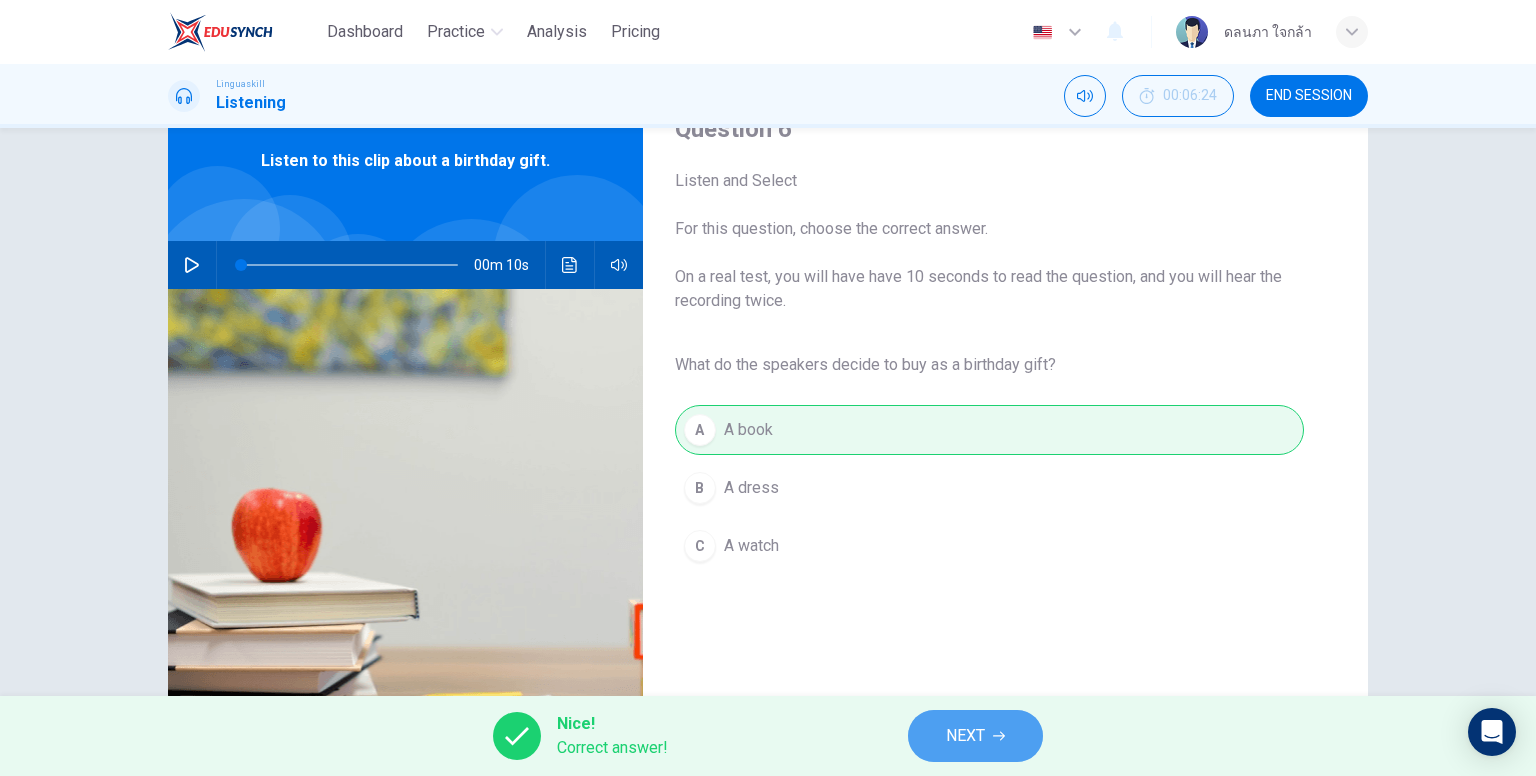 click on "NEXT" at bounding box center [975, 736] 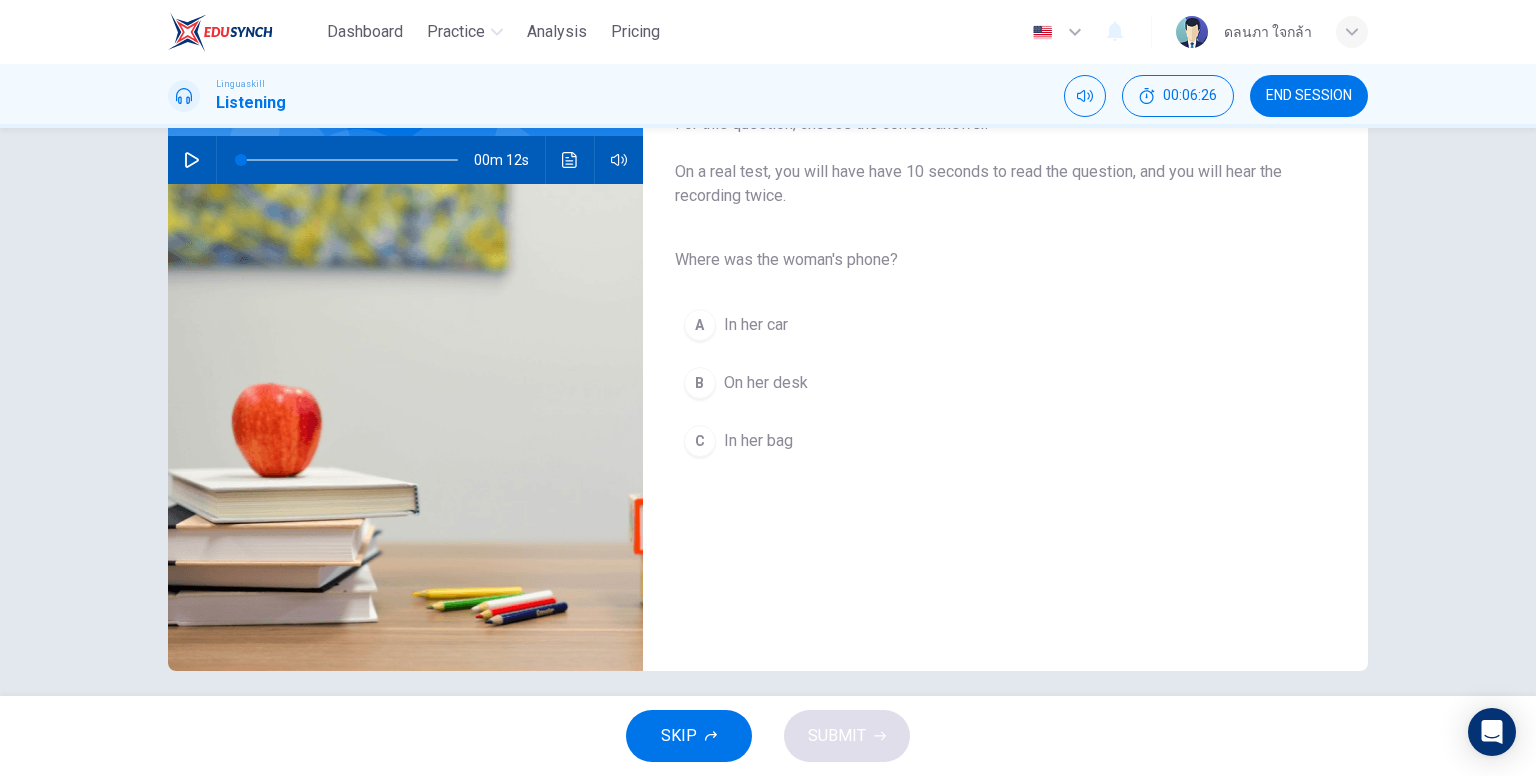 scroll, scrollTop: 196, scrollLeft: 0, axis: vertical 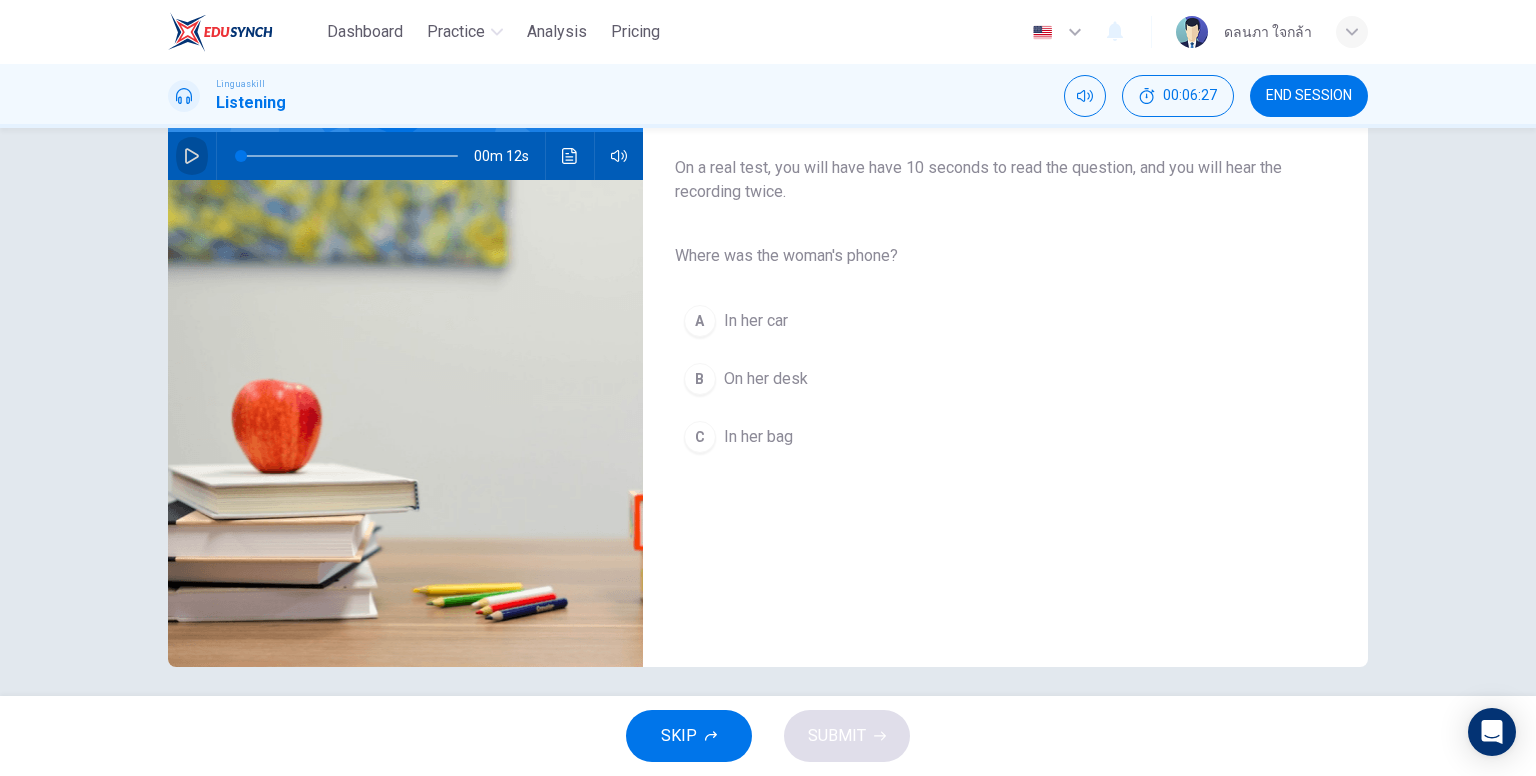 click 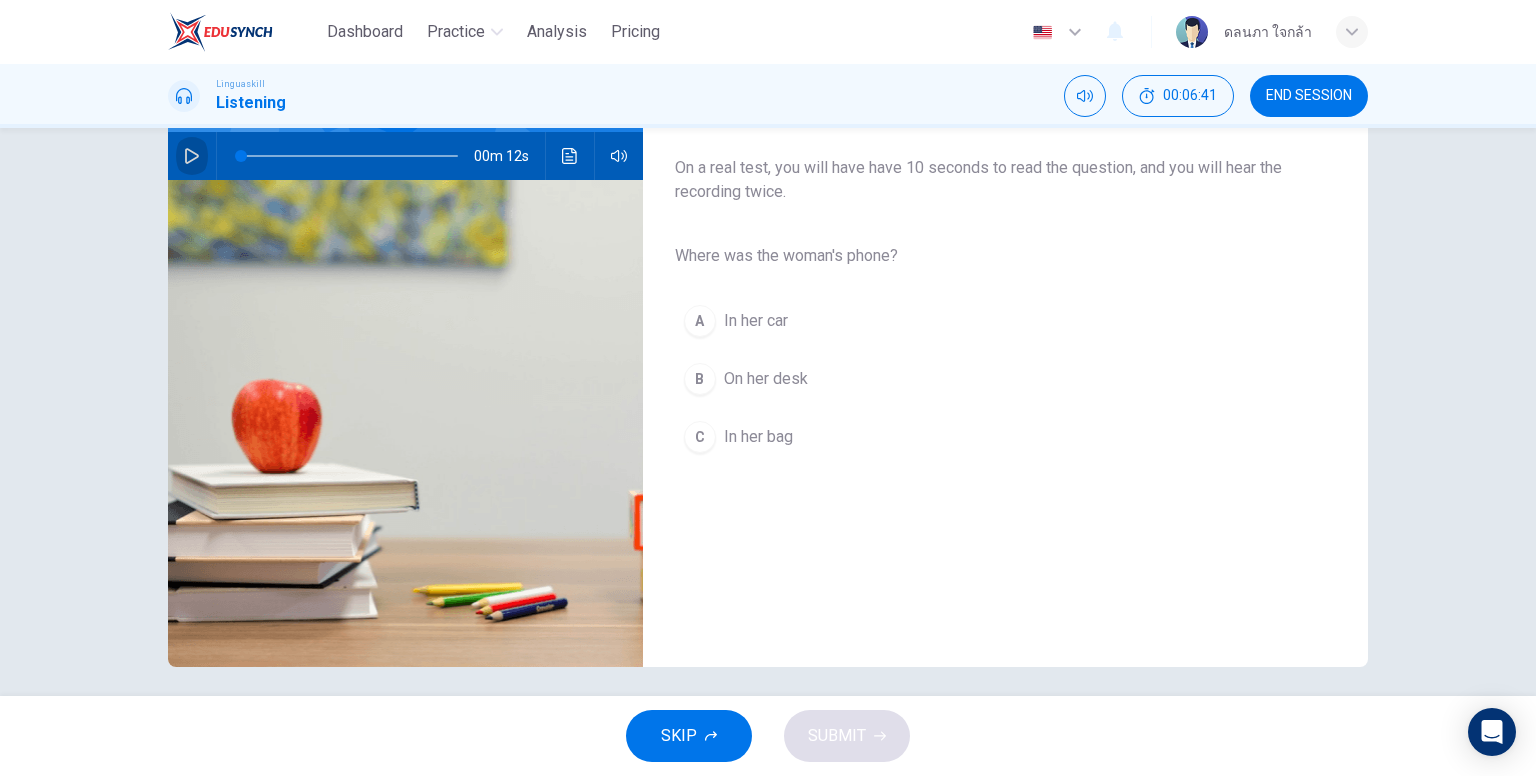 click 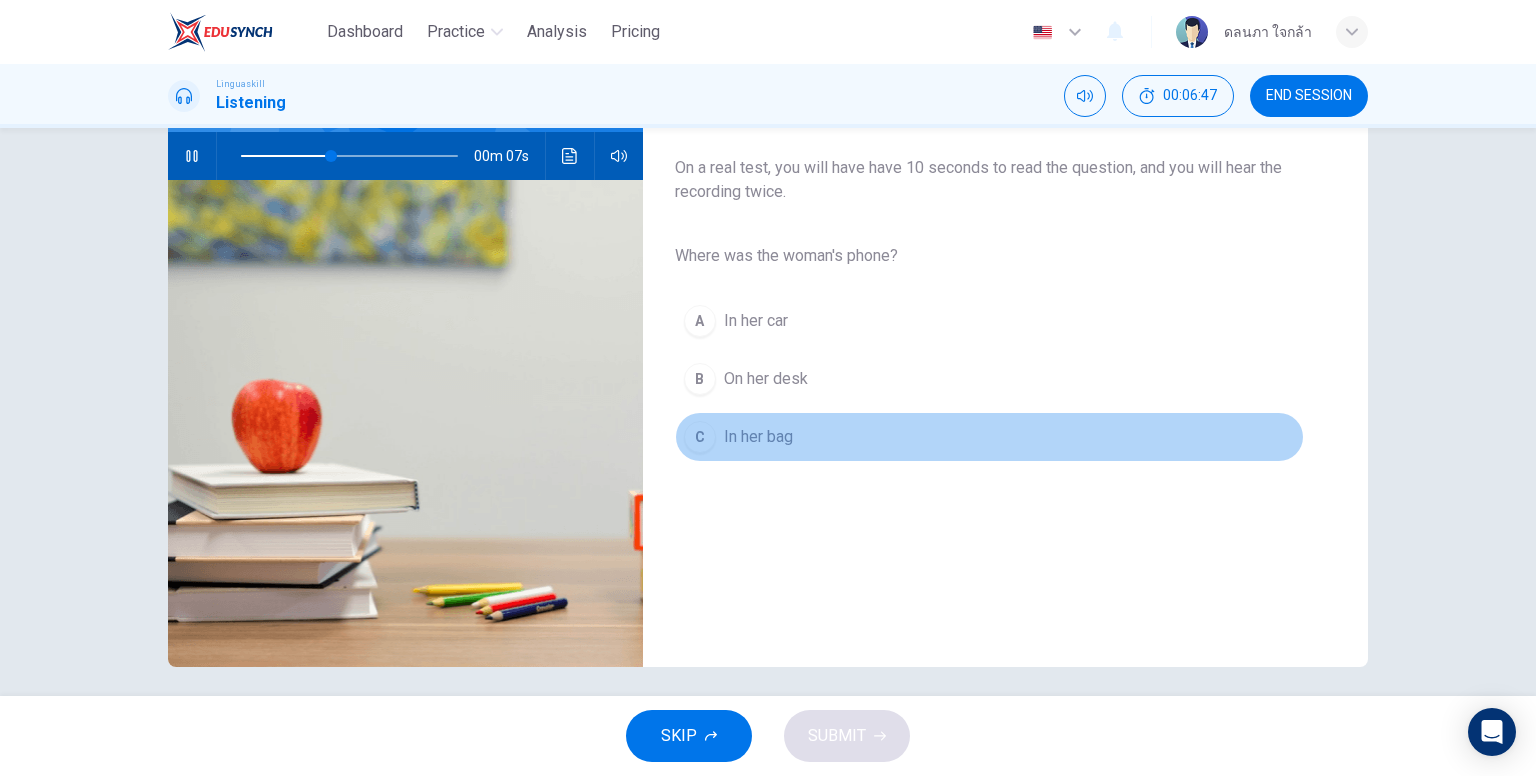 click on "In her bag" at bounding box center (758, 437) 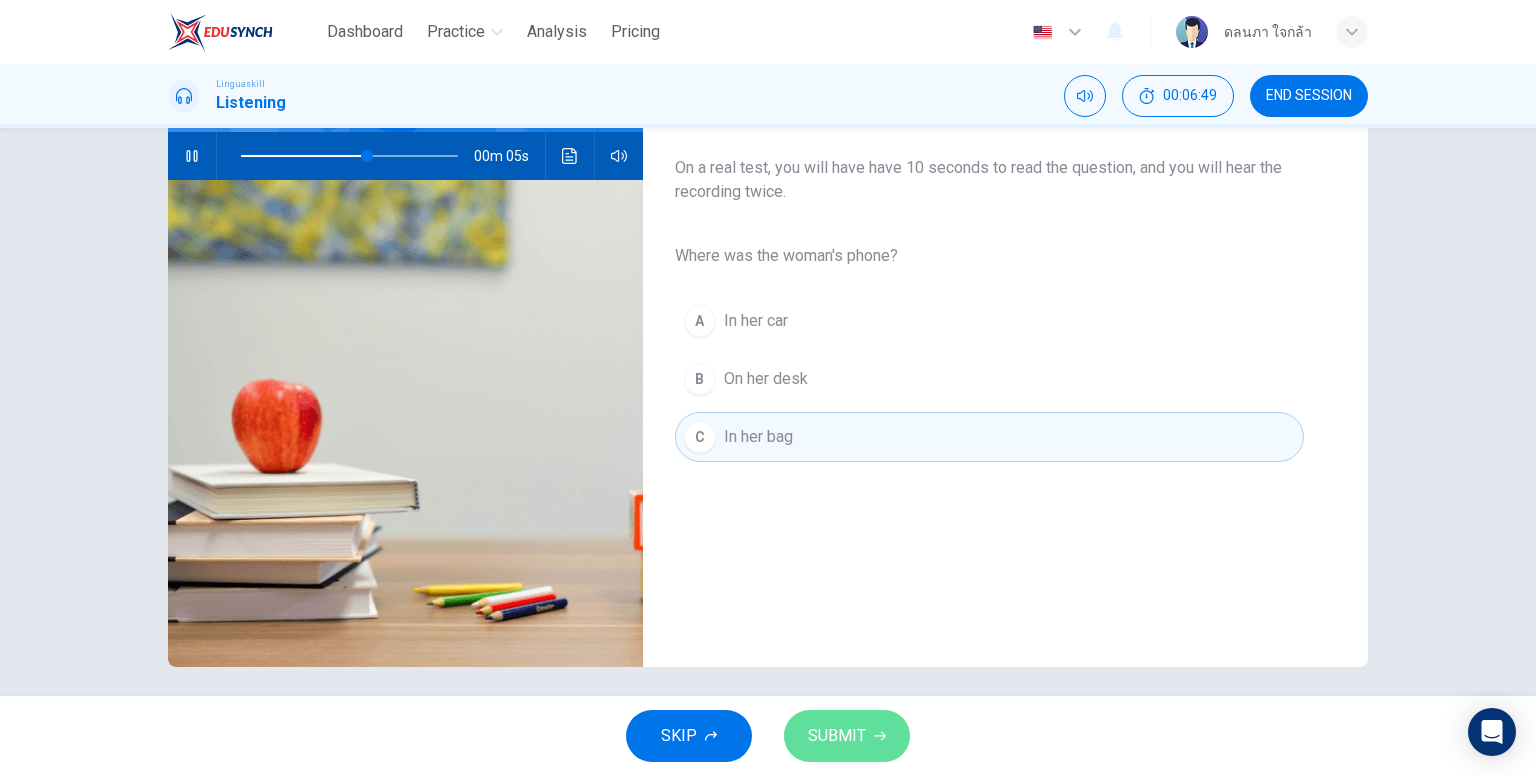 click on "SUBMIT" at bounding box center (837, 736) 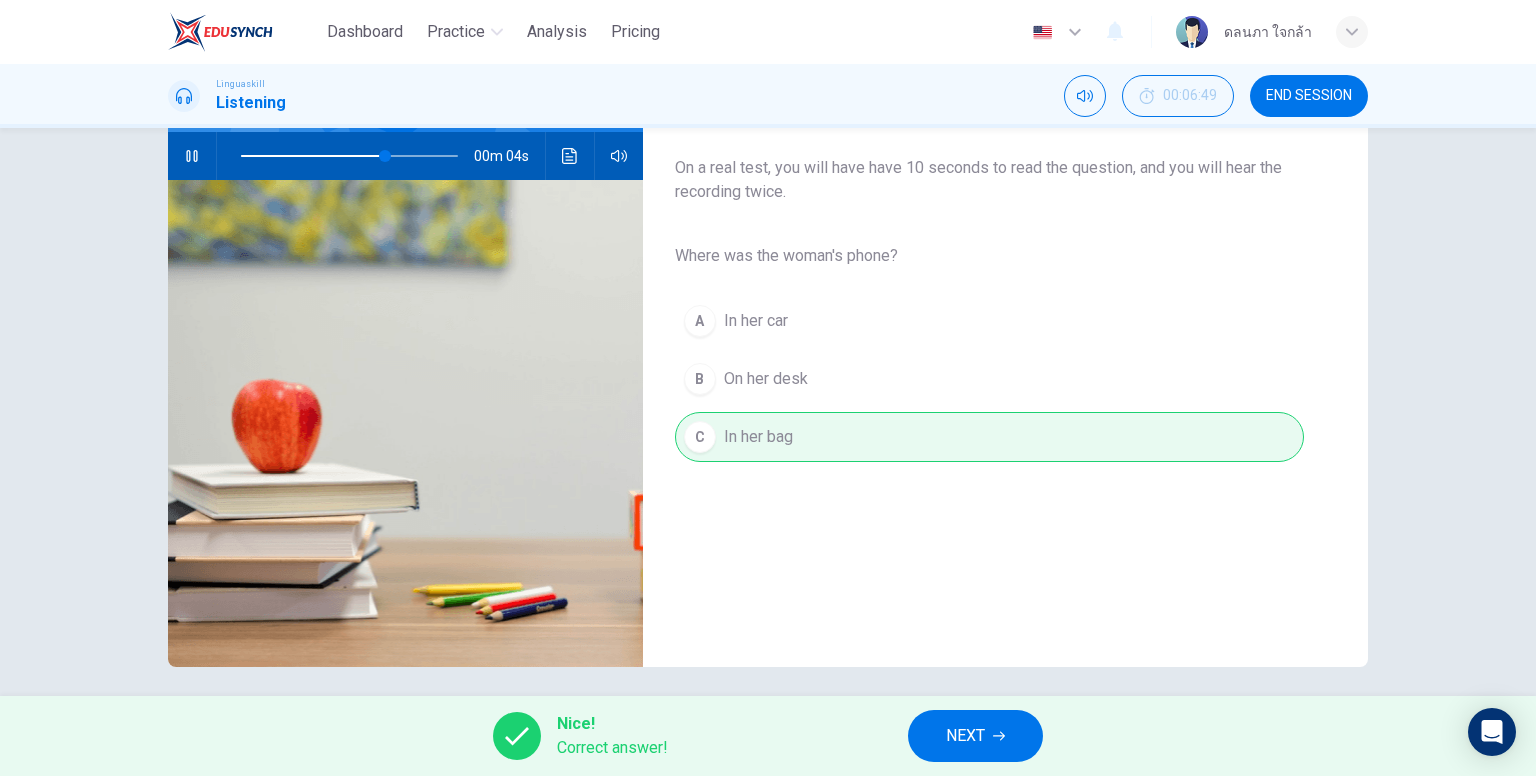type on "75" 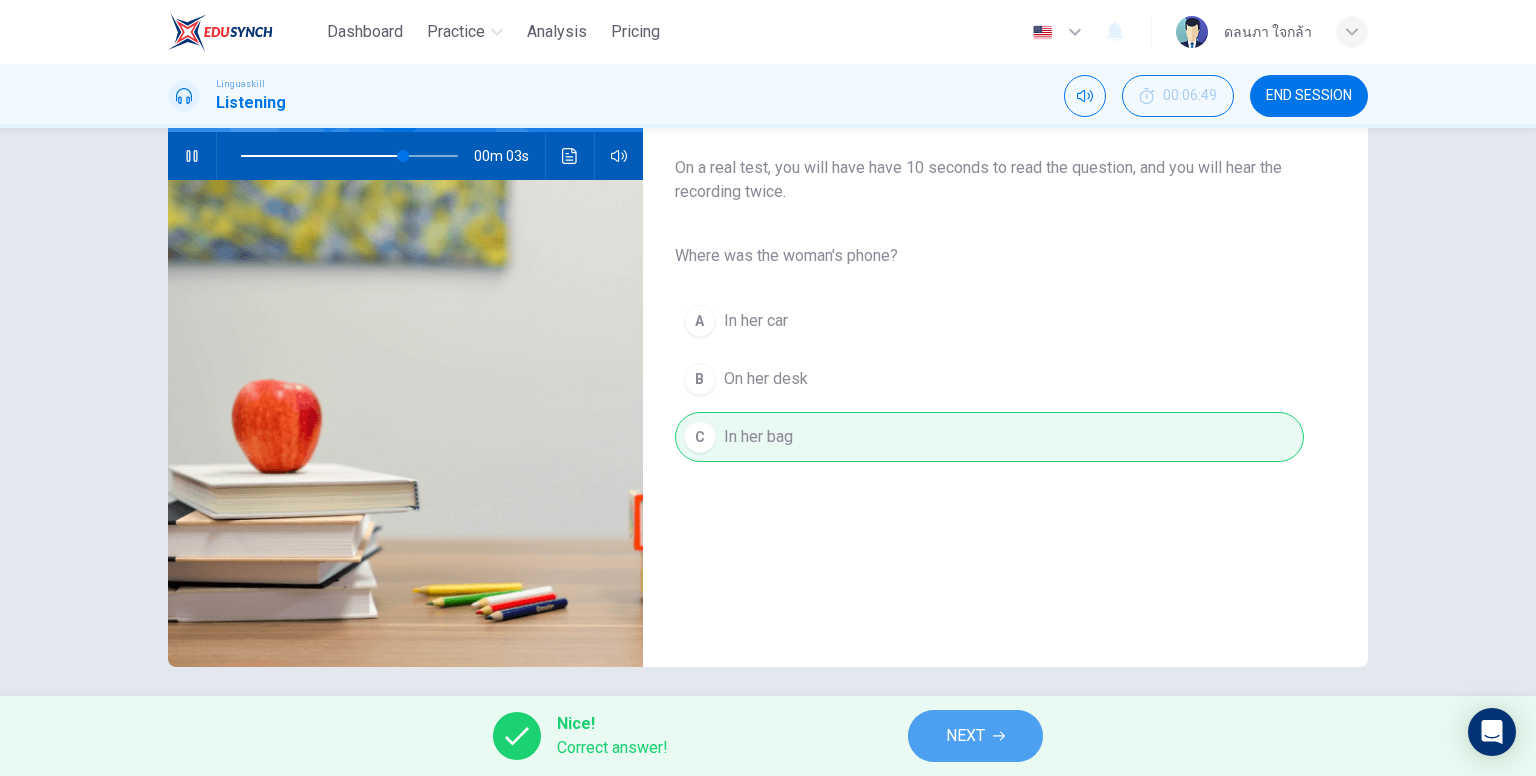 click on "NEXT" at bounding box center (975, 736) 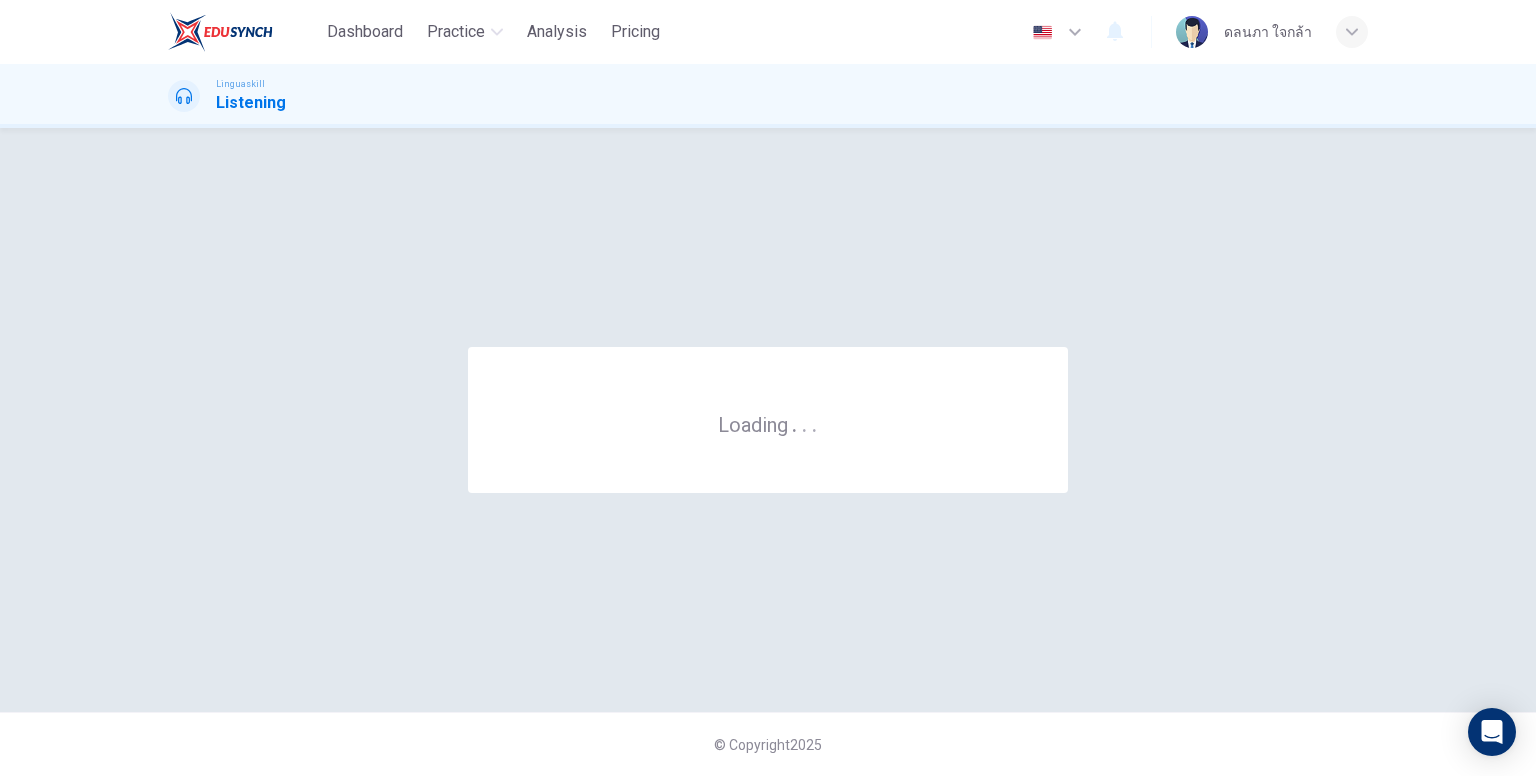 scroll, scrollTop: 0, scrollLeft: 0, axis: both 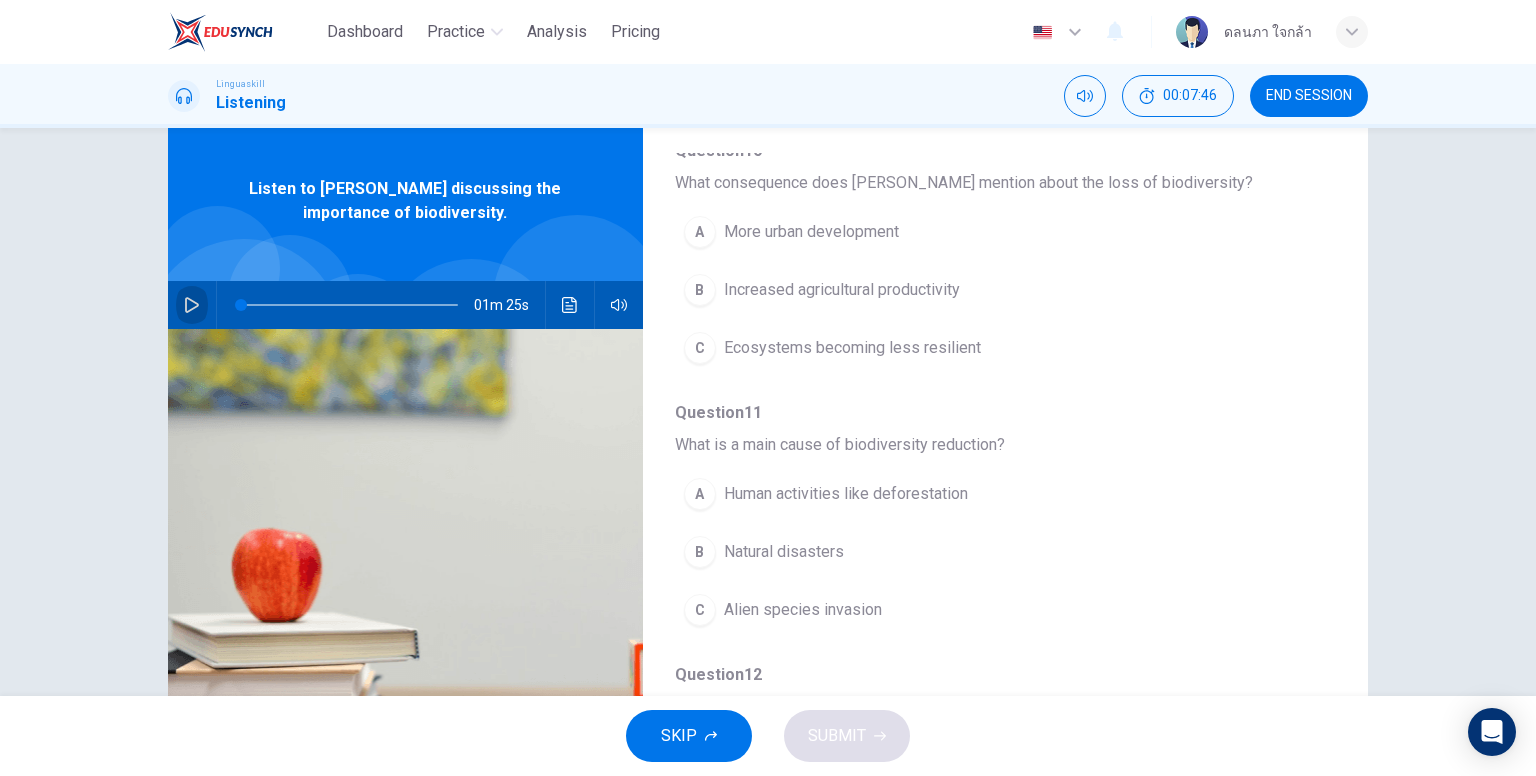 click 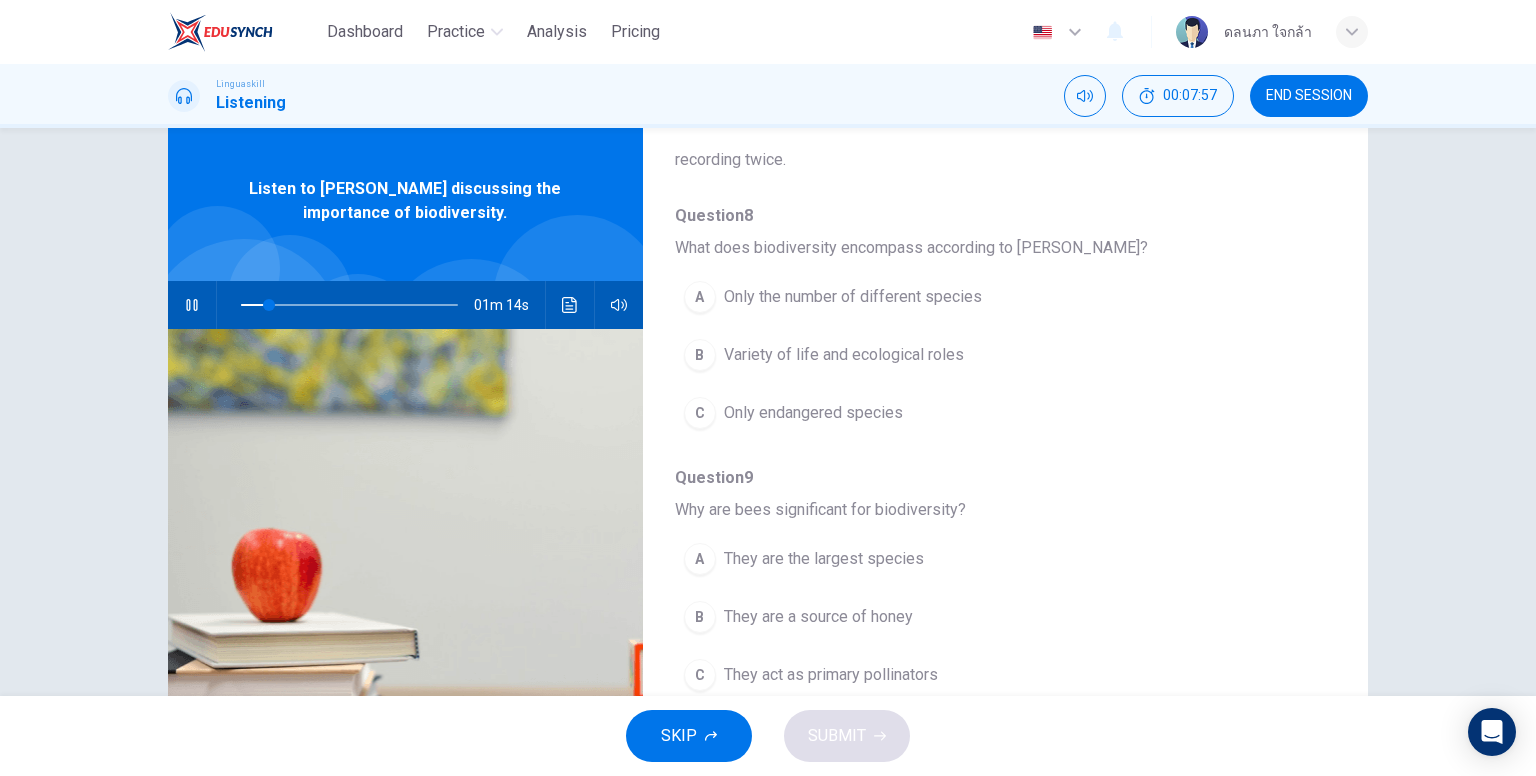 scroll, scrollTop: 167, scrollLeft: 0, axis: vertical 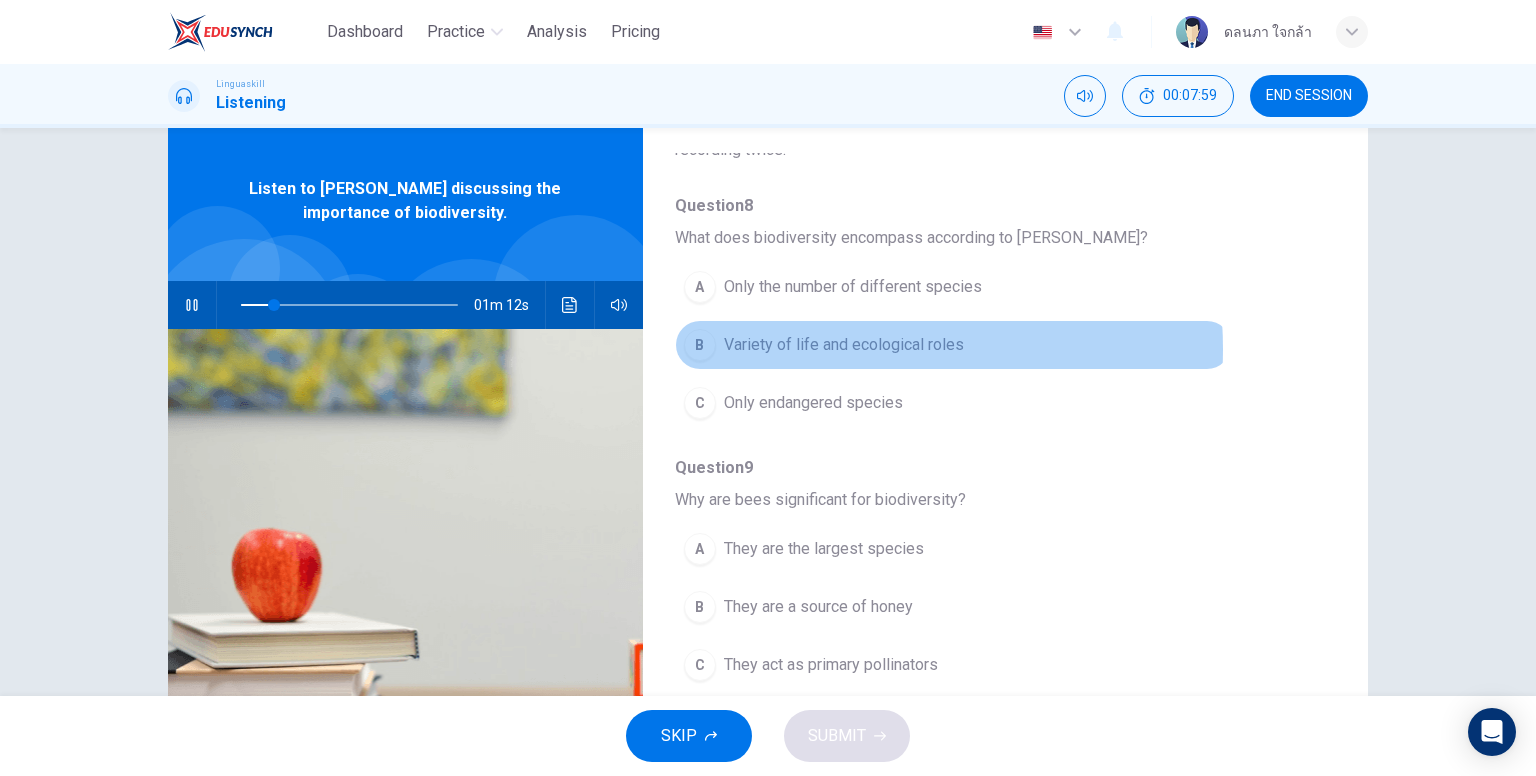 click on "Variety of life and ecological roles" at bounding box center (844, 345) 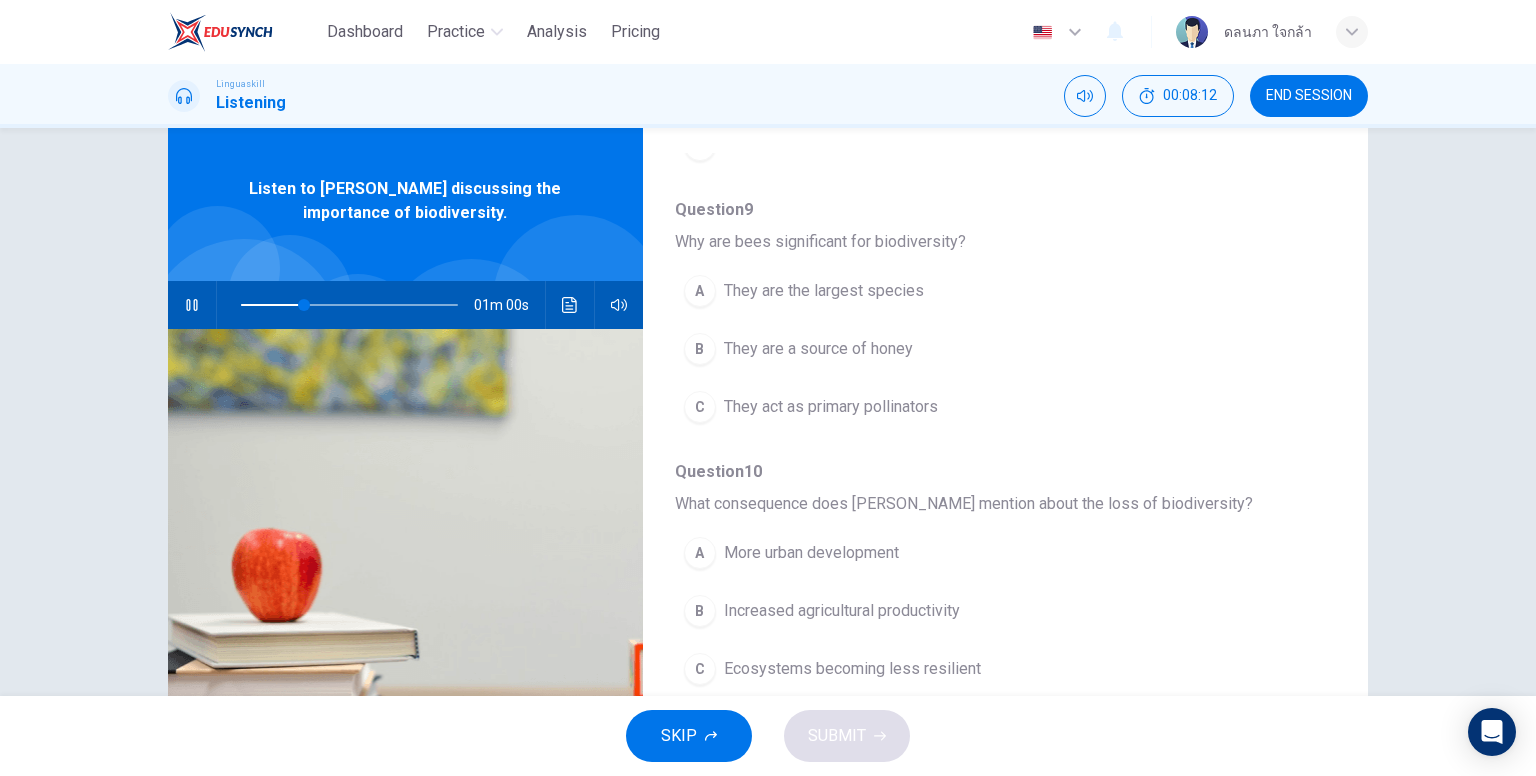 scroll, scrollTop: 429, scrollLeft: 0, axis: vertical 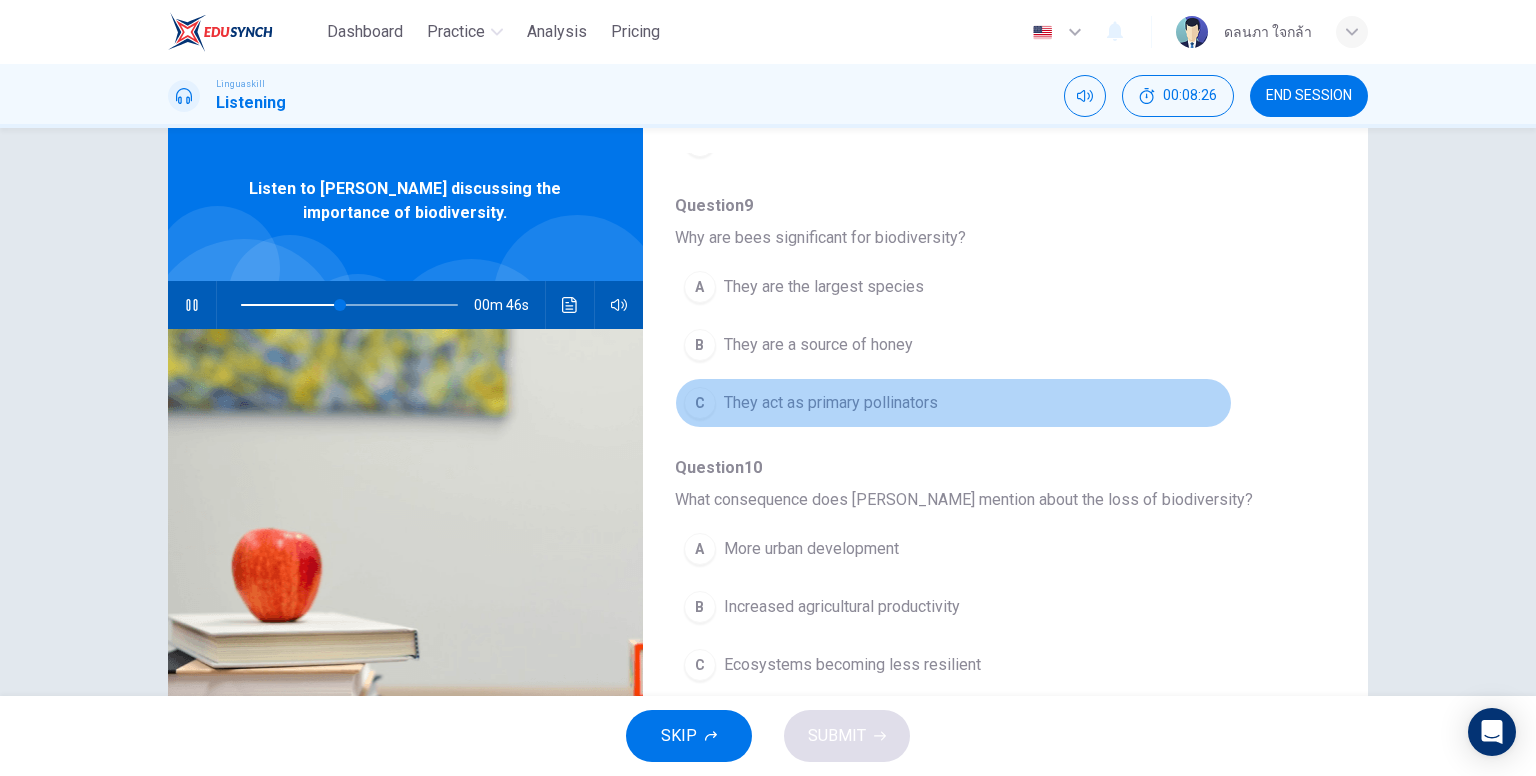 click on "C They act as primary pollinators" at bounding box center (953, 403) 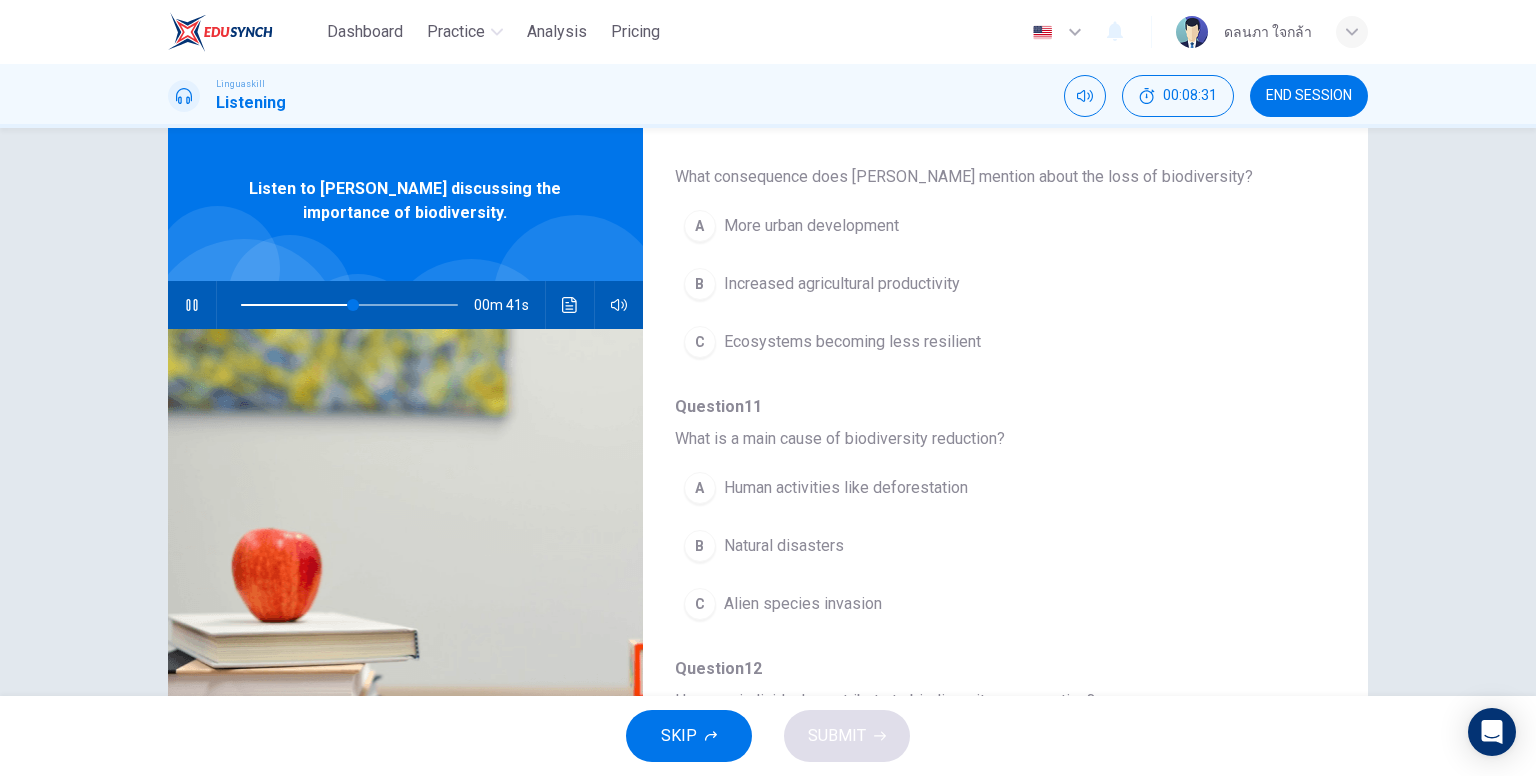 scroll, scrollTop: 736, scrollLeft: 0, axis: vertical 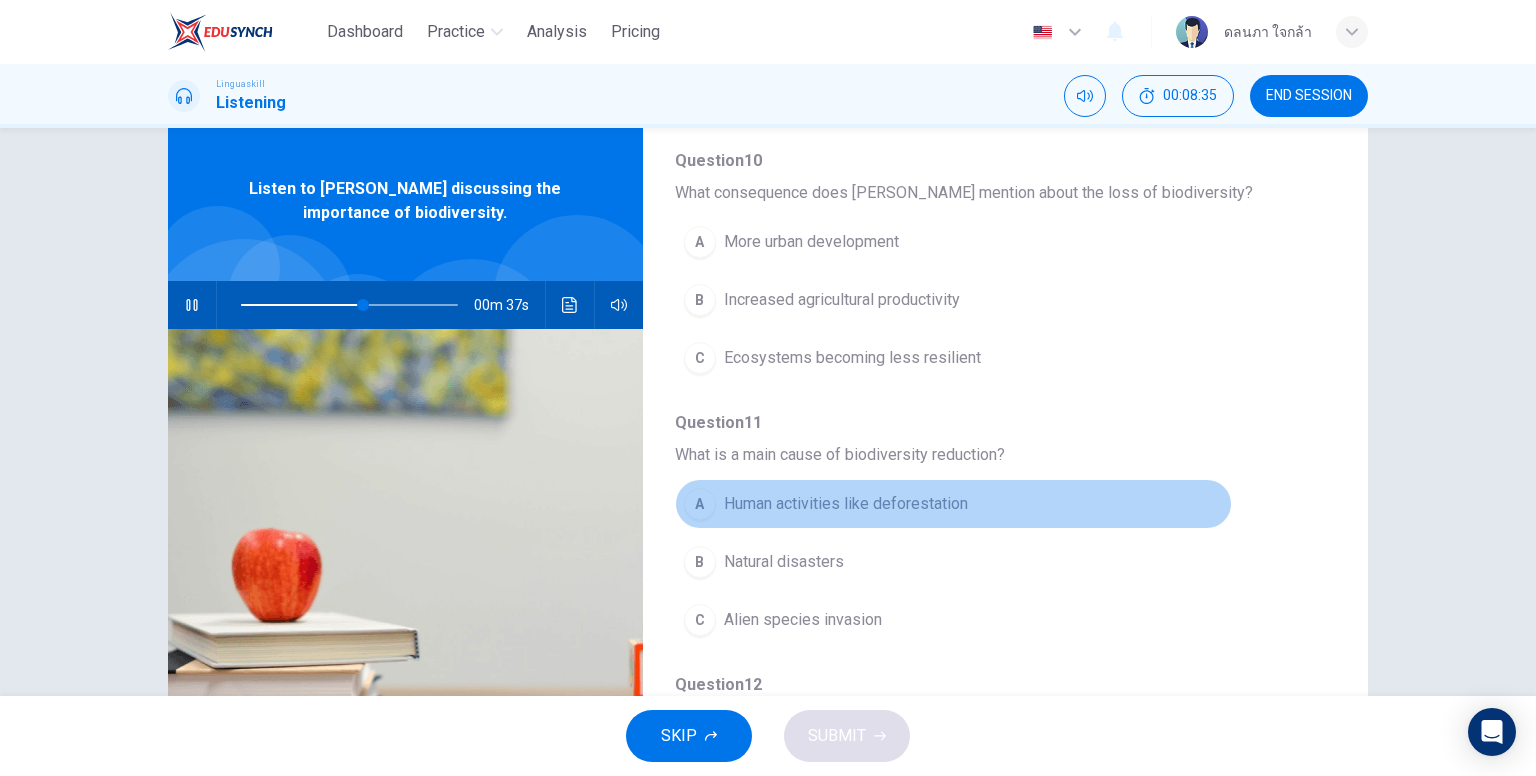 click on "A Human activities like deforestation" at bounding box center [953, 504] 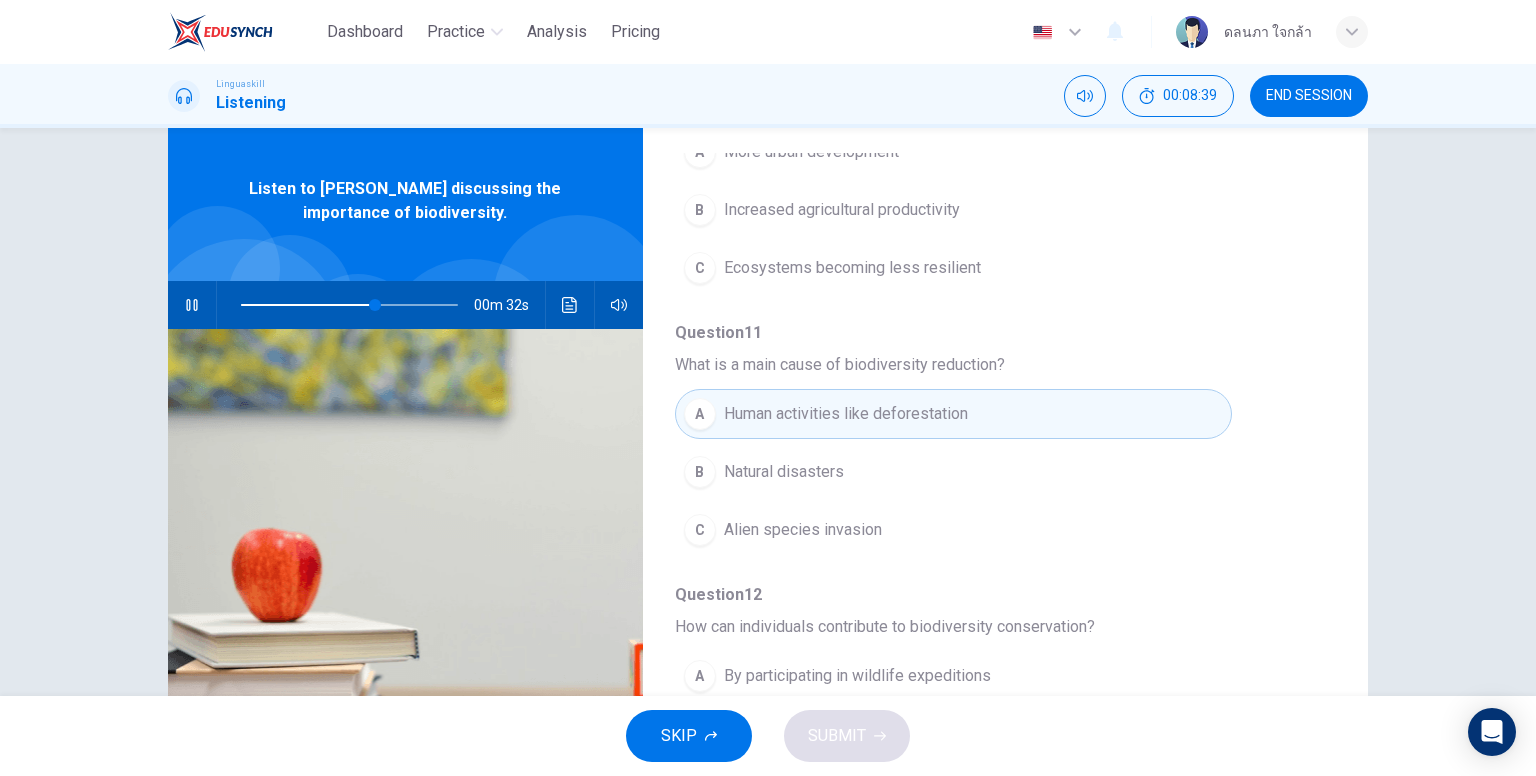 scroll, scrollTop: 856, scrollLeft: 0, axis: vertical 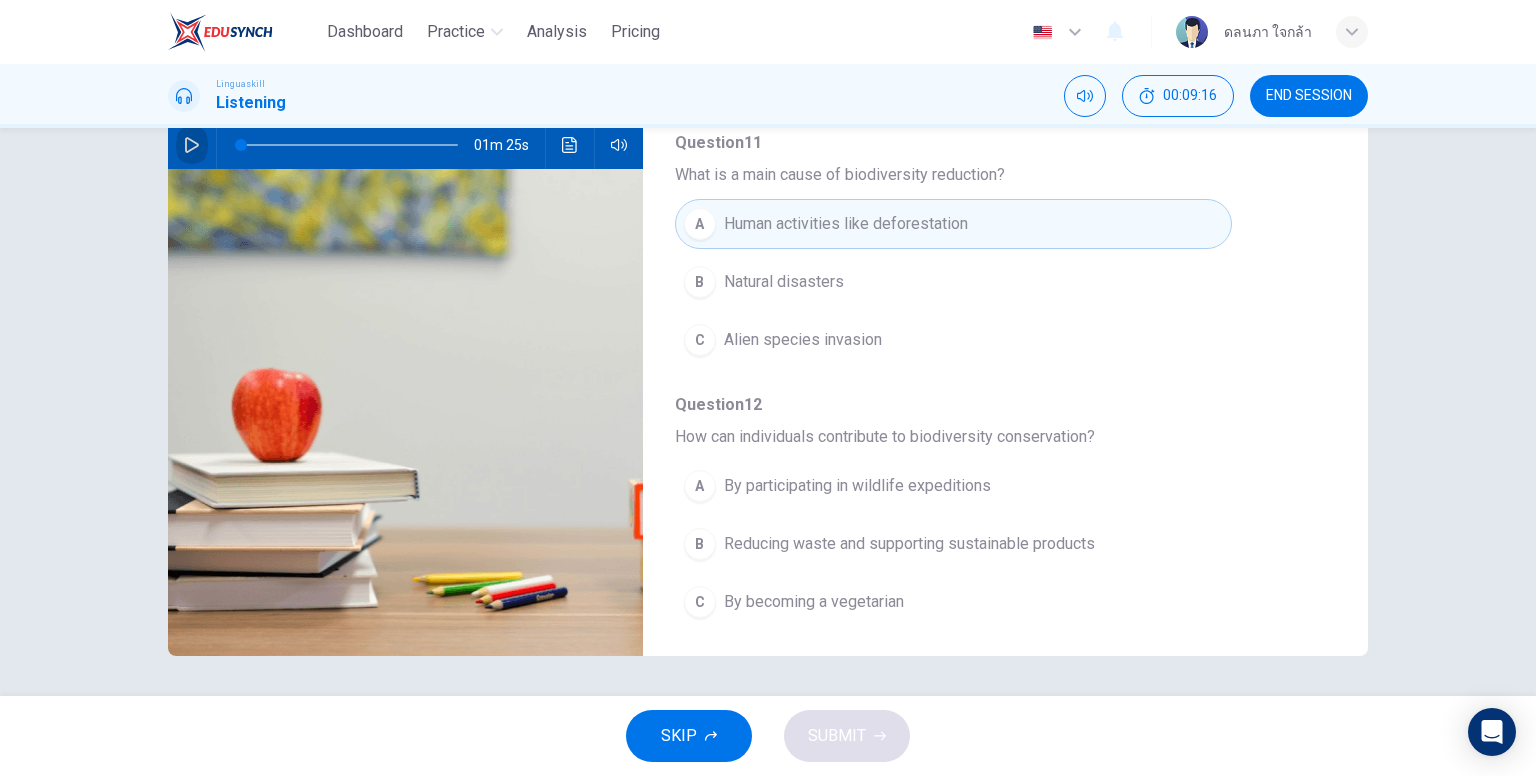 click at bounding box center [192, 145] 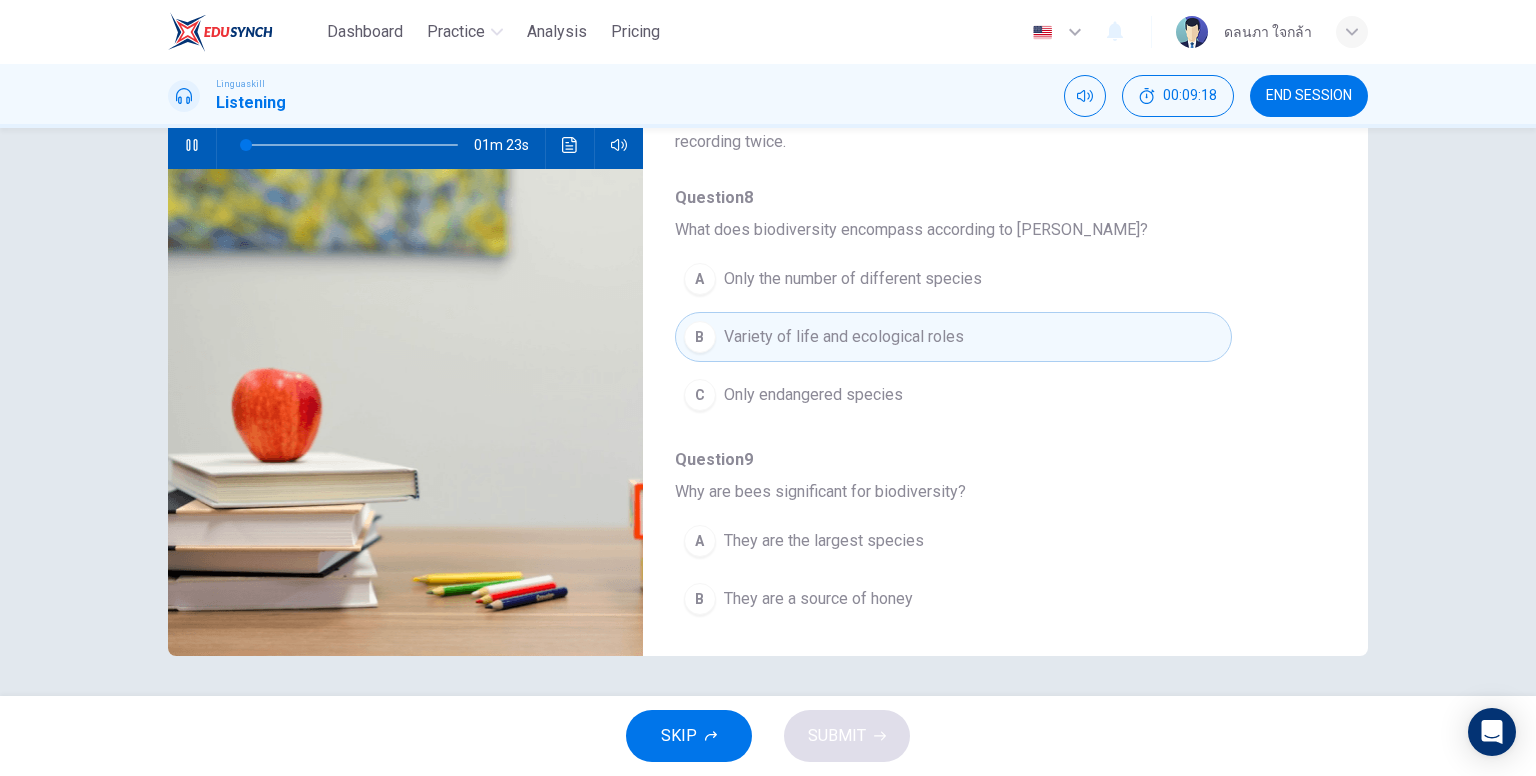 scroll, scrollTop: 0, scrollLeft: 0, axis: both 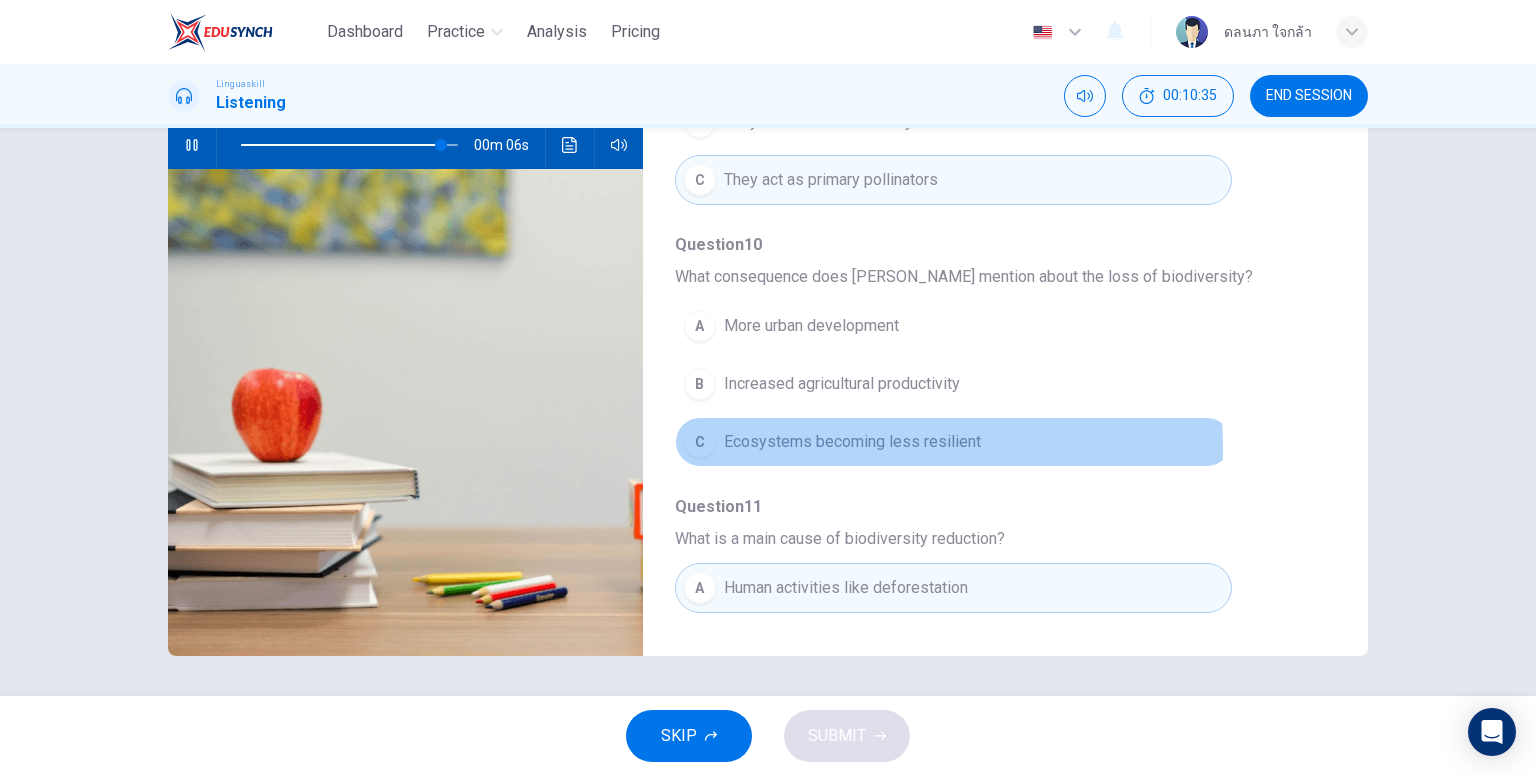 click on "Ecosystems becoming less resilient" at bounding box center (852, 442) 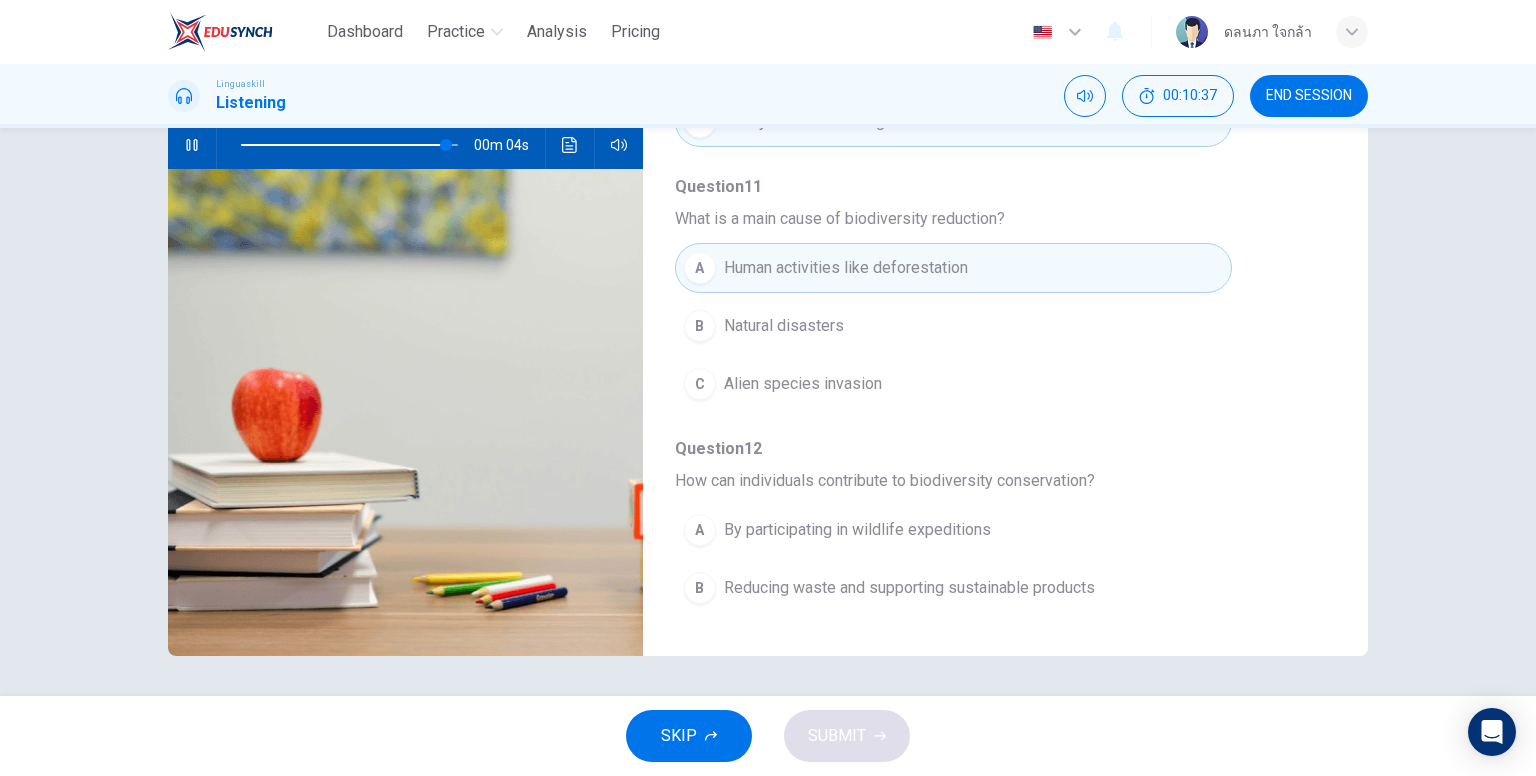 scroll, scrollTop: 856, scrollLeft: 0, axis: vertical 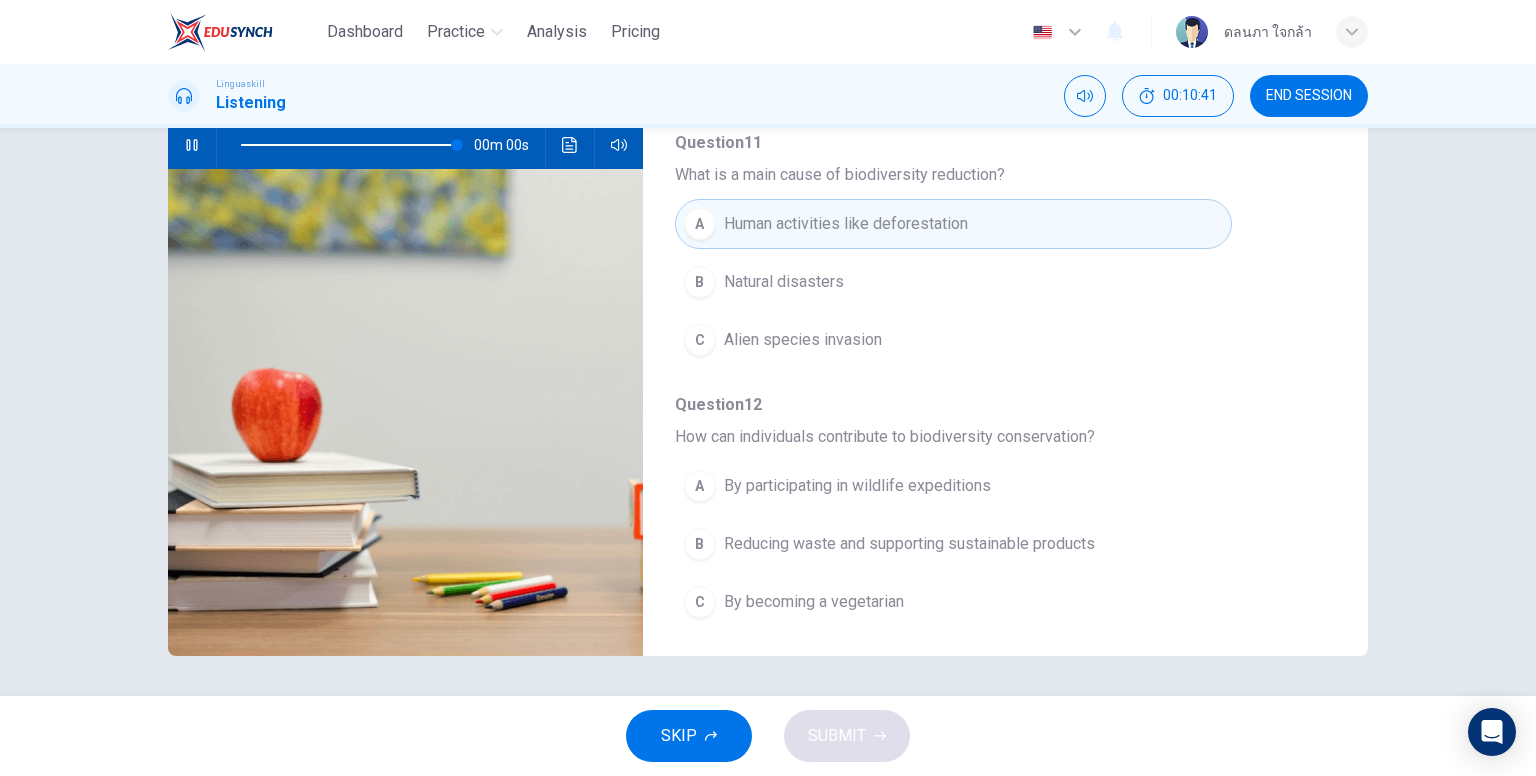 type on "0" 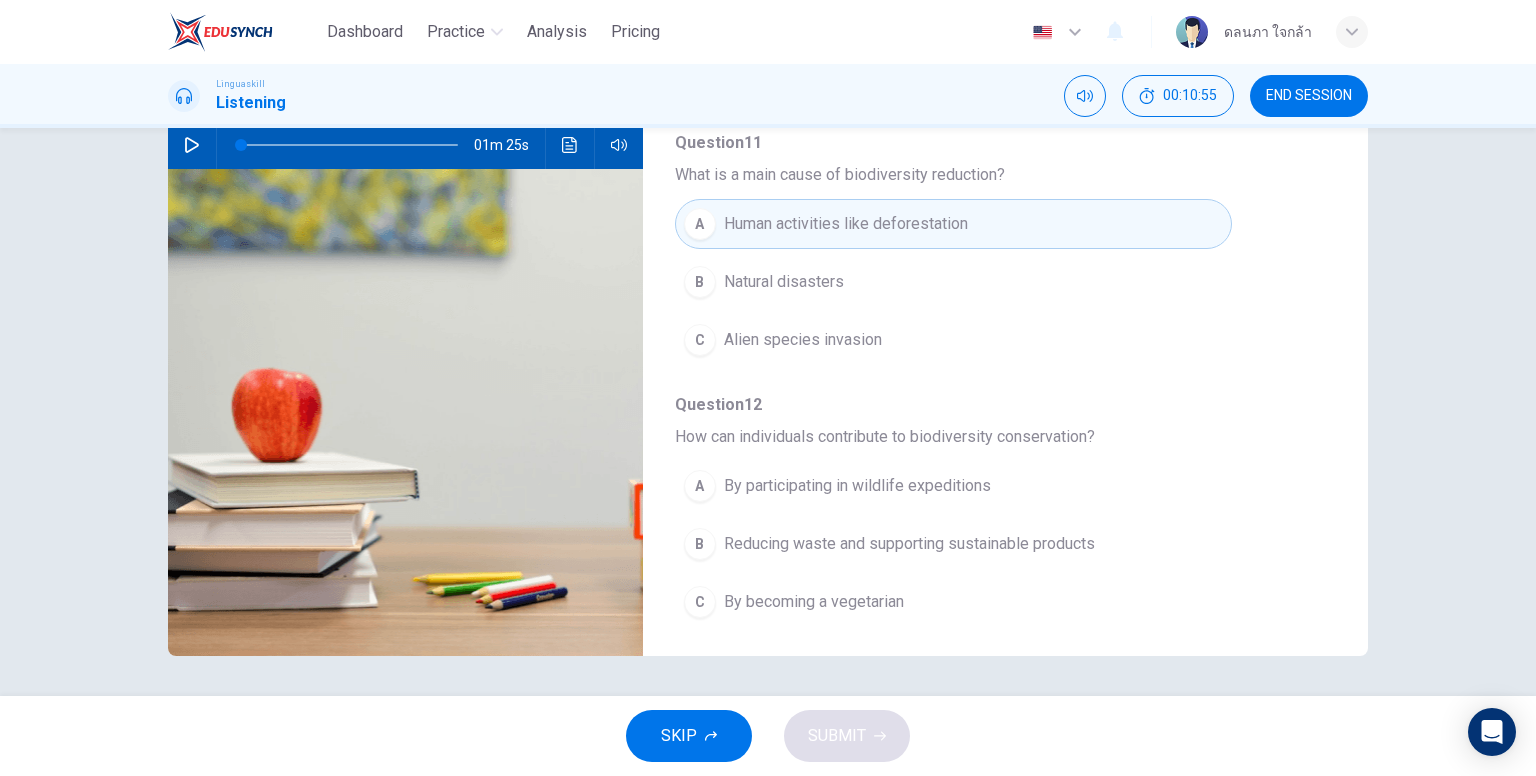 click on "B Reducing waste and supporting sustainable products" at bounding box center [953, 544] 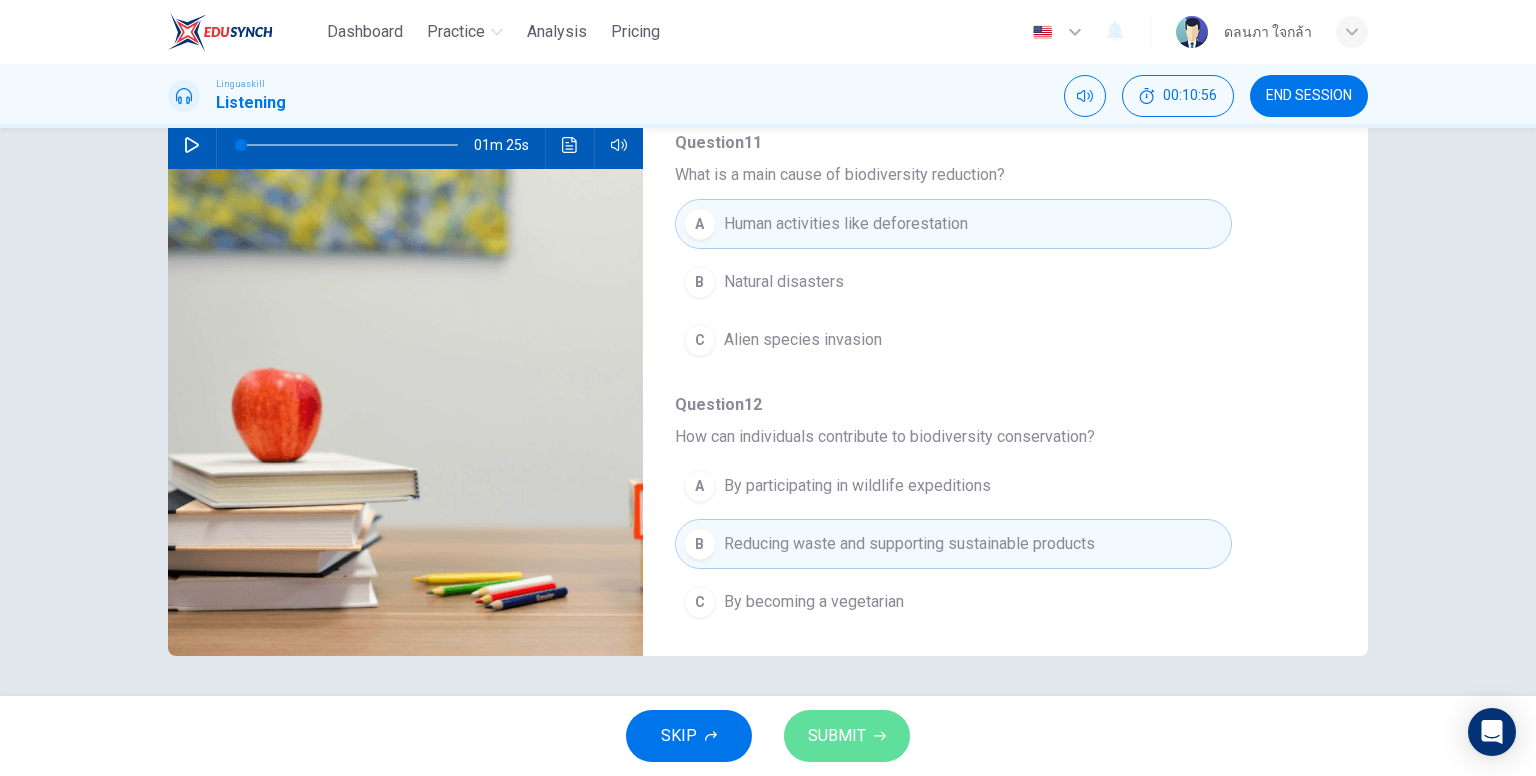 click on "SUBMIT" at bounding box center (847, 736) 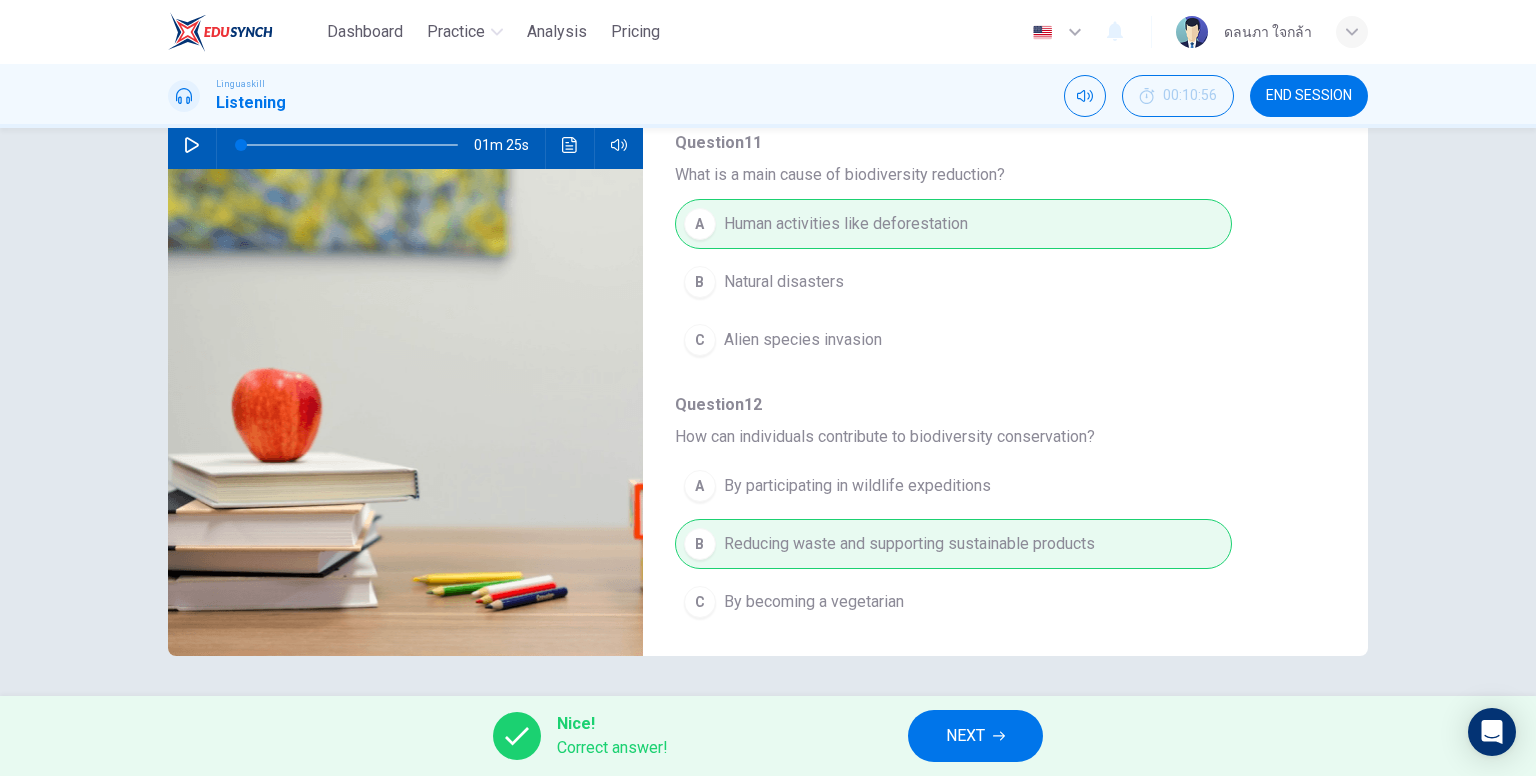 click on "NEXT" at bounding box center [965, 736] 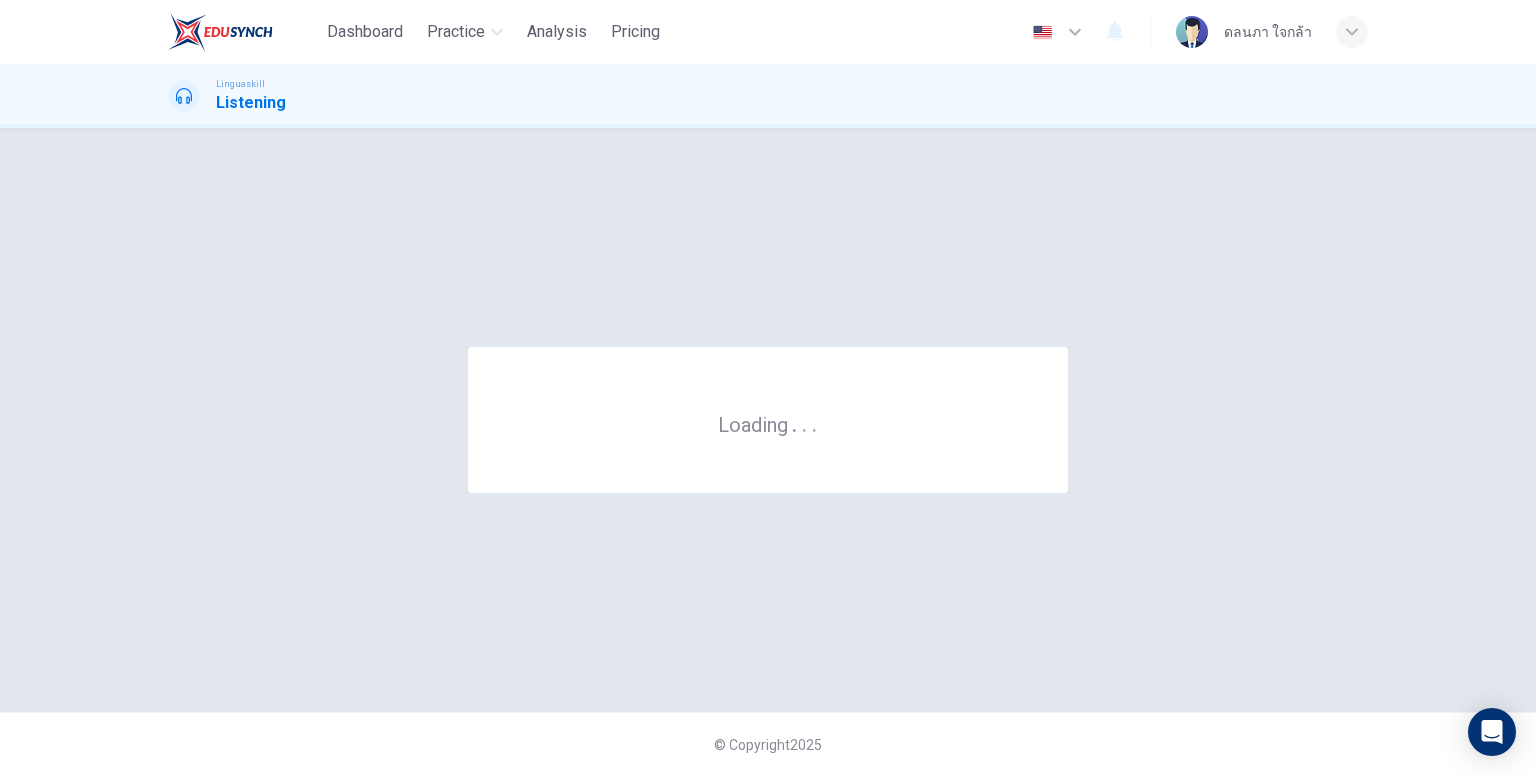 scroll, scrollTop: 0, scrollLeft: 0, axis: both 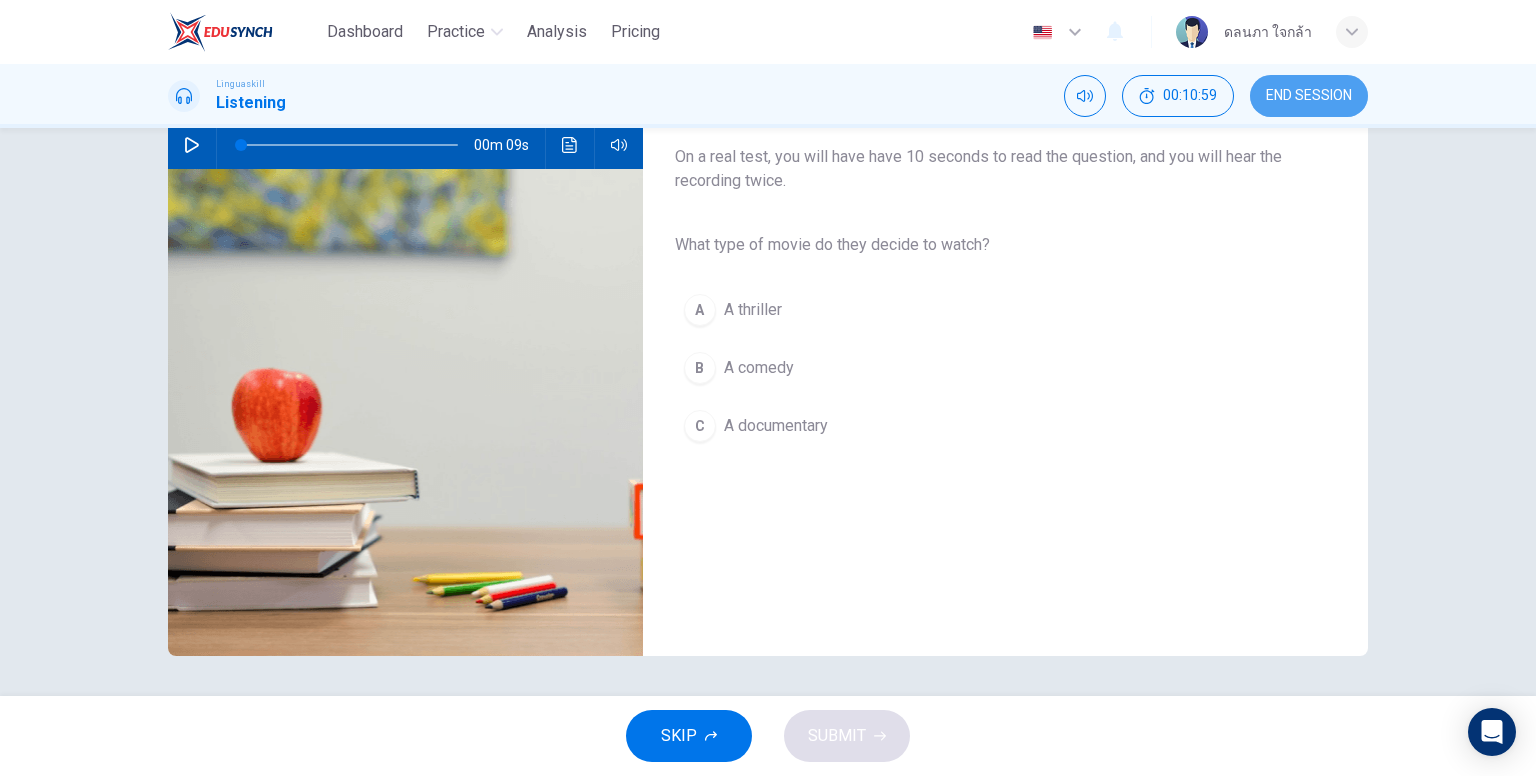 click on "END SESSION" at bounding box center (1309, 96) 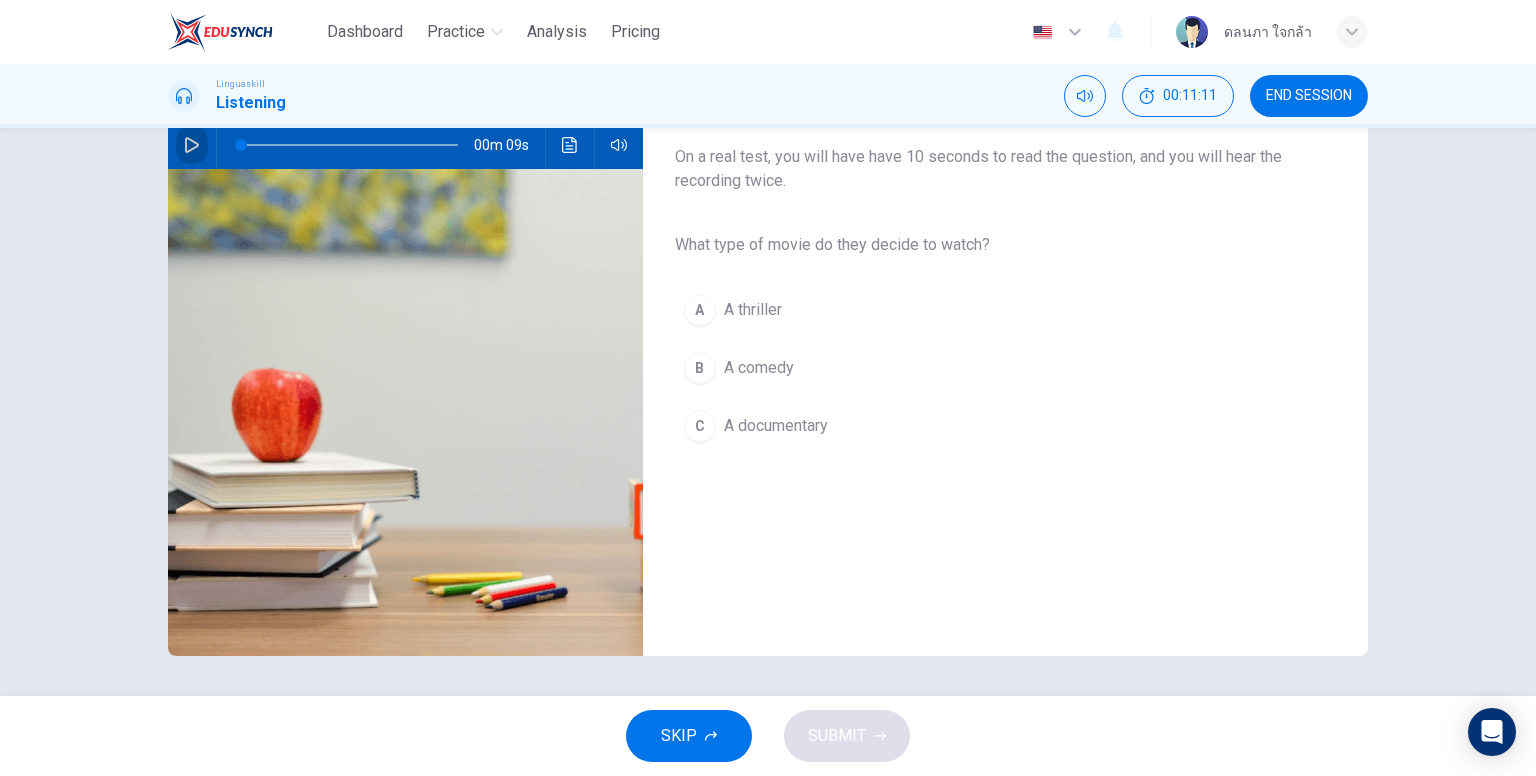click 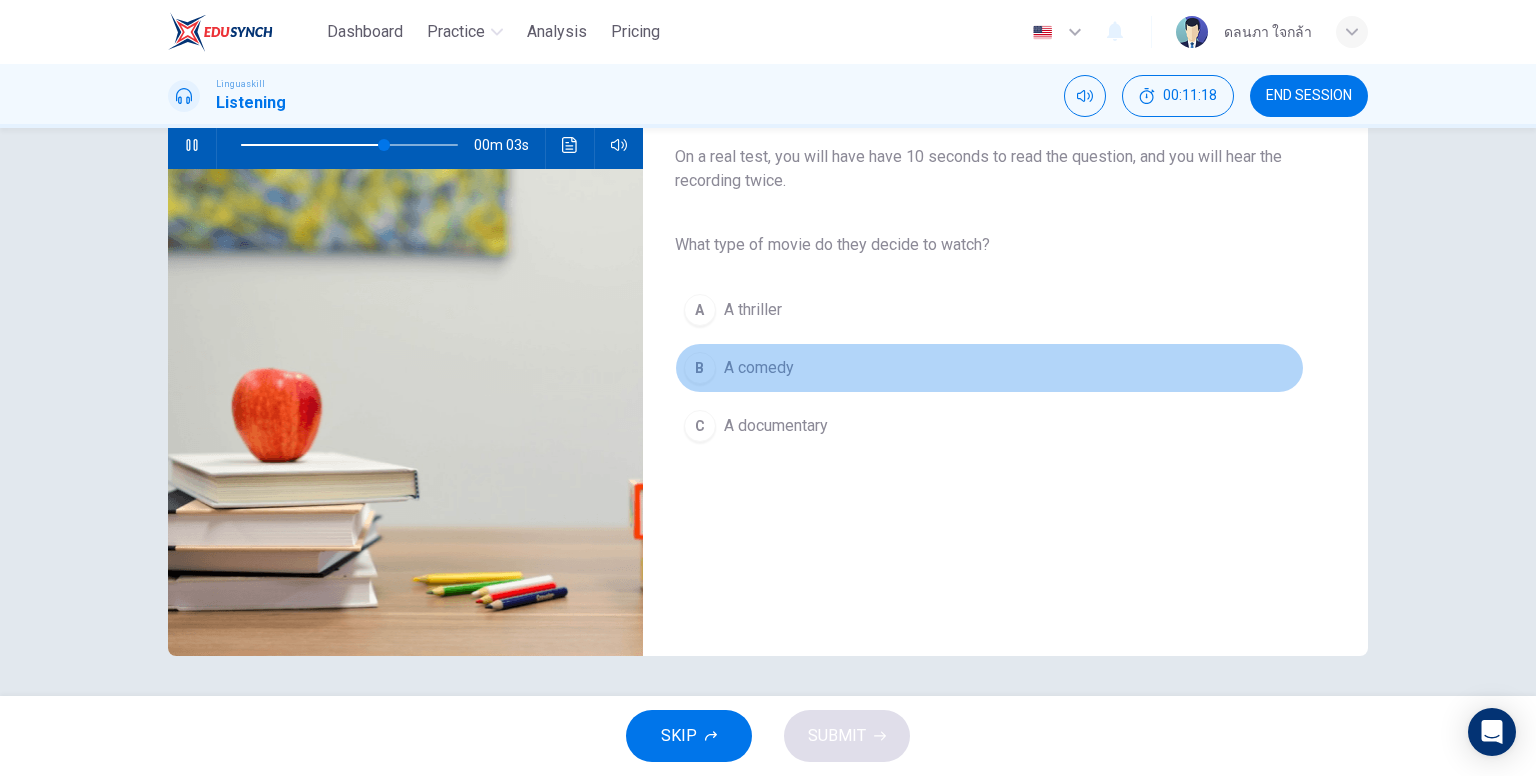 click on "A comedy" at bounding box center (759, 368) 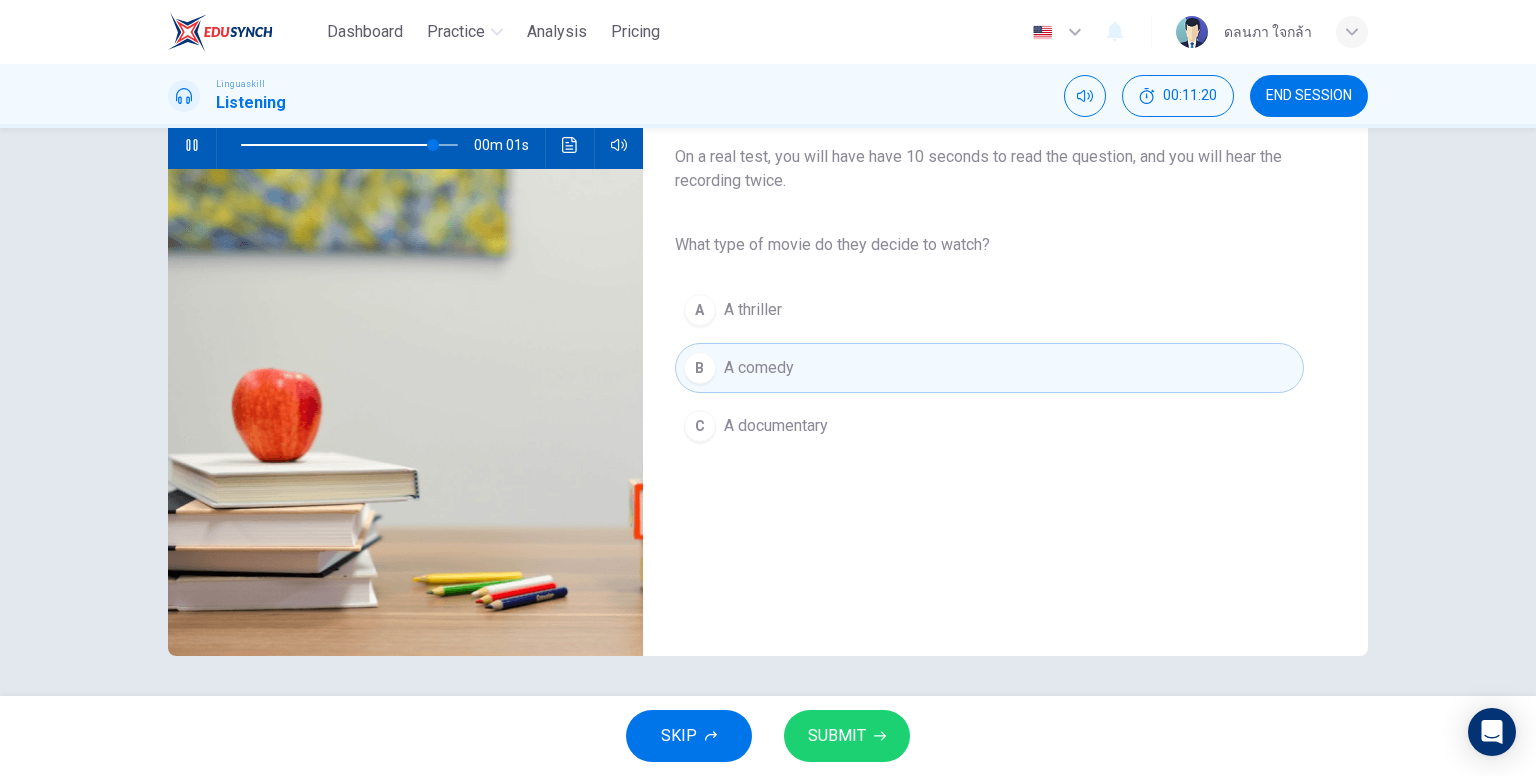 type on "0" 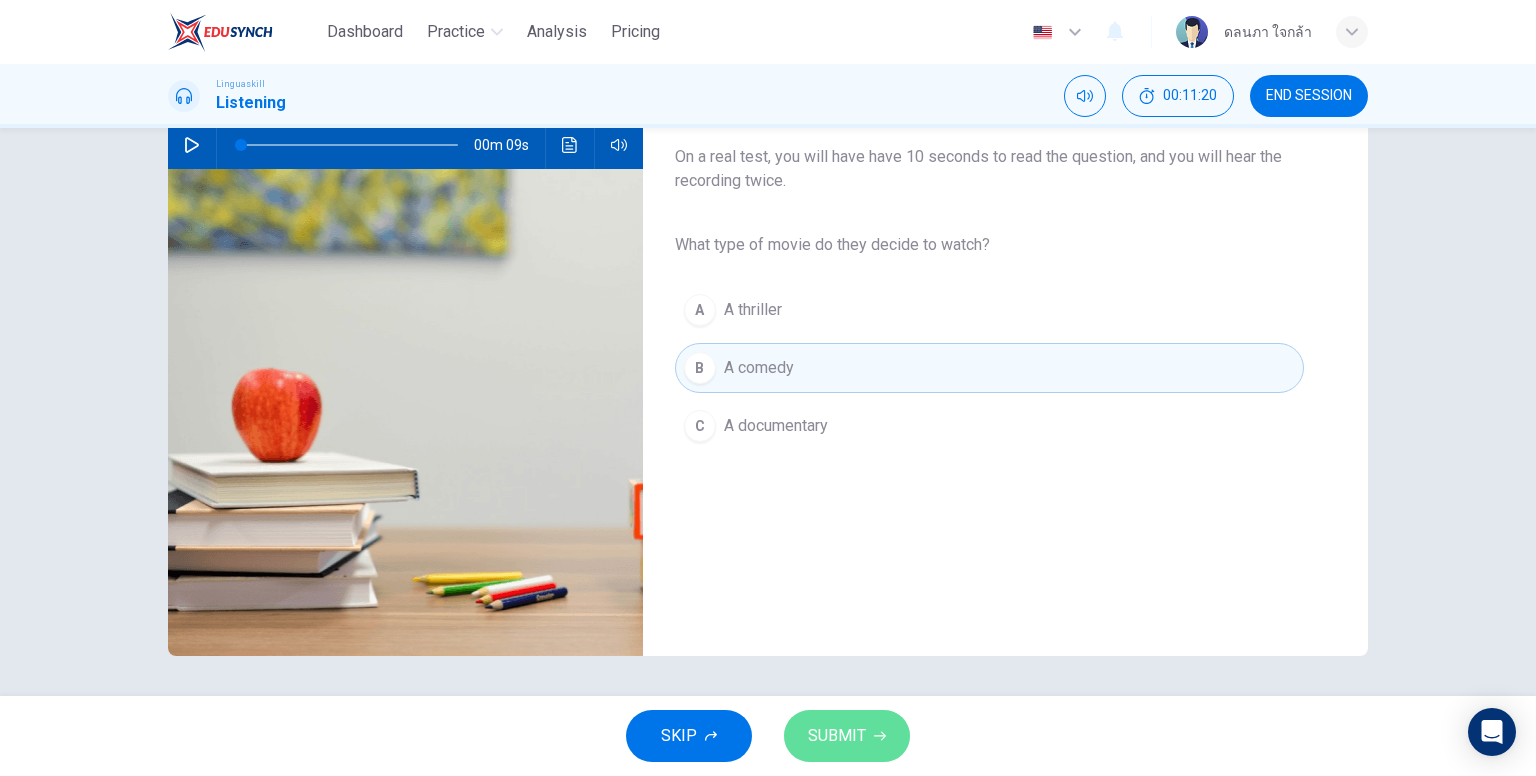 click on "SUBMIT" at bounding box center (837, 736) 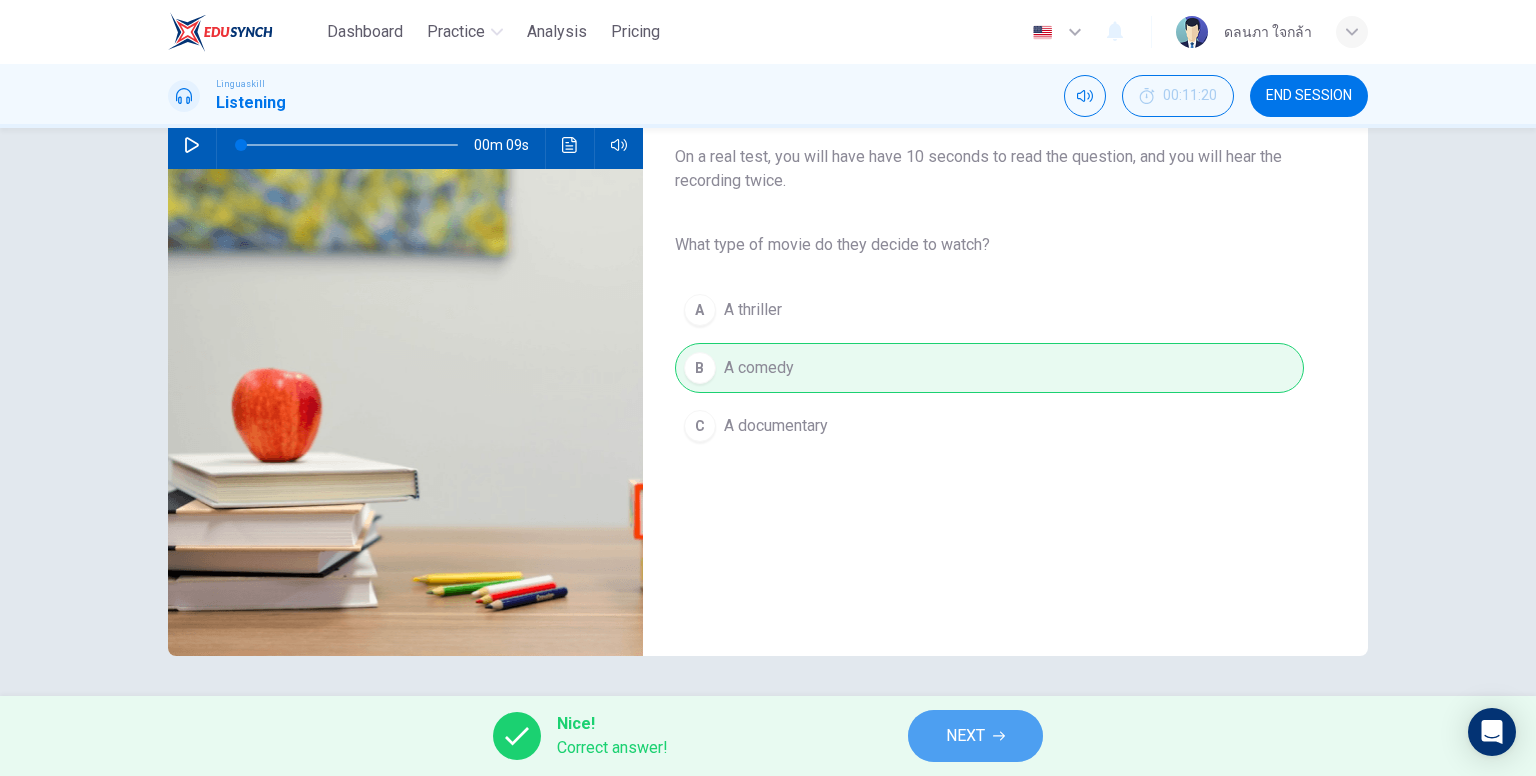 click on "NEXT" at bounding box center (965, 736) 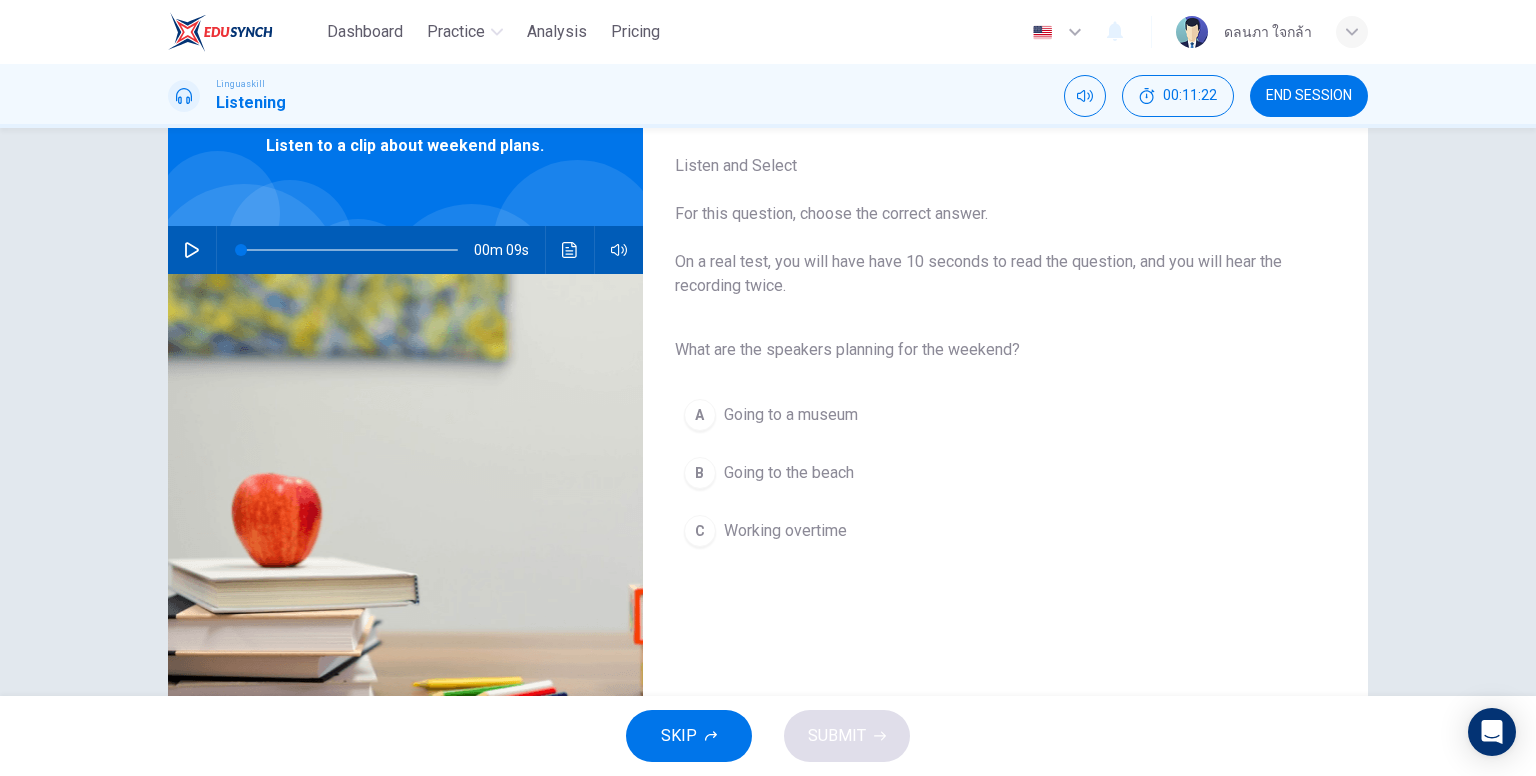 scroll, scrollTop: 98, scrollLeft: 0, axis: vertical 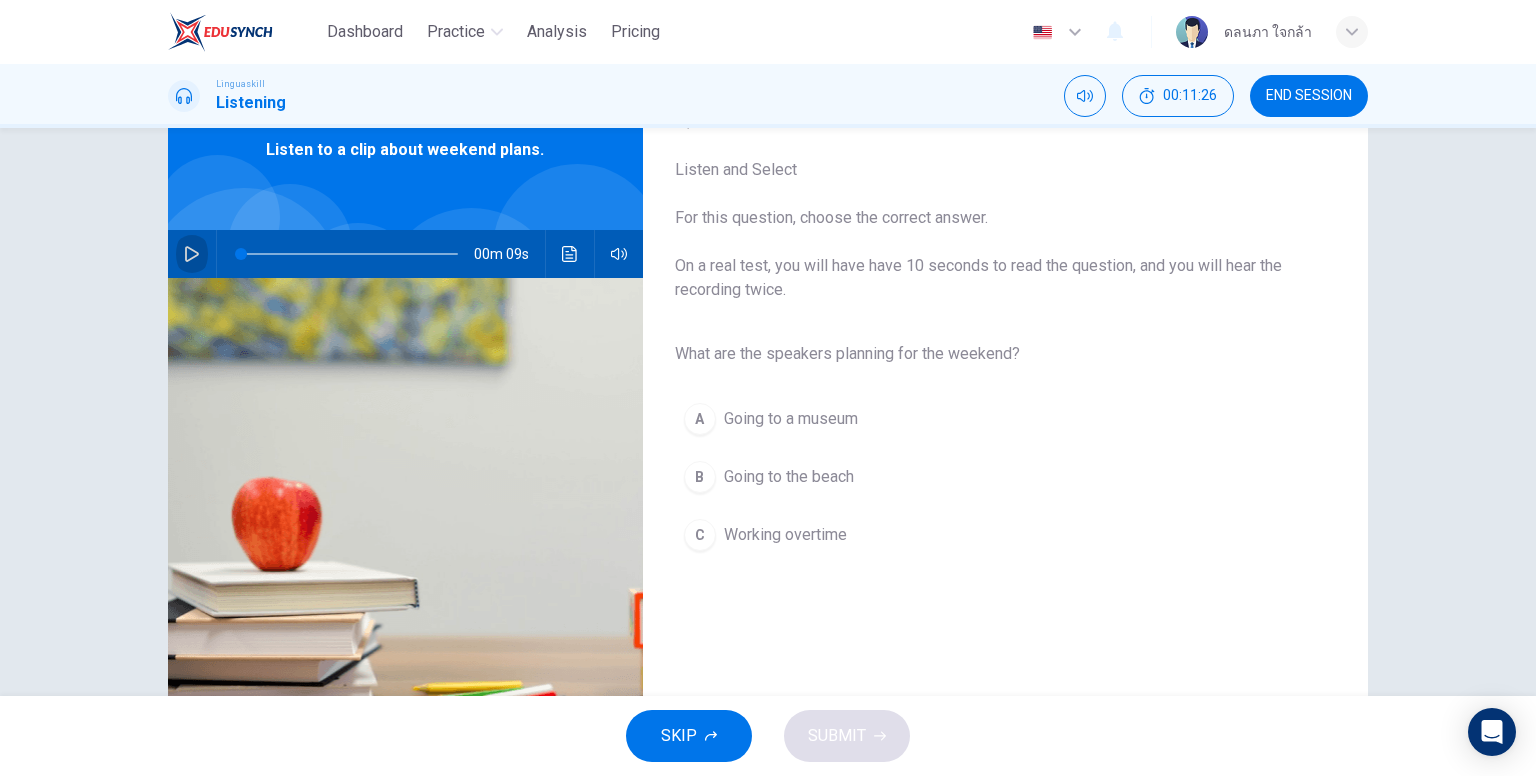 click 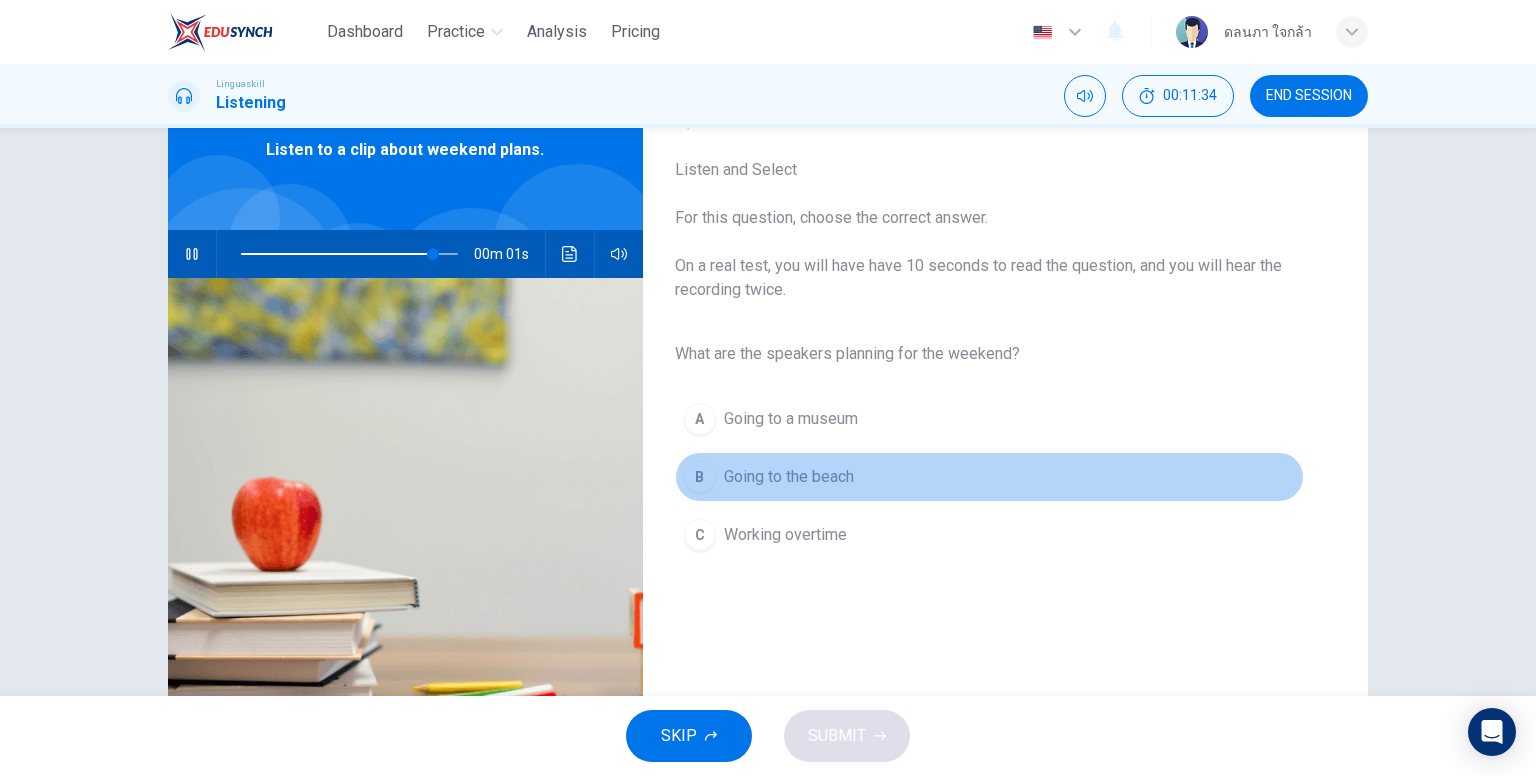click on "Going to the beach" at bounding box center (789, 477) 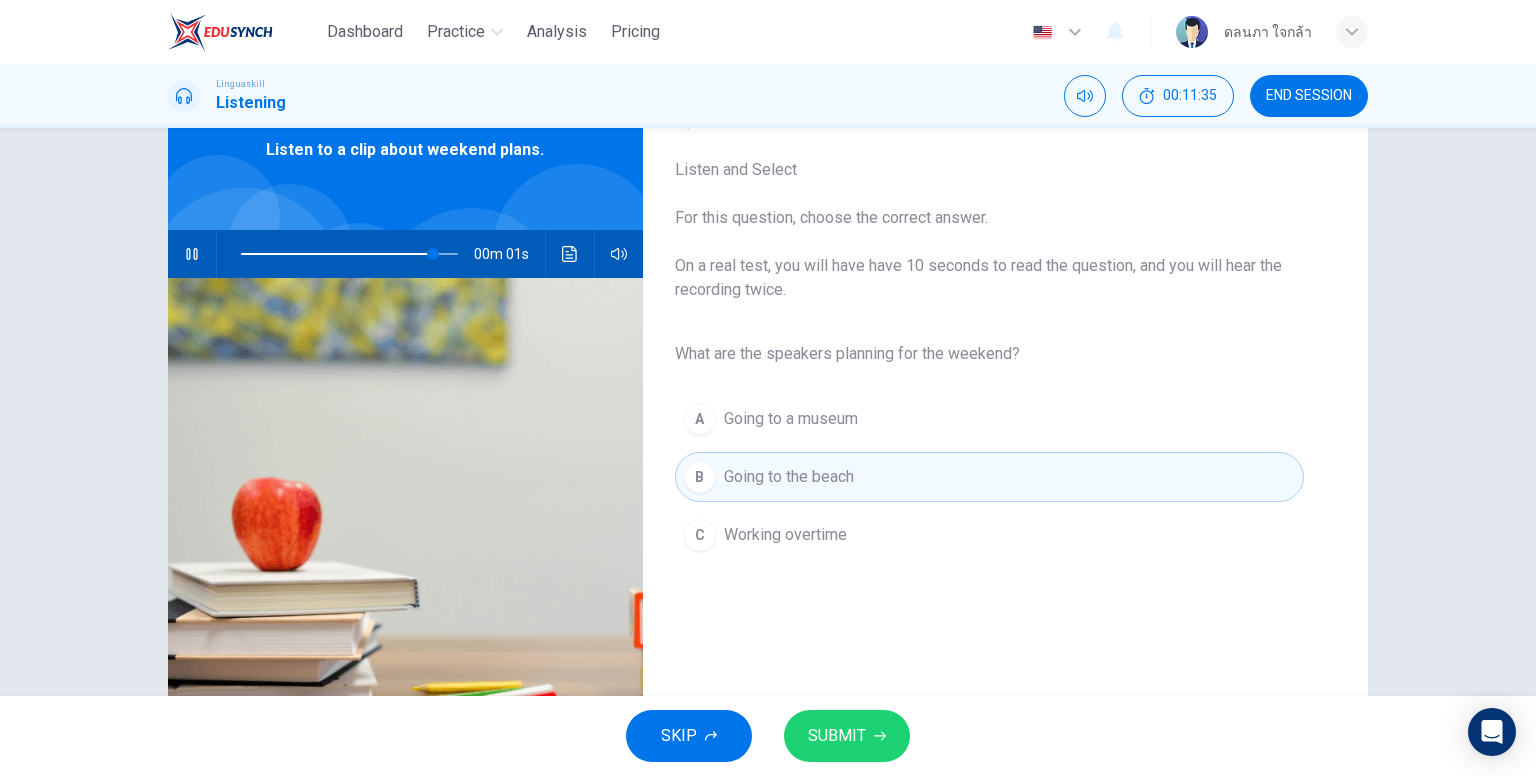 type on "0" 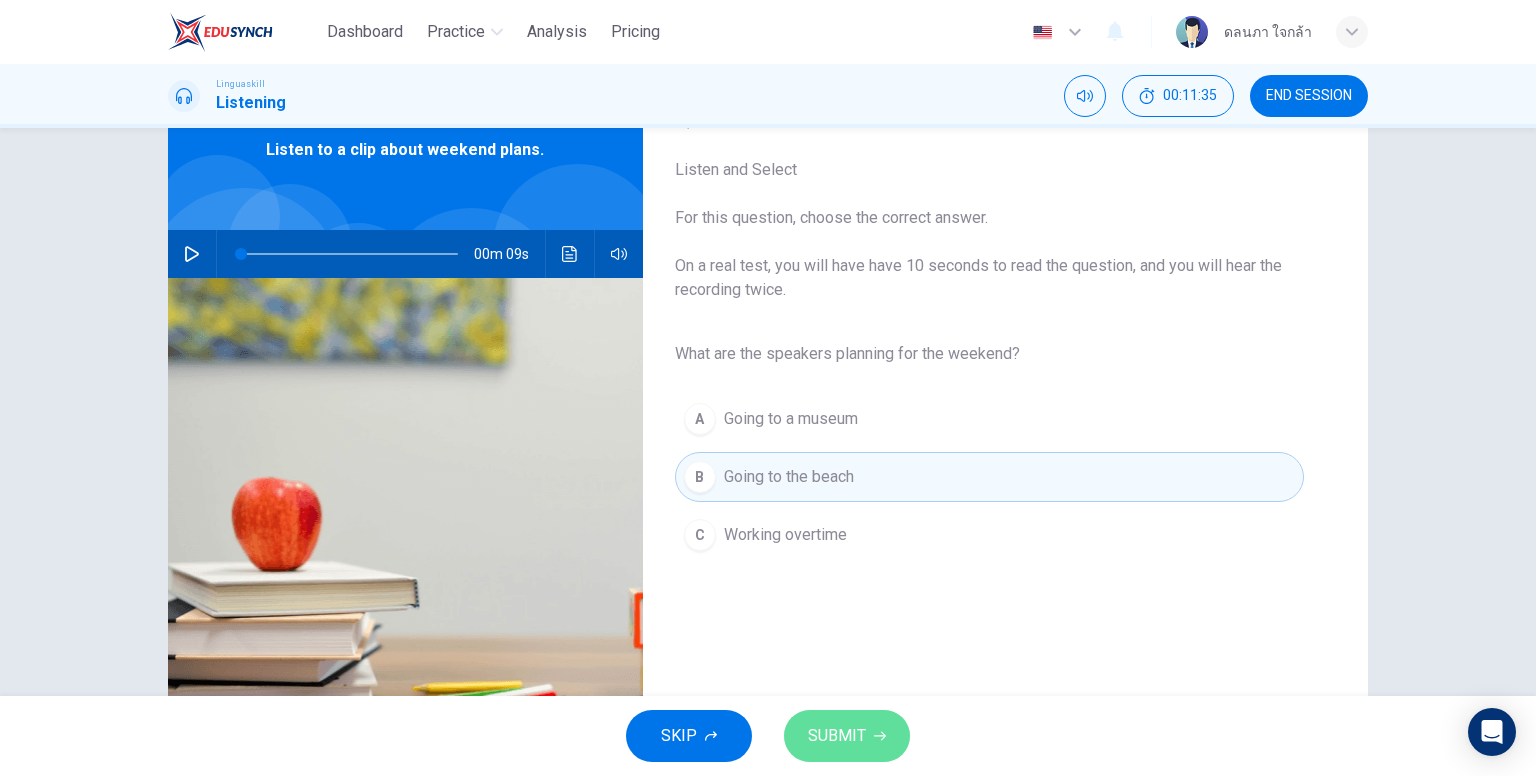 click on "SUBMIT" at bounding box center [837, 736] 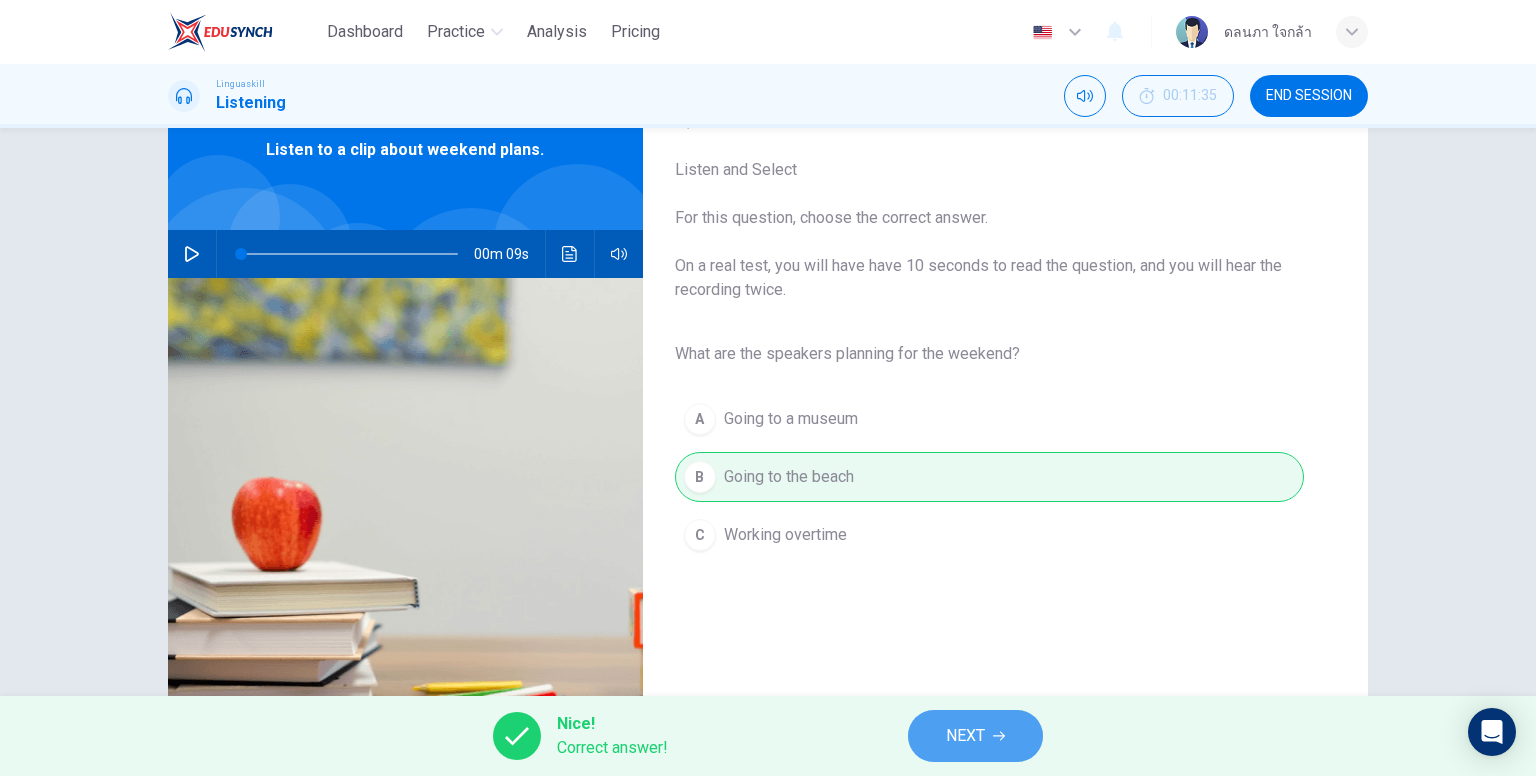 click on "NEXT" at bounding box center [965, 736] 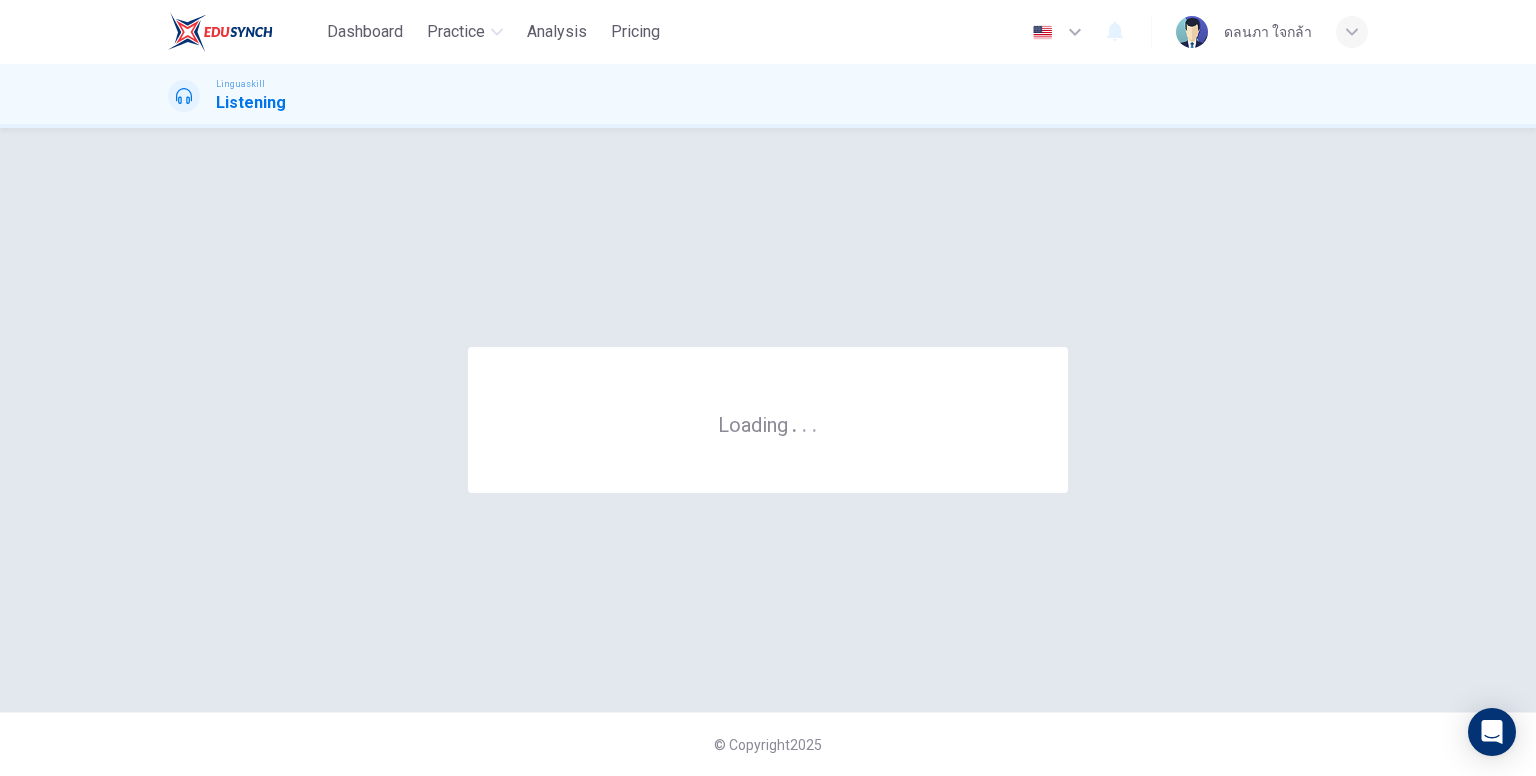 scroll, scrollTop: 0, scrollLeft: 0, axis: both 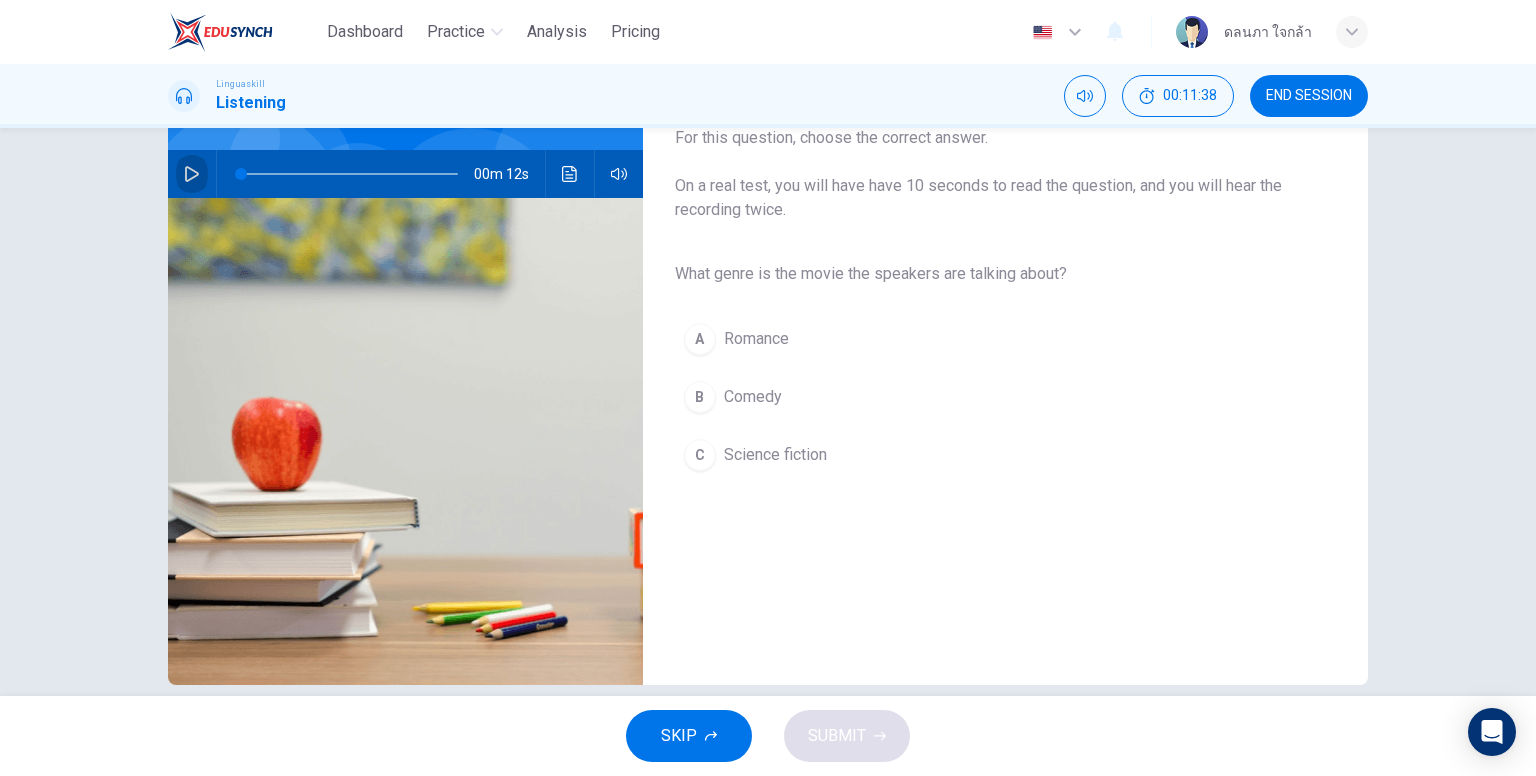 click at bounding box center (192, 174) 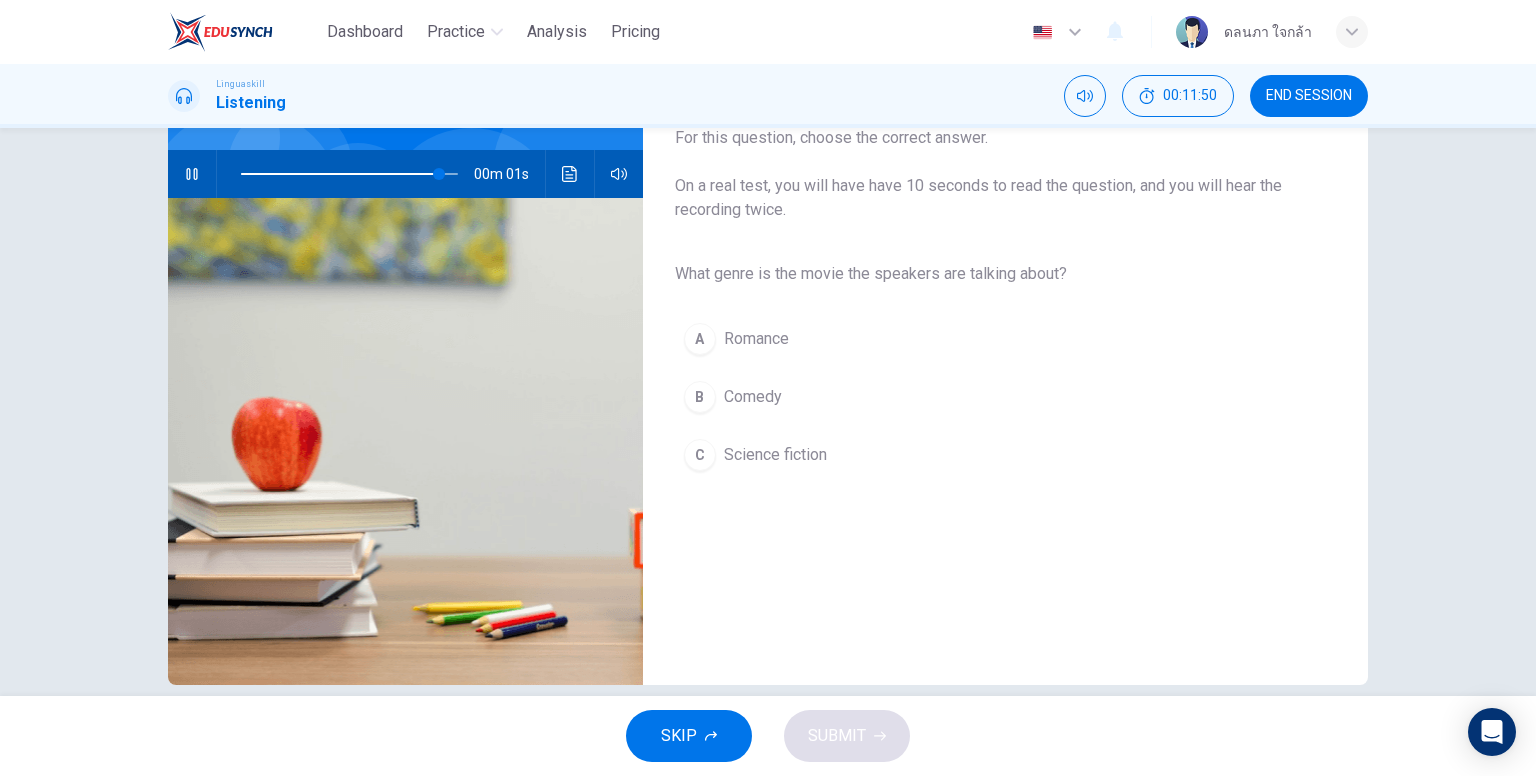 type on "0" 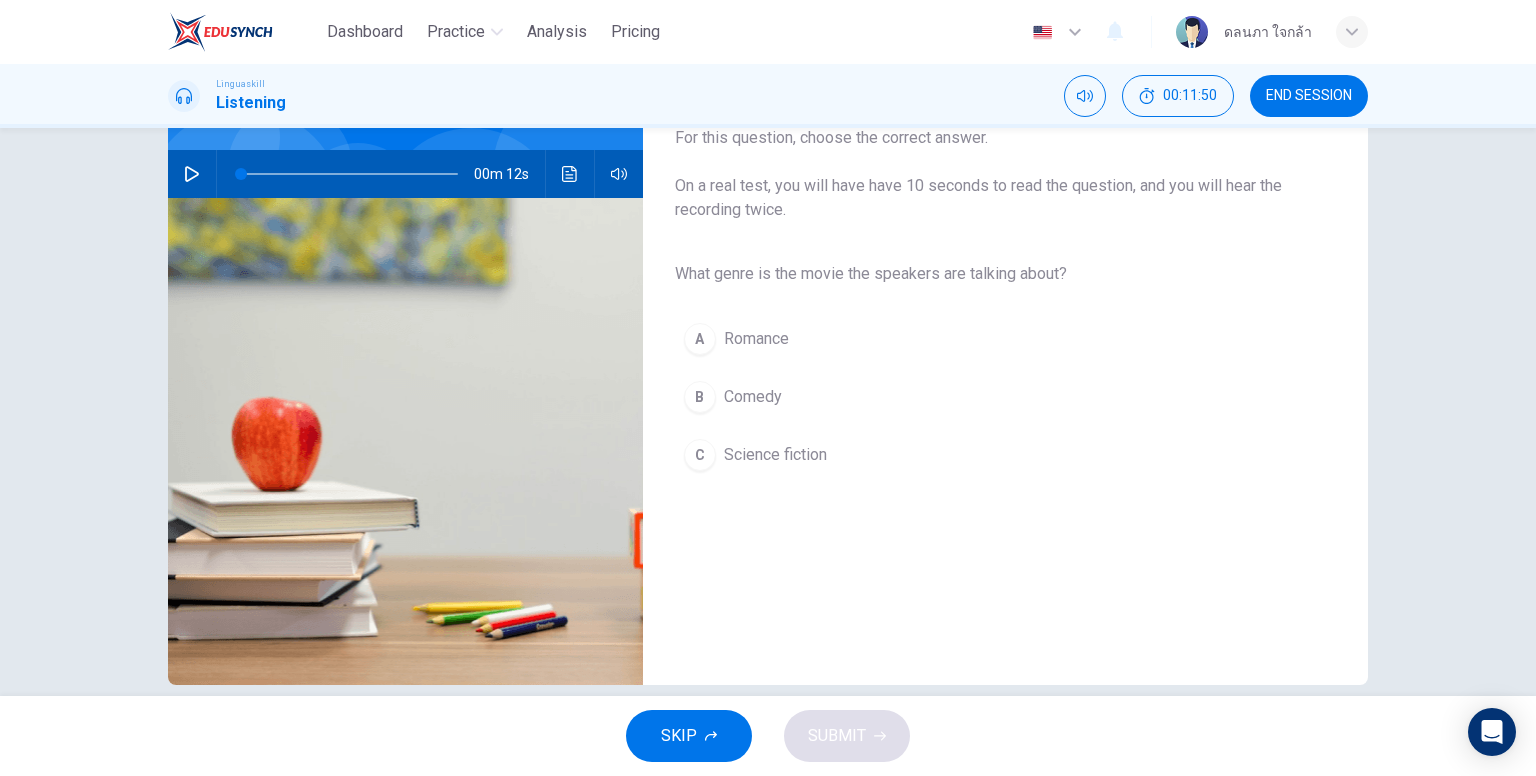 click on "Science fiction" at bounding box center [775, 455] 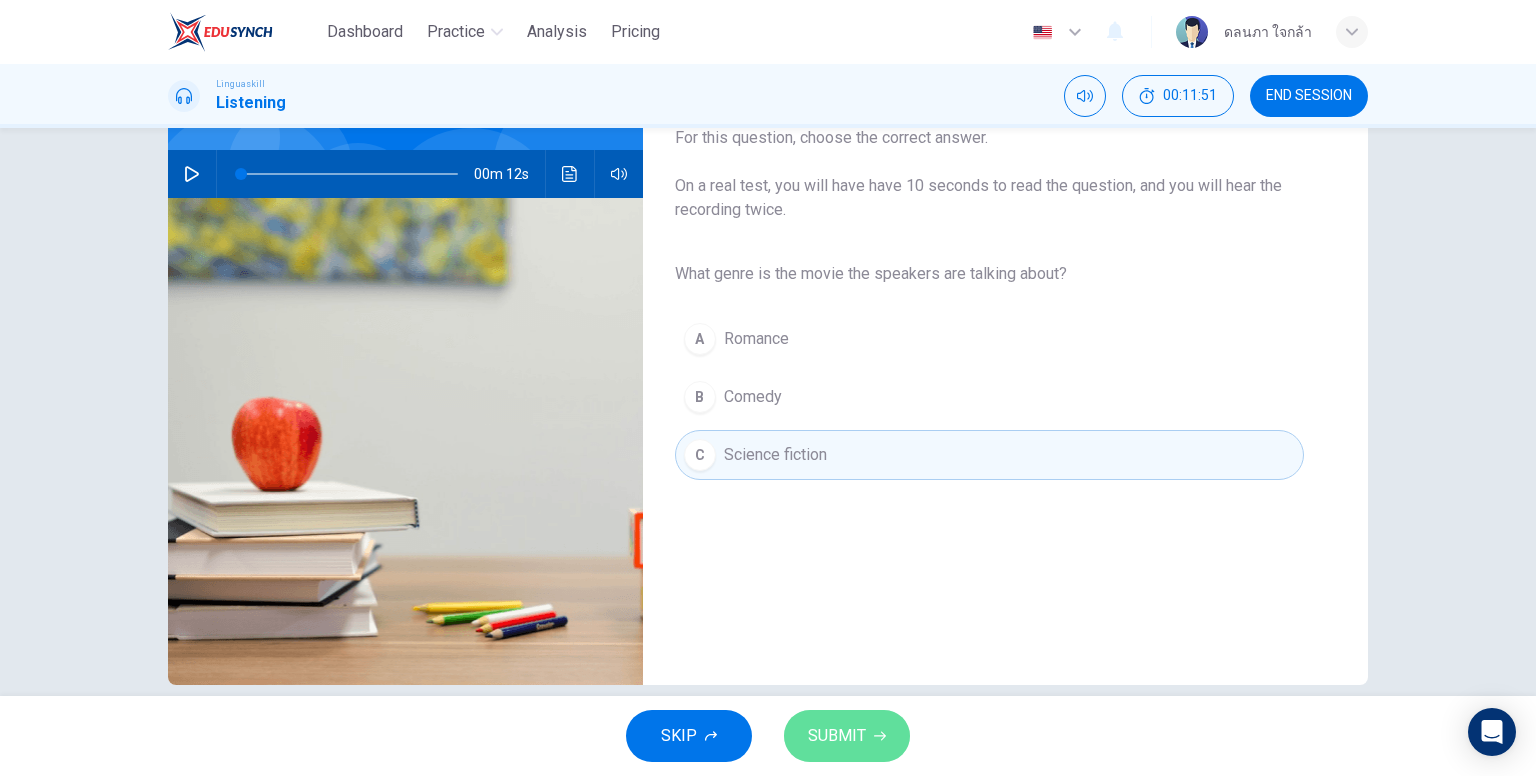 click on "SUBMIT" at bounding box center (837, 736) 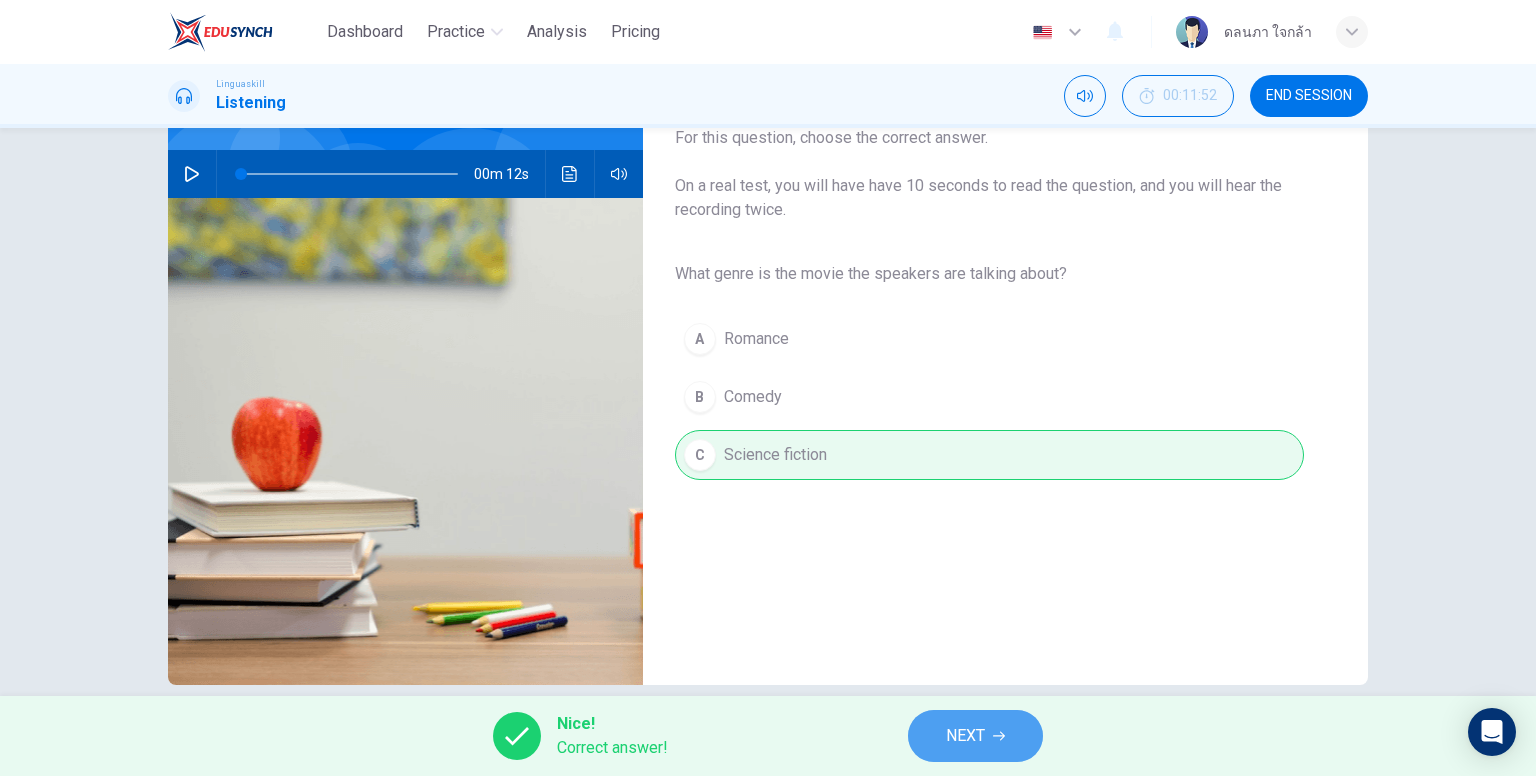 click on "NEXT" at bounding box center [975, 736] 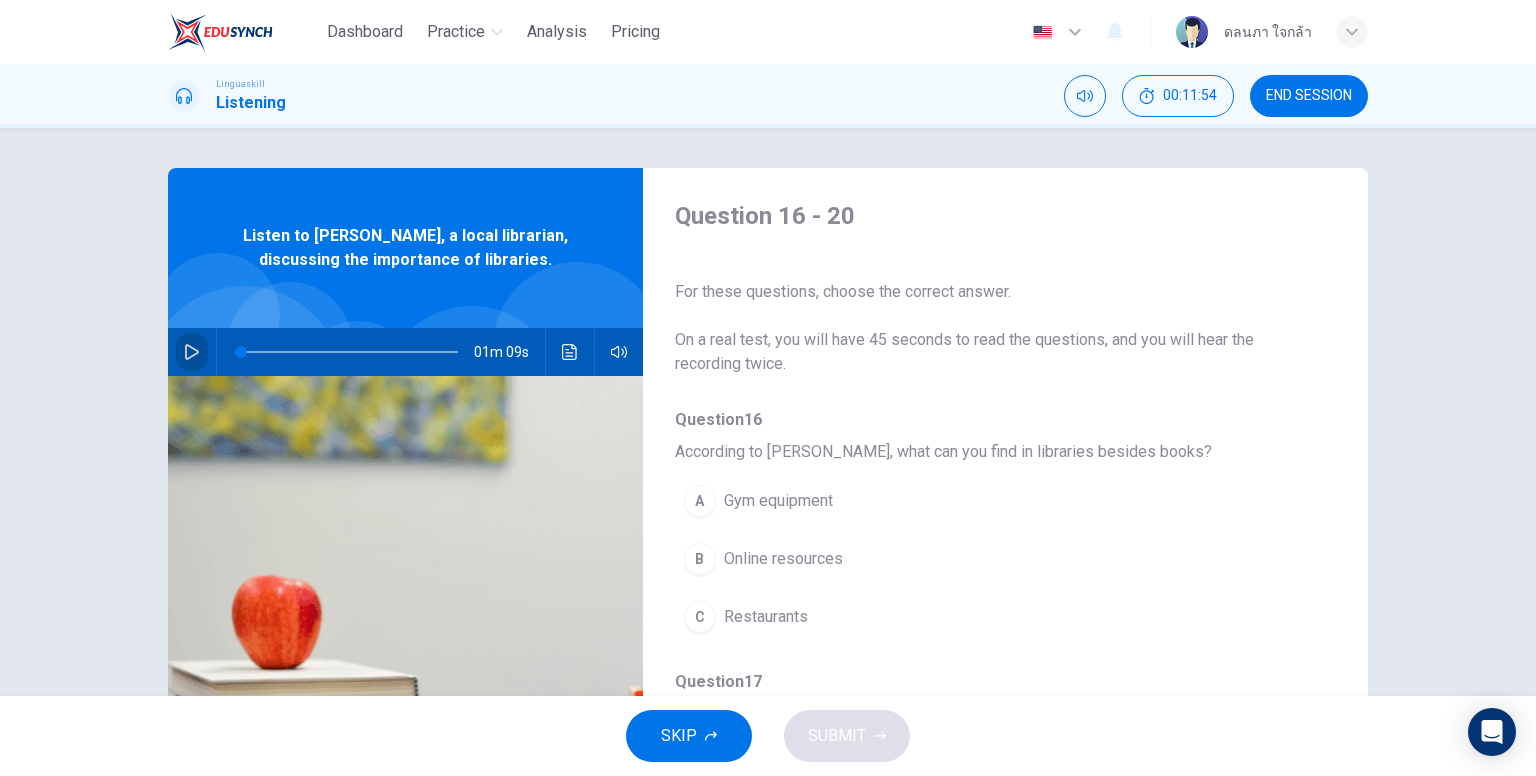 click at bounding box center (192, 352) 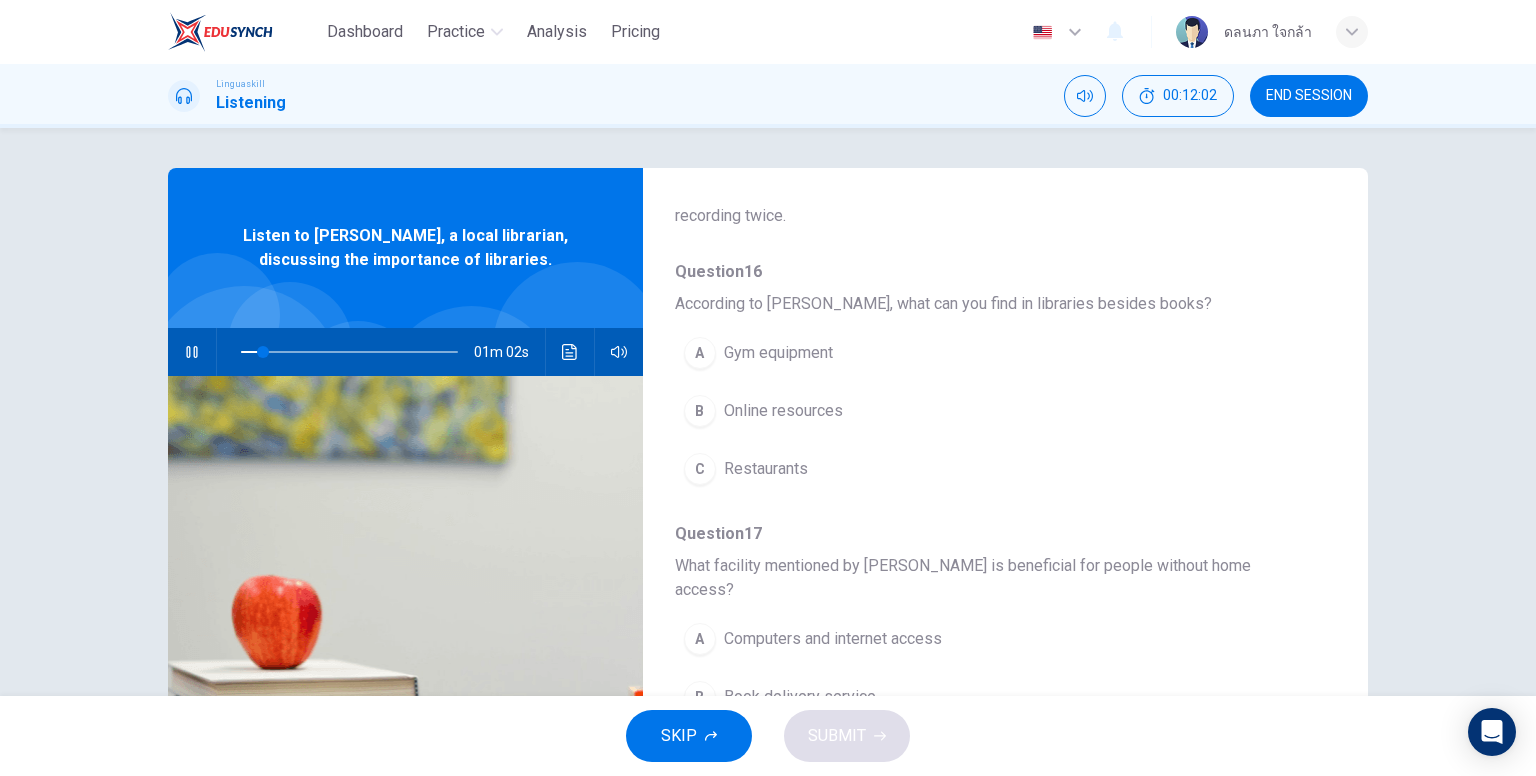 scroll, scrollTop: 153, scrollLeft: 0, axis: vertical 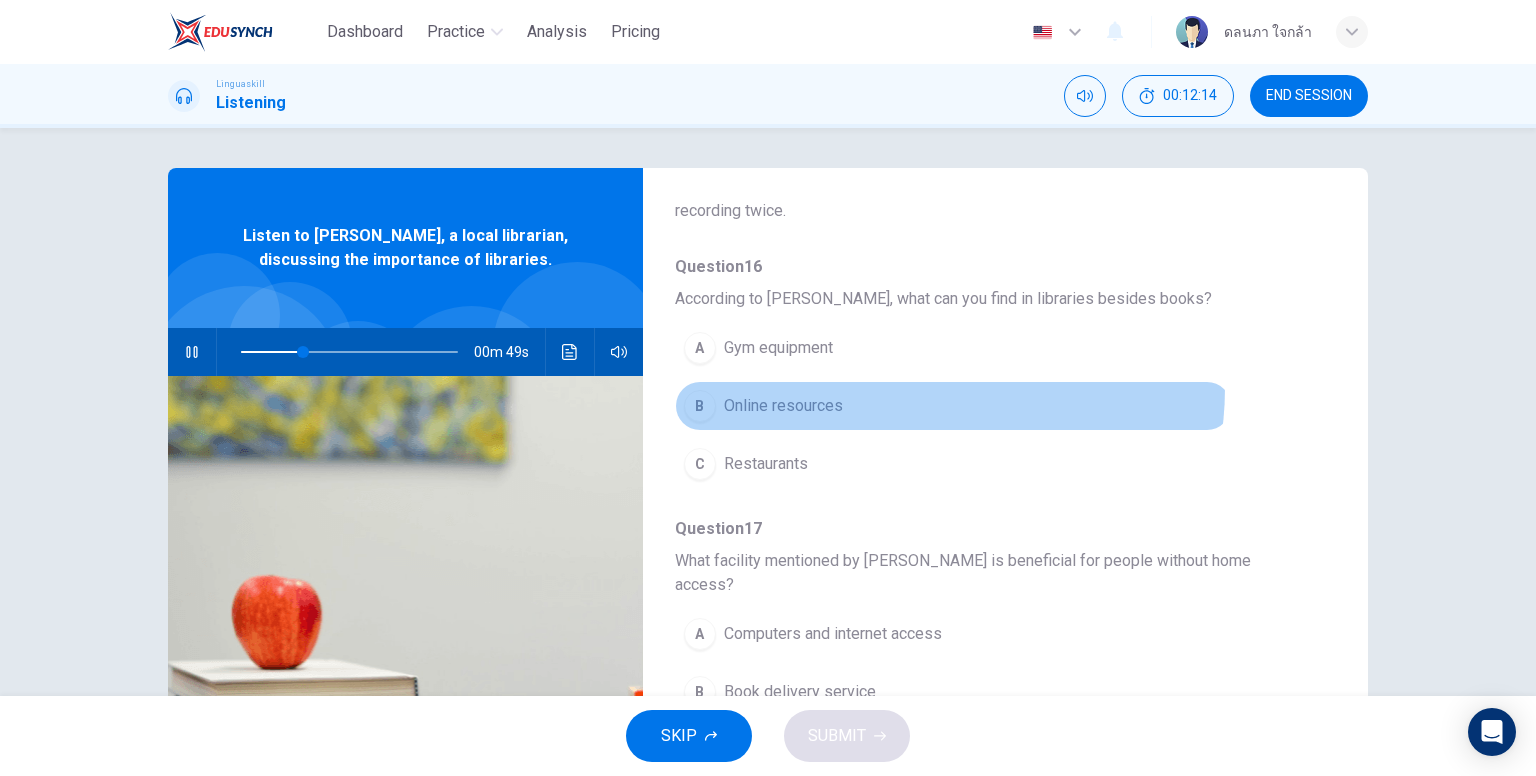 click on "B Online resources" at bounding box center [953, 406] 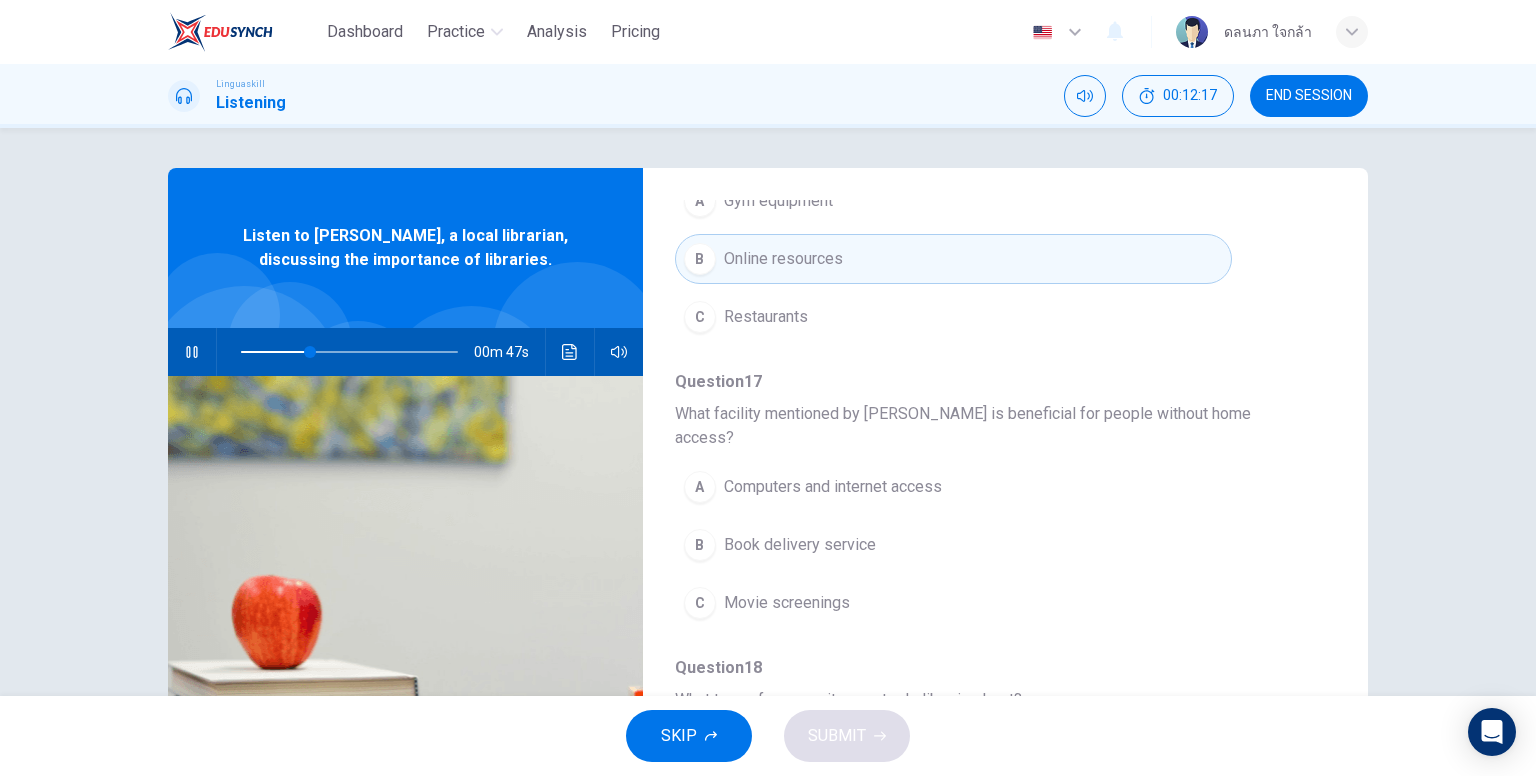 scroll, scrollTop: 347, scrollLeft: 0, axis: vertical 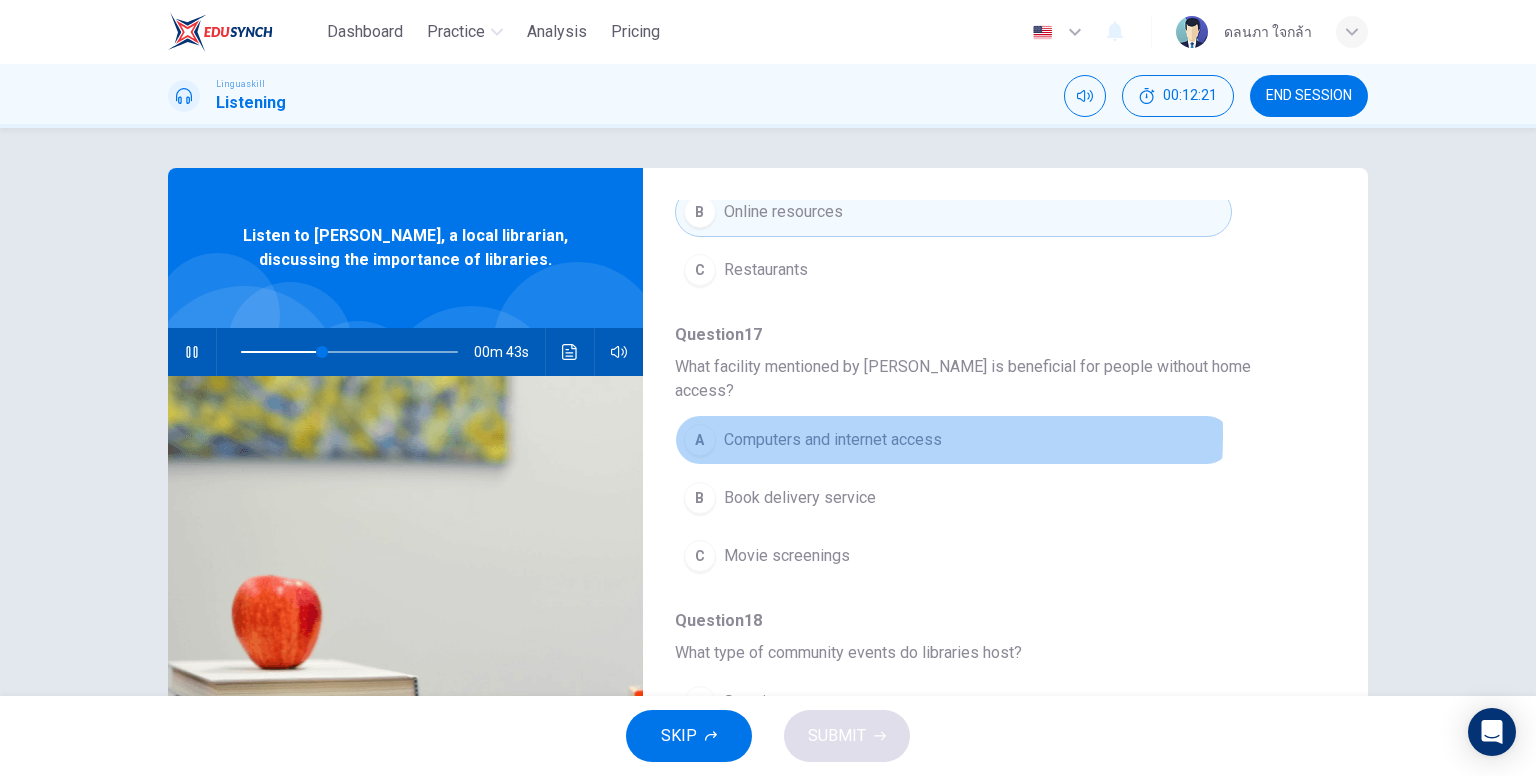 click on "Computers and internet access" at bounding box center (833, 440) 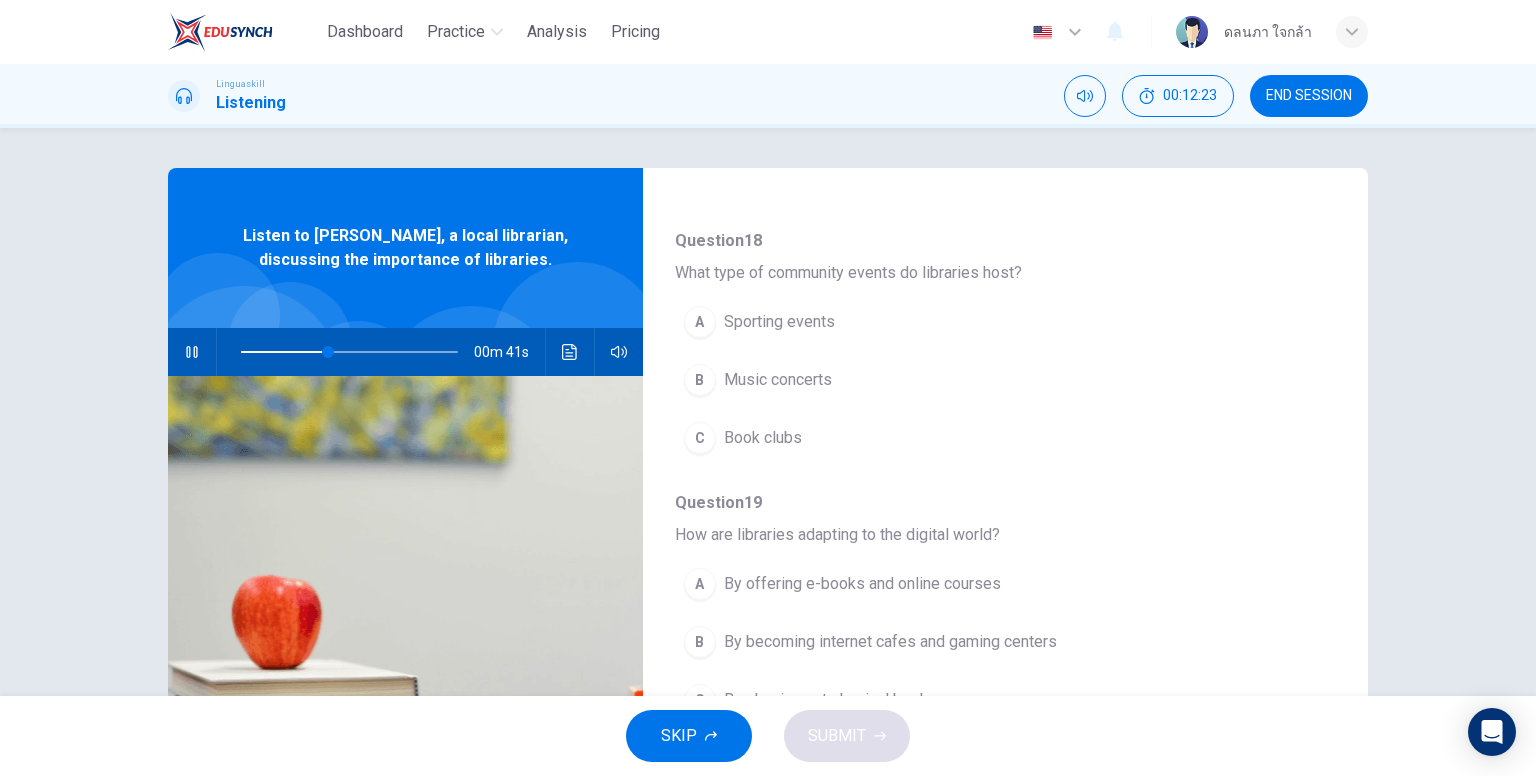 scroll, scrollTop: 731, scrollLeft: 0, axis: vertical 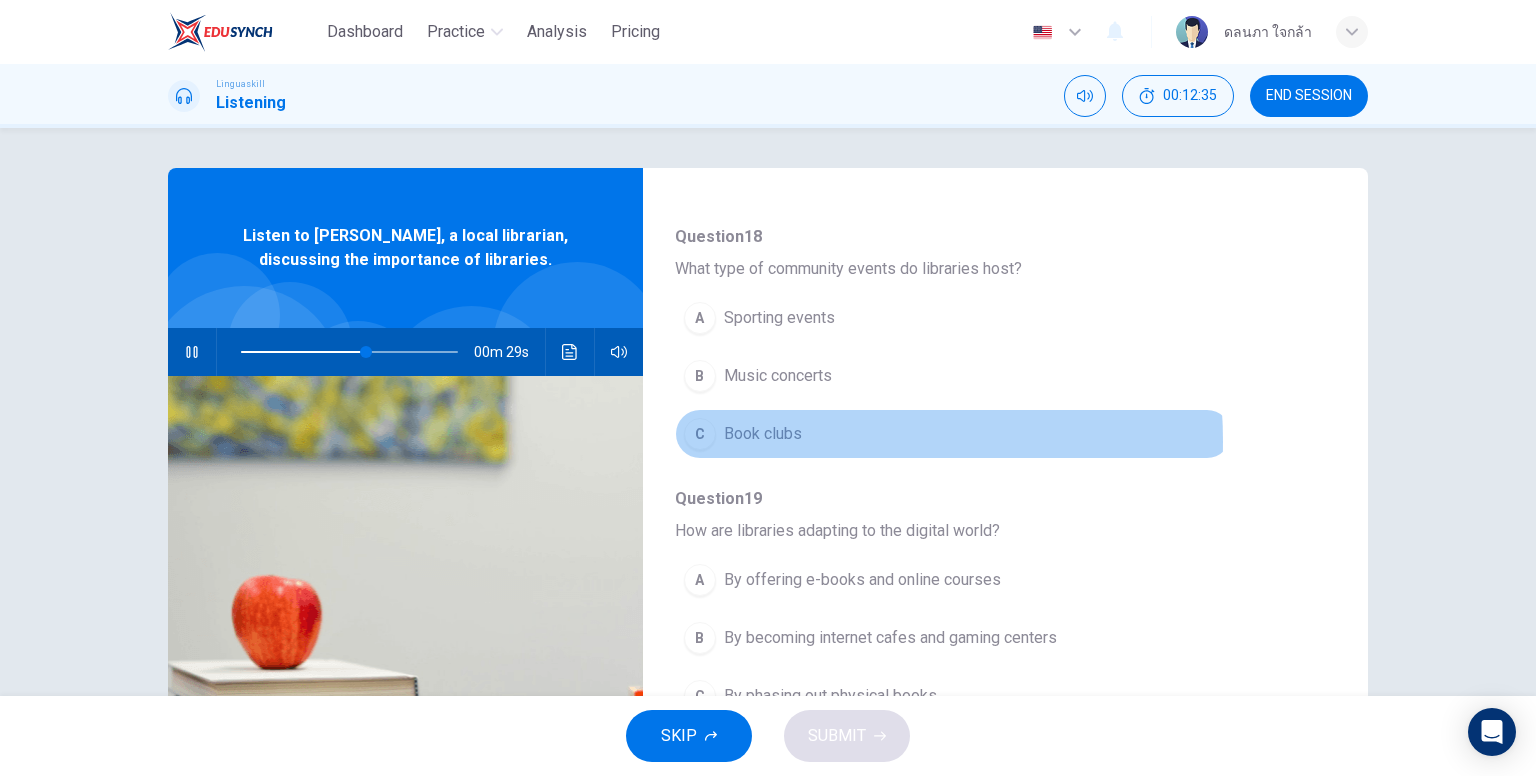 click on "Book clubs" at bounding box center (763, 434) 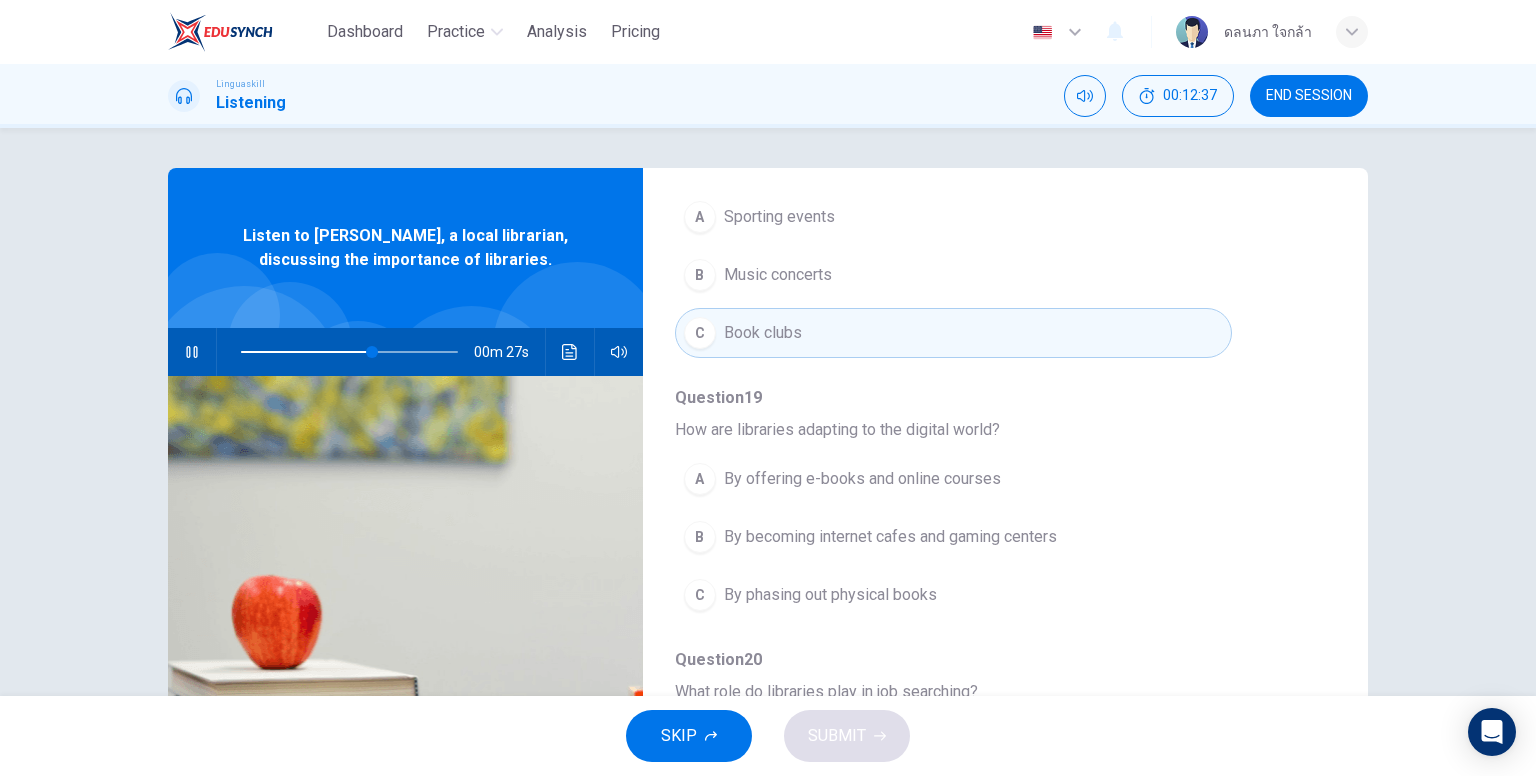 scroll, scrollTop: 856, scrollLeft: 0, axis: vertical 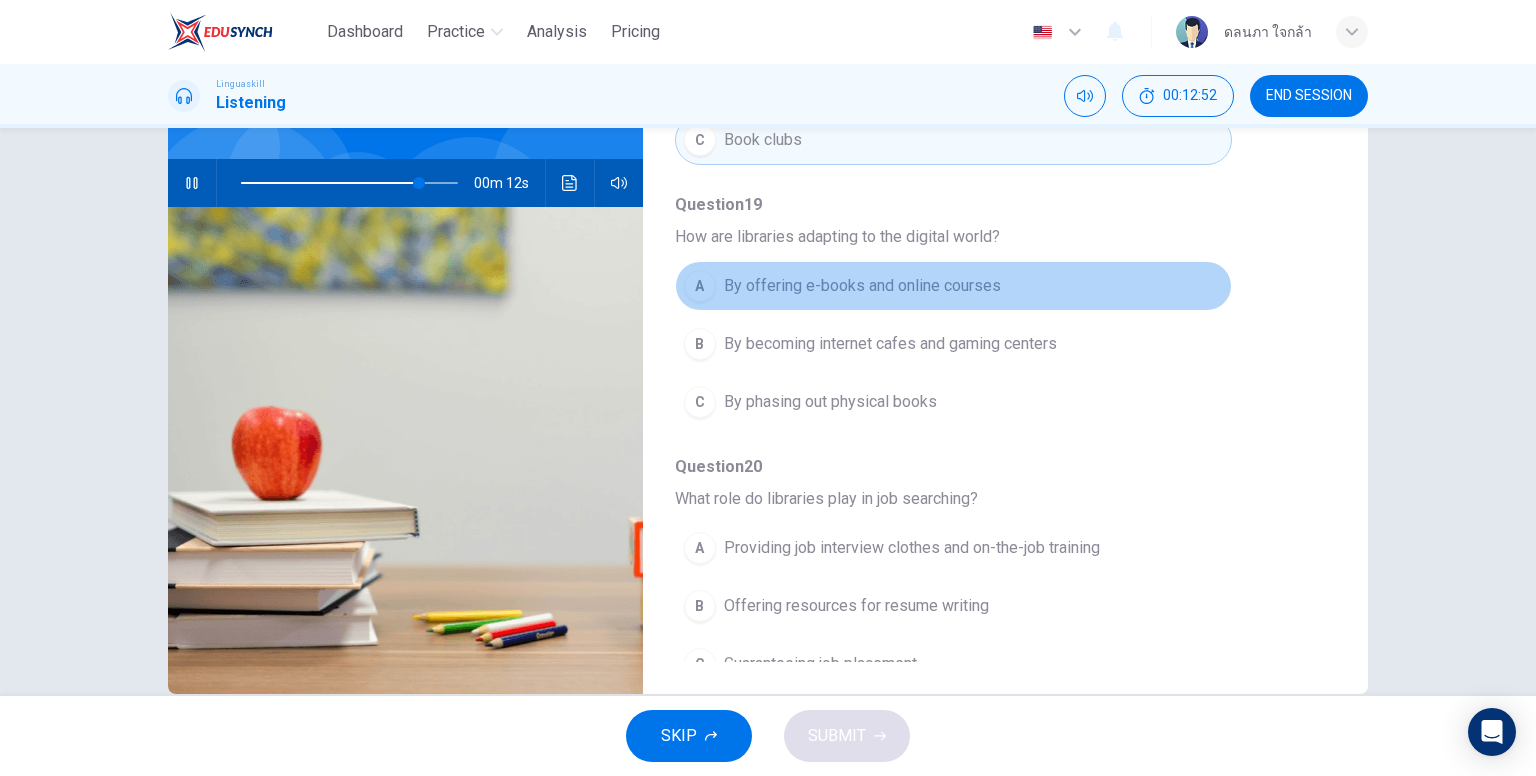 click on "By offering e-books and online courses" at bounding box center (862, 286) 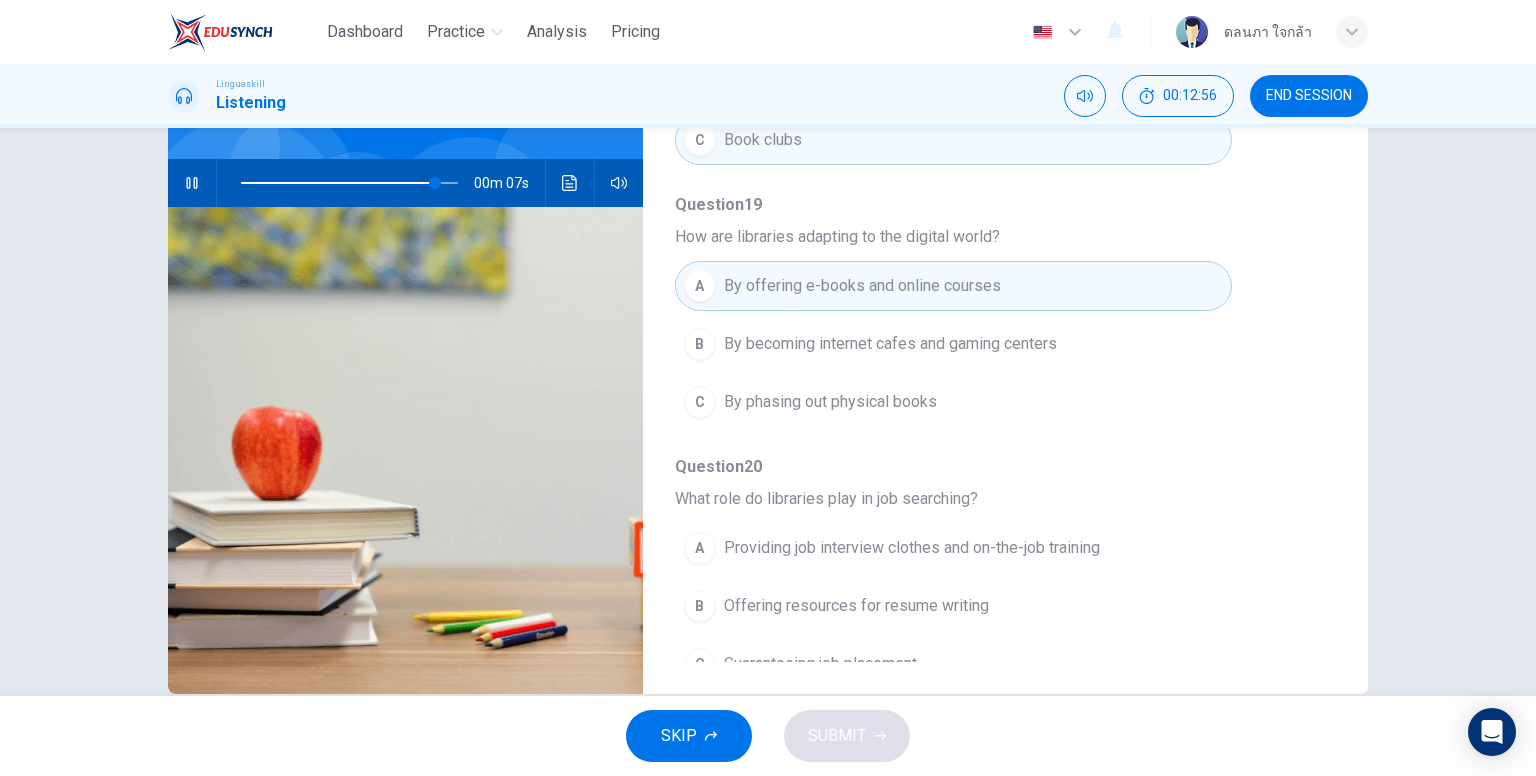 scroll, scrollTop: 207, scrollLeft: 0, axis: vertical 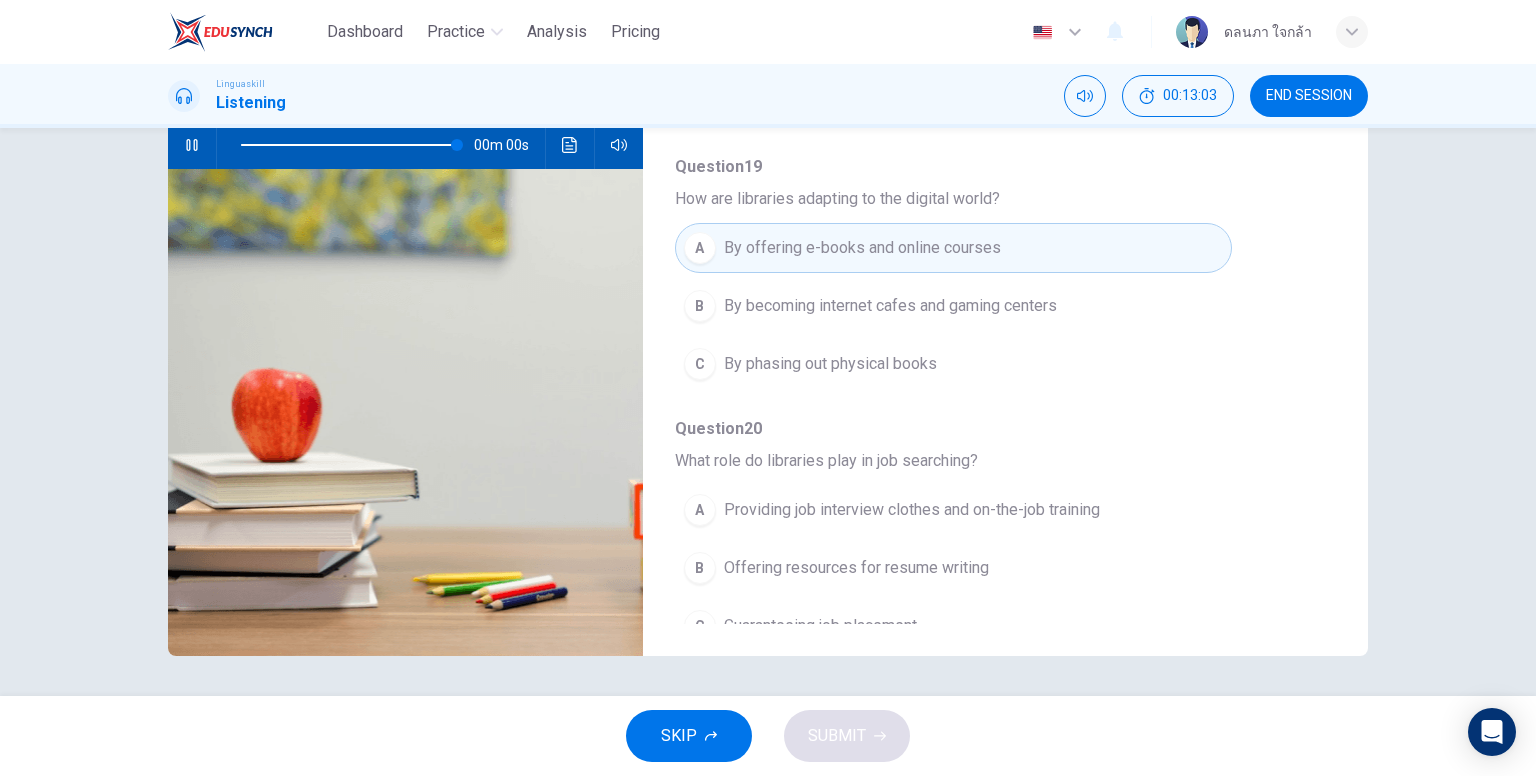 type on "0" 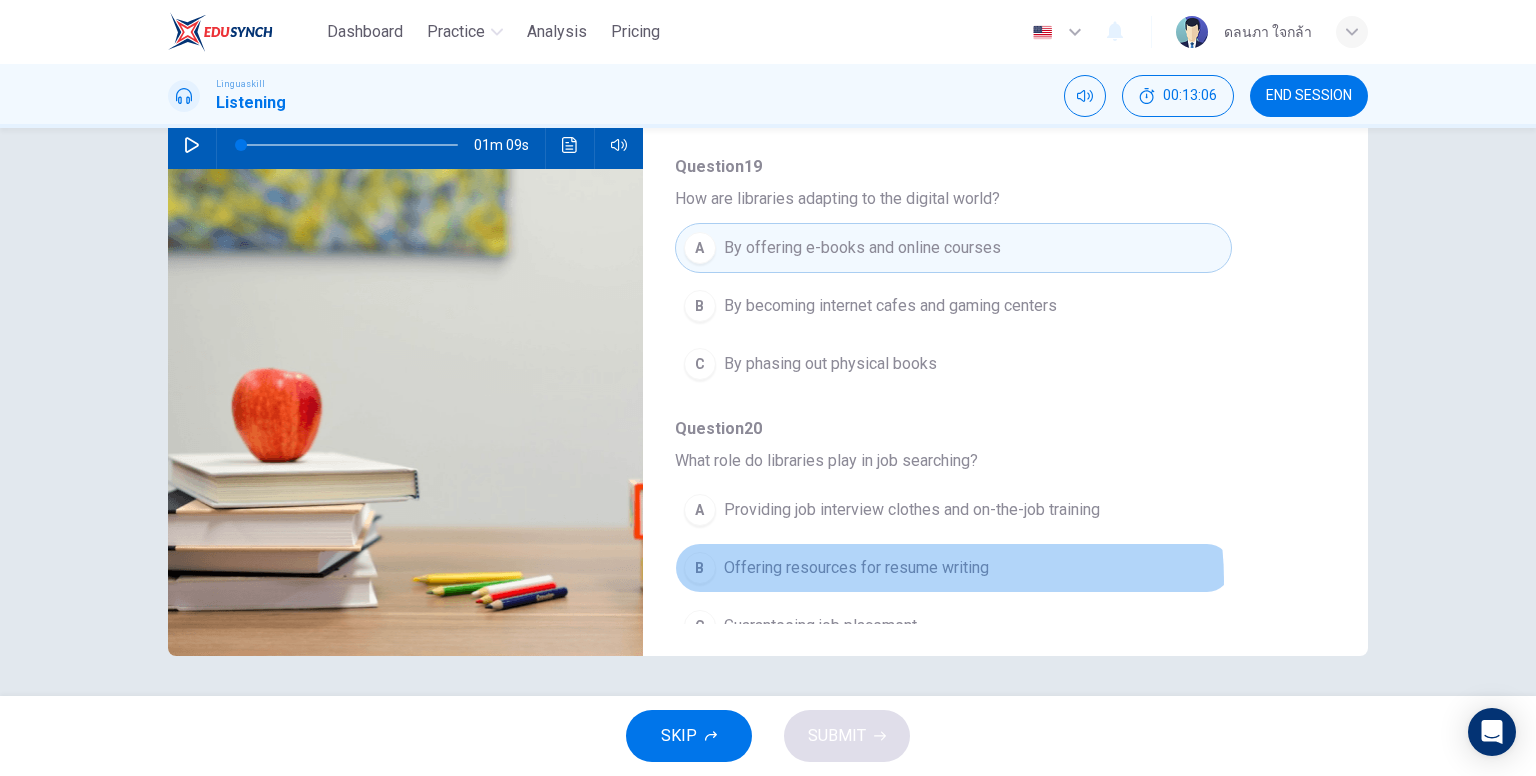 click on "B Offering resources for resume writing" at bounding box center (953, 568) 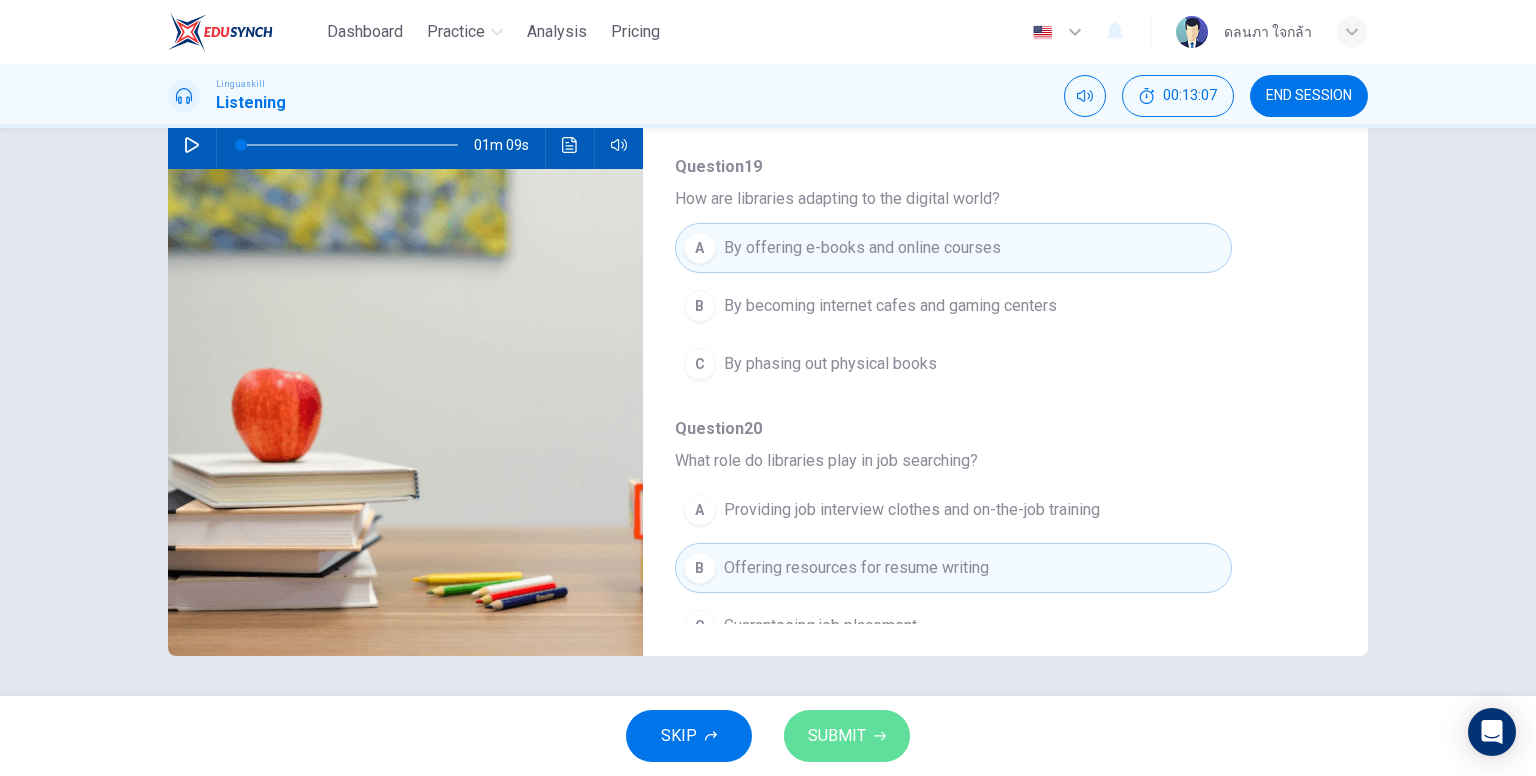 click on "SUBMIT" at bounding box center [847, 736] 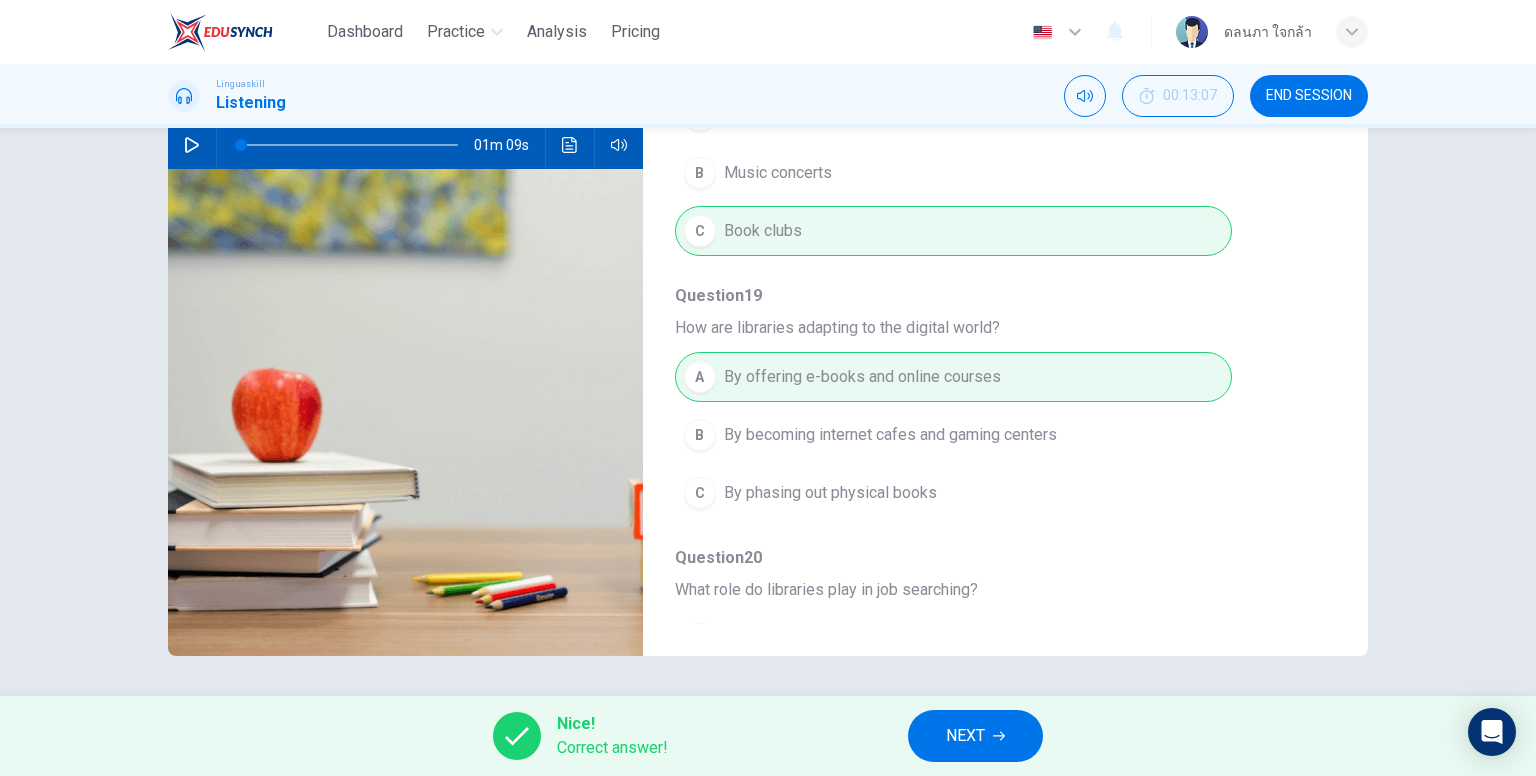 scroll, scrollTop: 856, scrollLeft: 0, axis: vertical 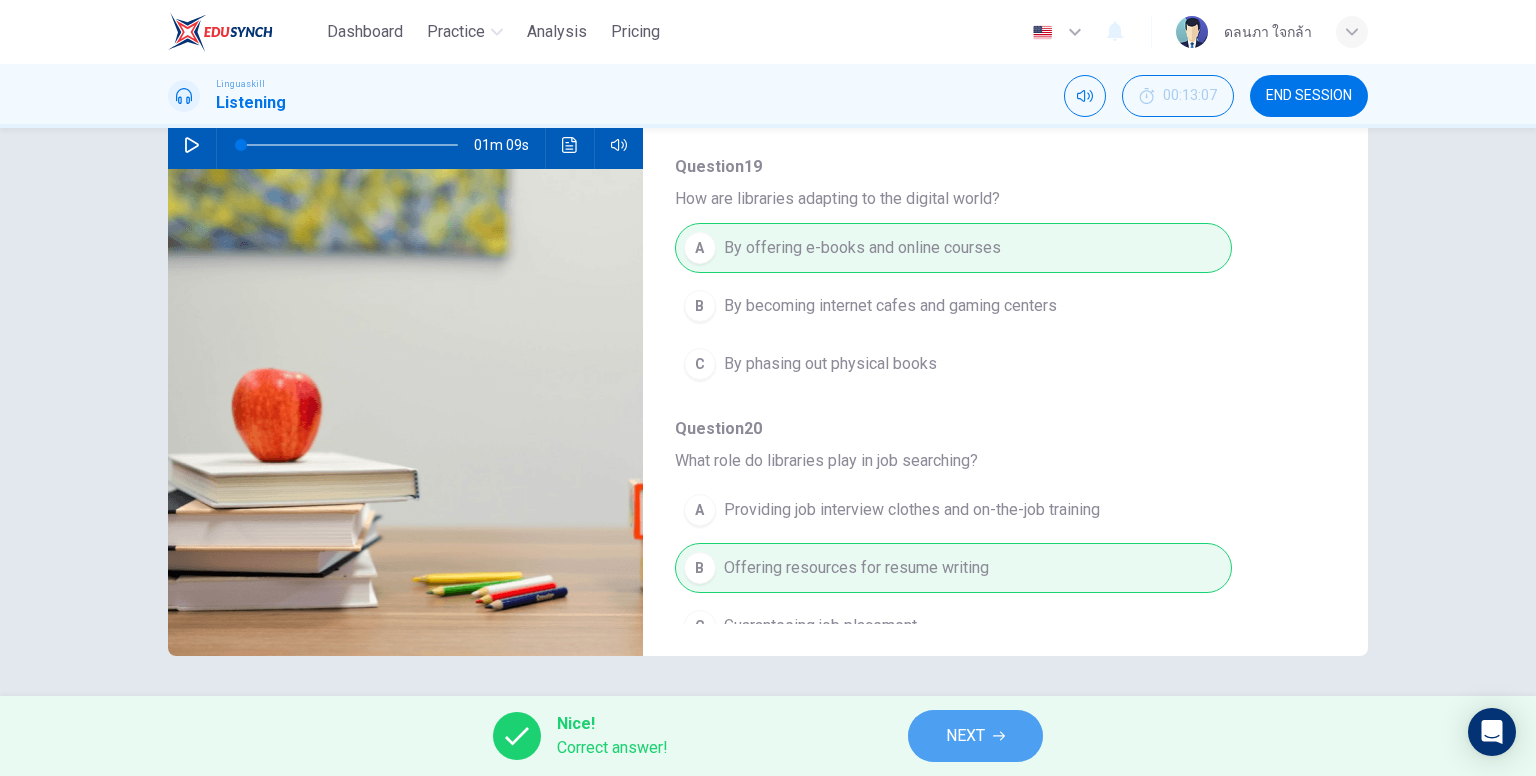 click on "NEXT" at bounding box center [975, 736] 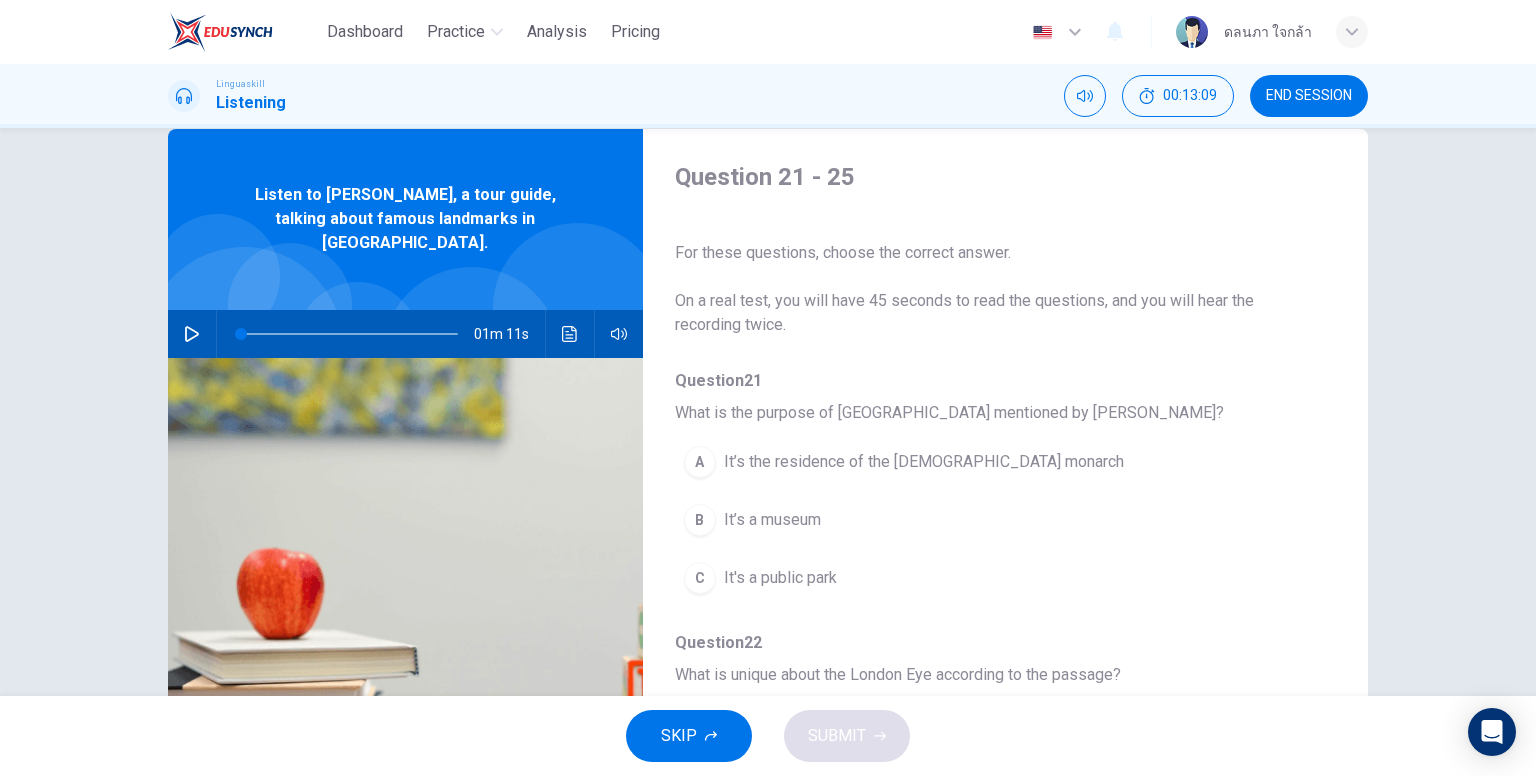 scroll, scrollTop: 207, scrollLeft: 0, axis: vertical 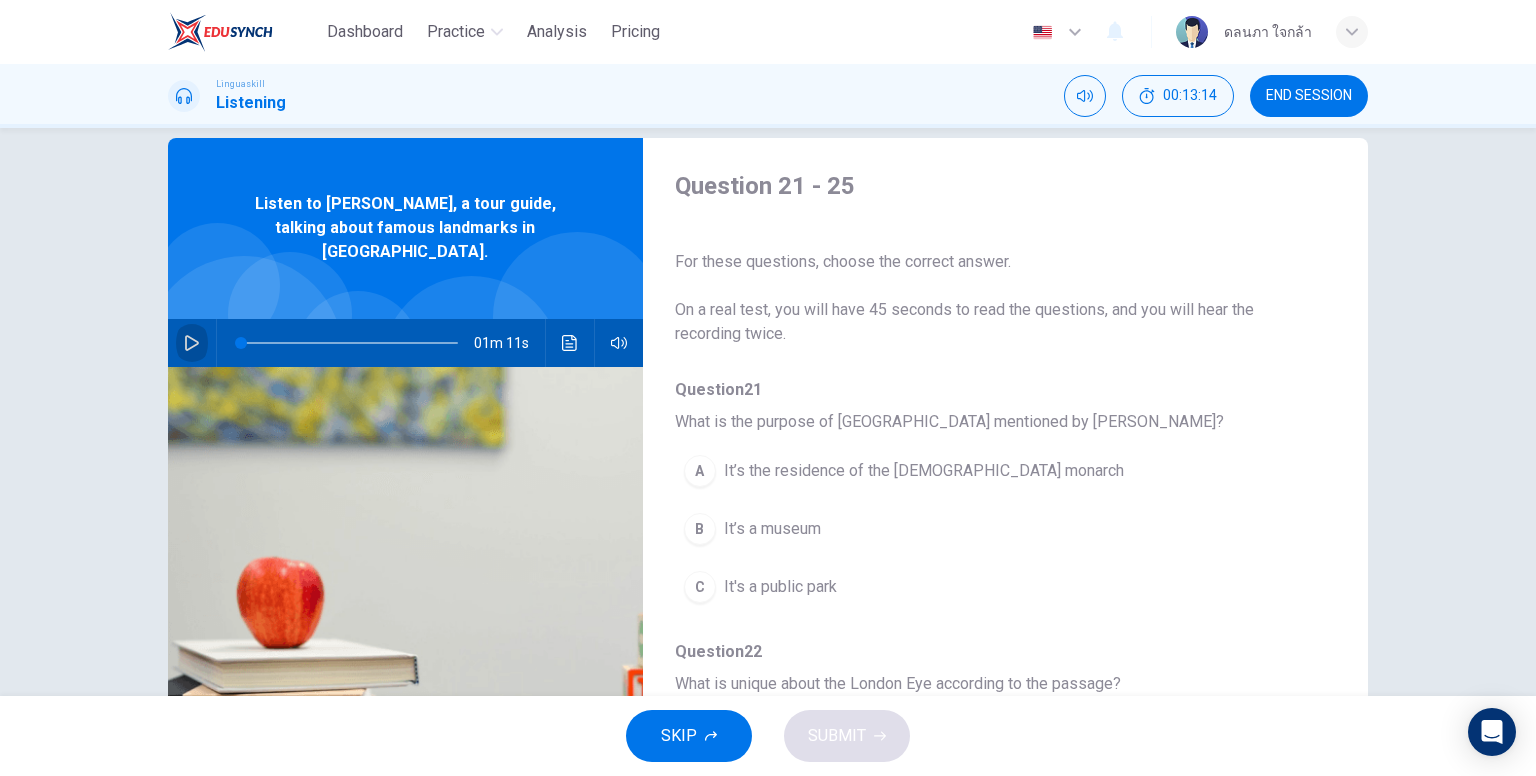 click 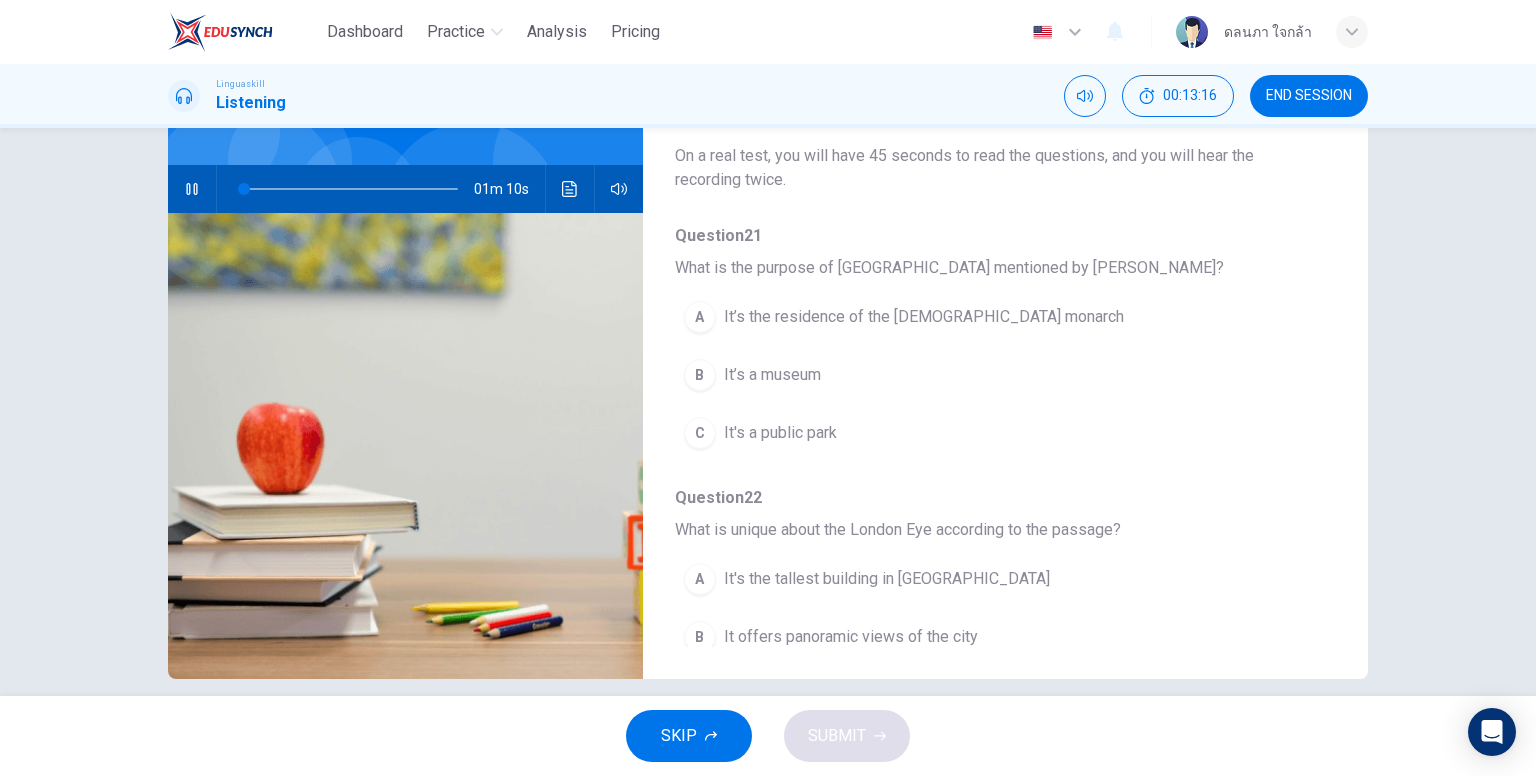 scroll, scrollTop: 207, scrollLeft: 0, axis: vertical 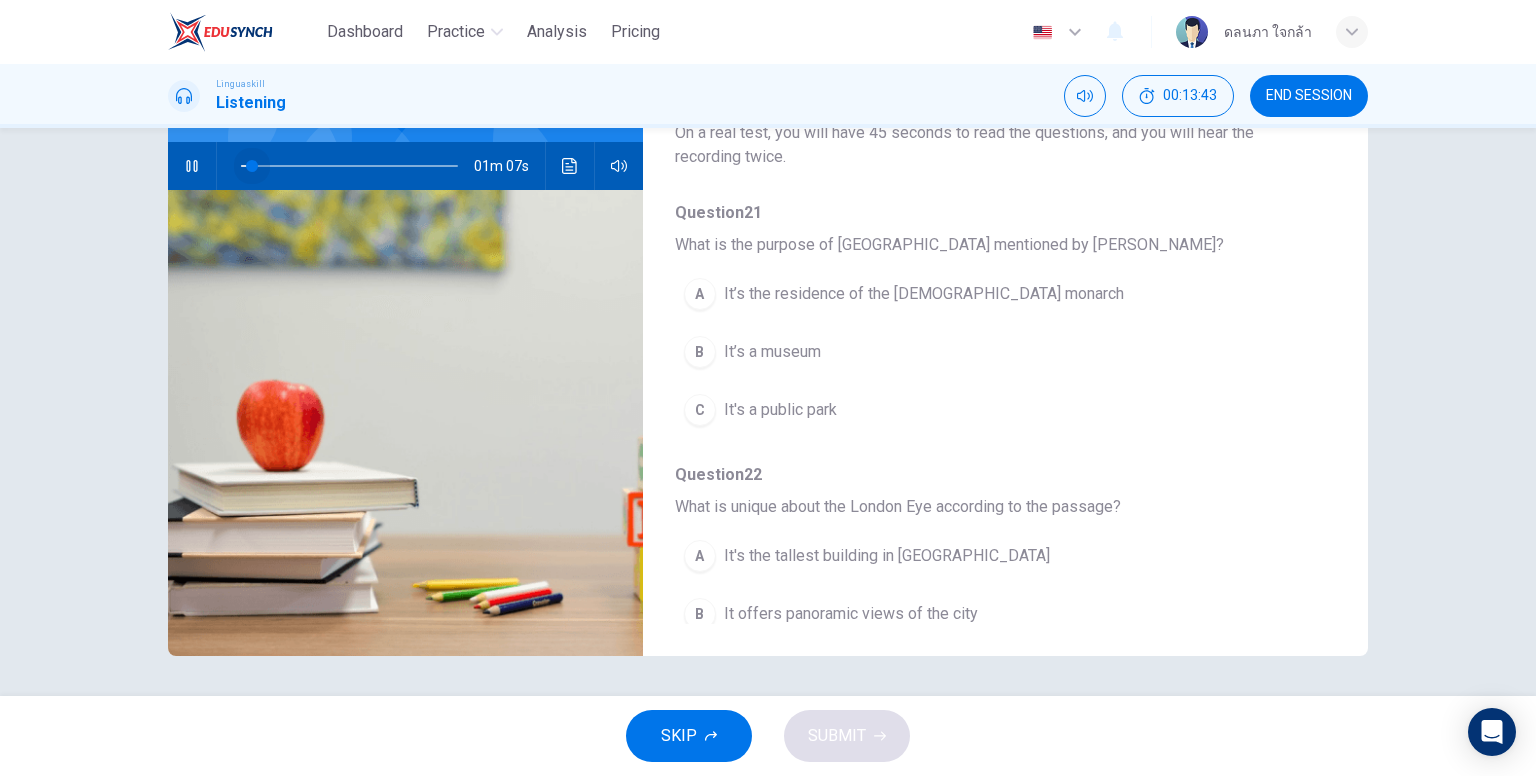 click at bounding box center [349, 166] 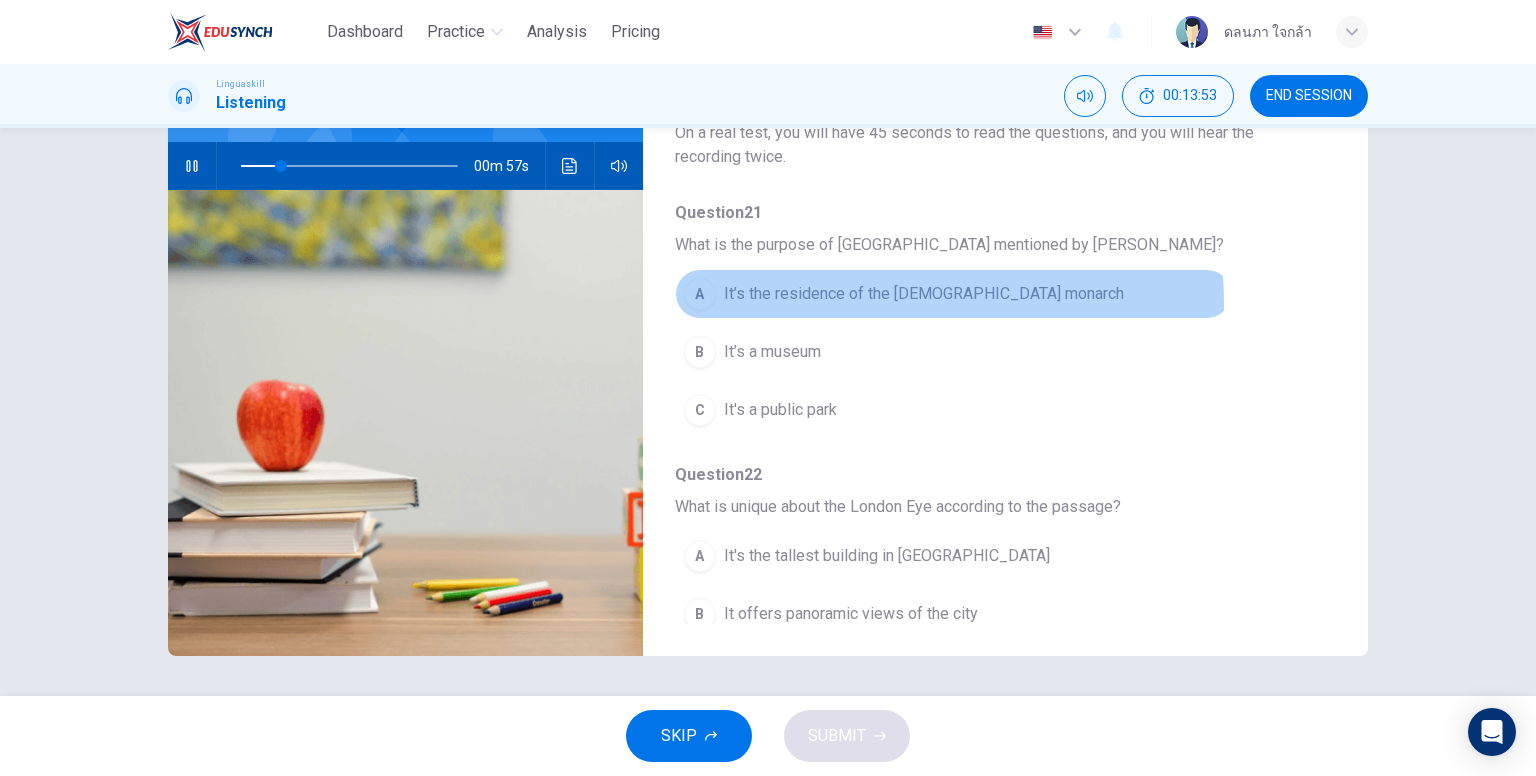 click on "It’s the residence of the [DEMOGRAPHIC_DATA] monarch" at bounding box center (924, 294) 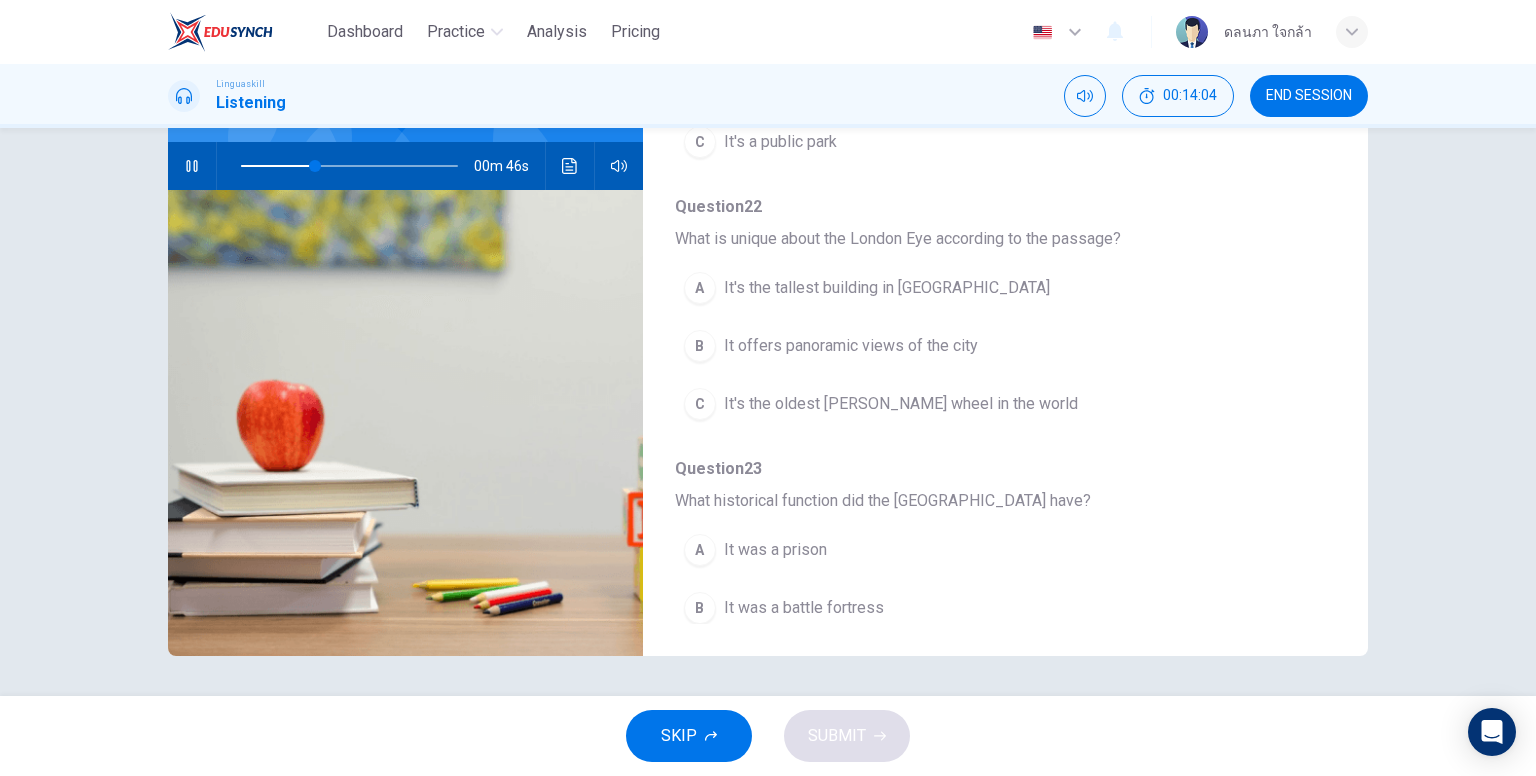 scroll, scrollTop: 280, scrollLeft: 0, axis: vertical 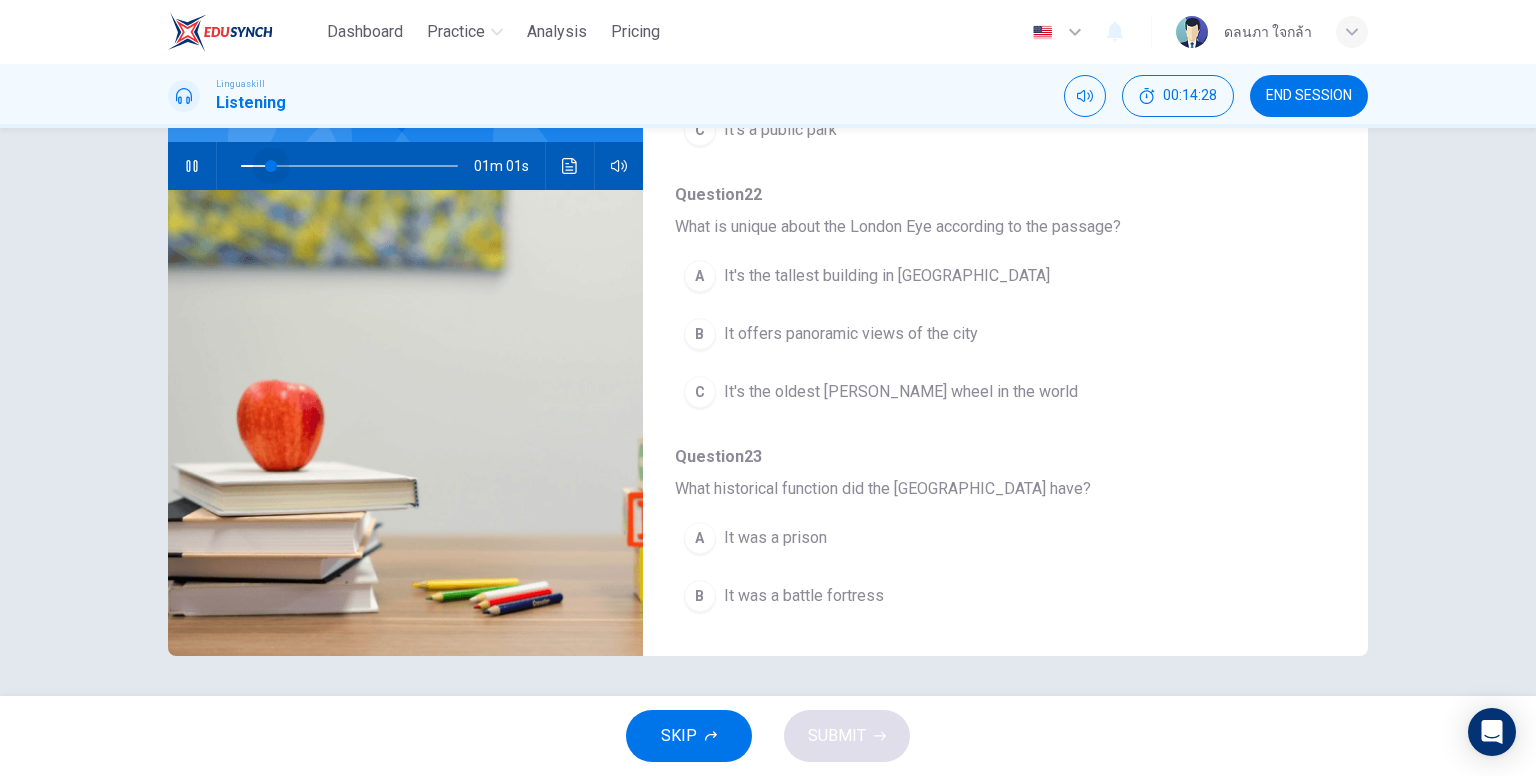 click at bounding box center [349, 166] 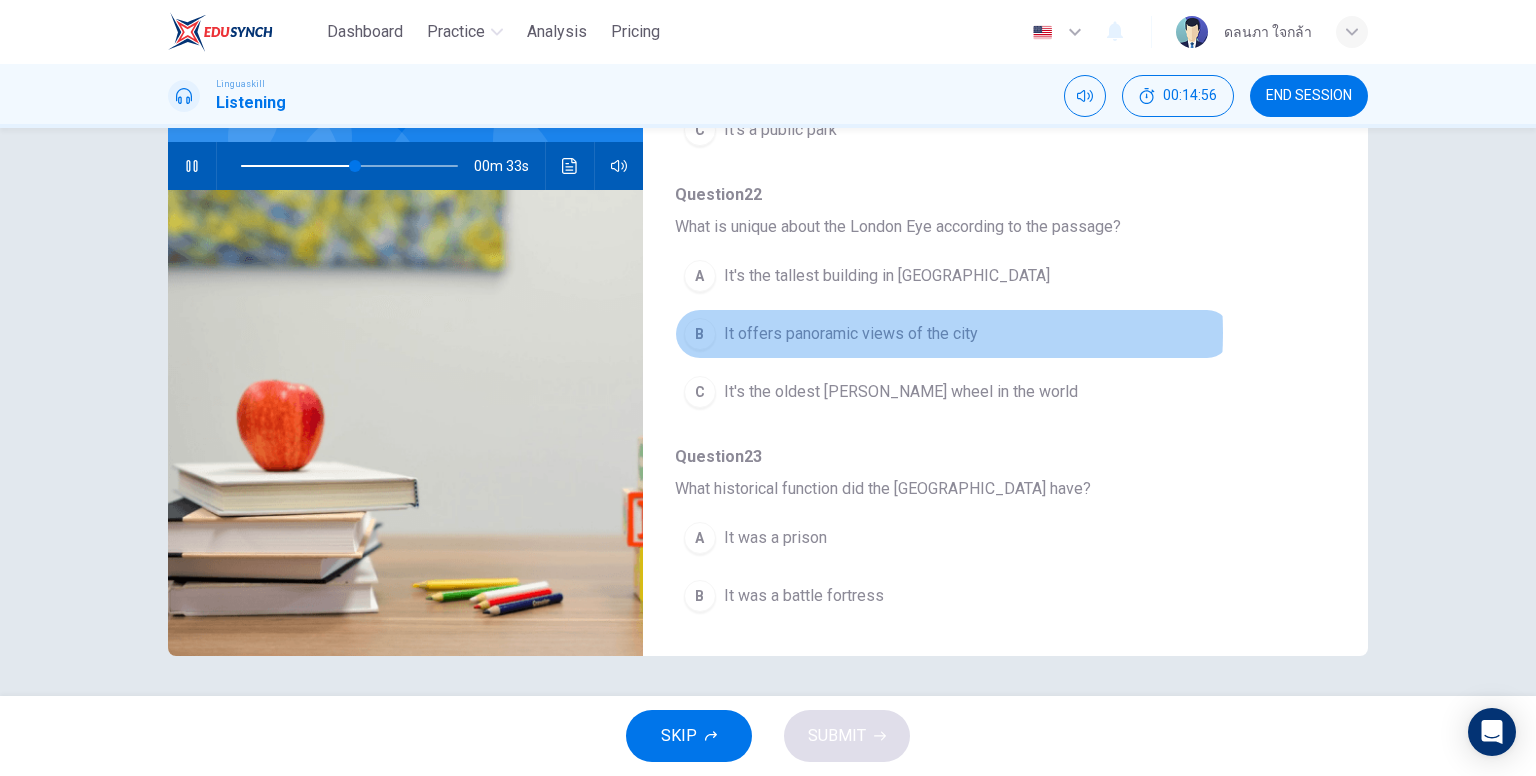 click on "It offers panoramic views of the city" at bounding box center [851, 334] 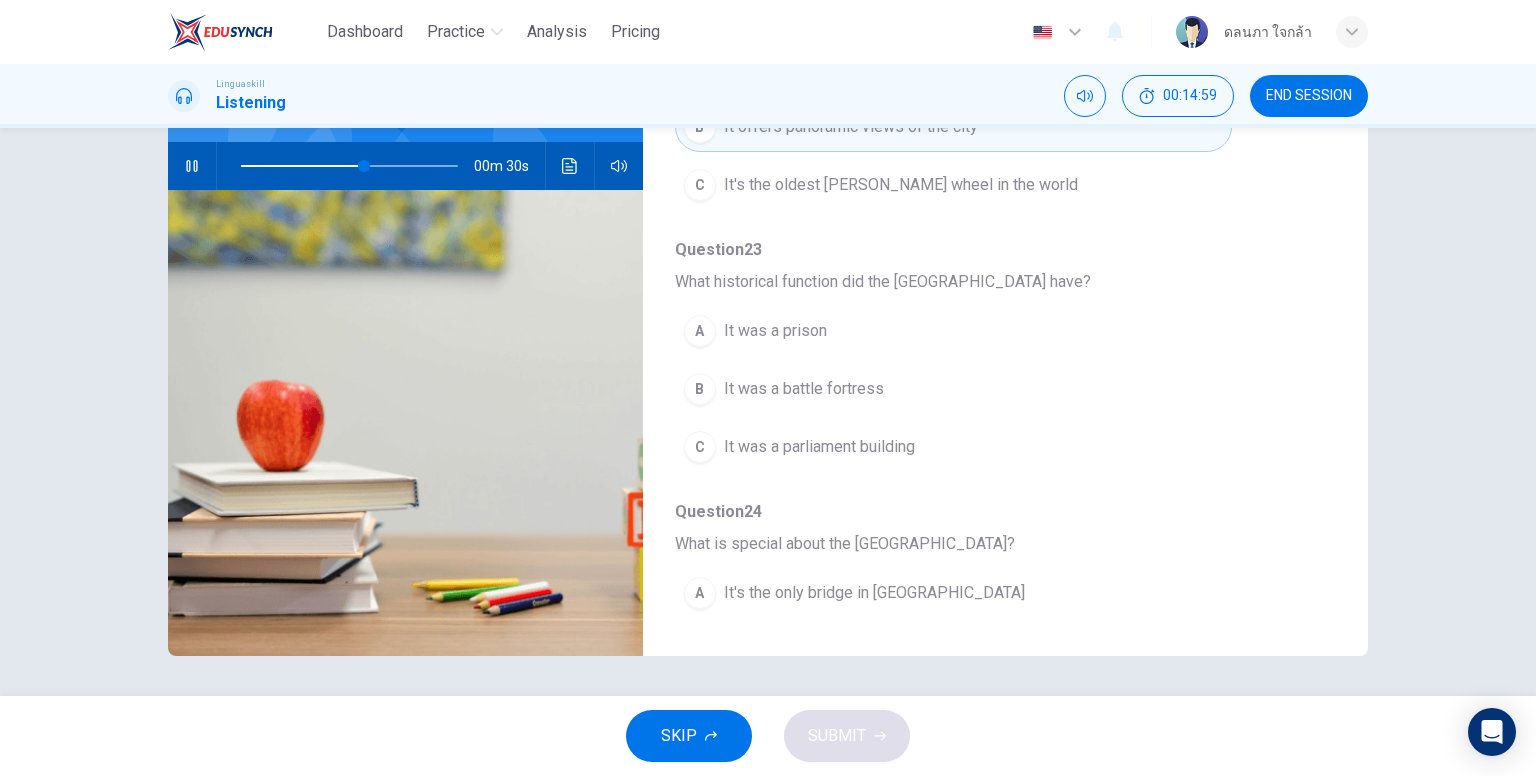 scroll, scrollTop: 491, scrollLeft: 0, axis: vertical 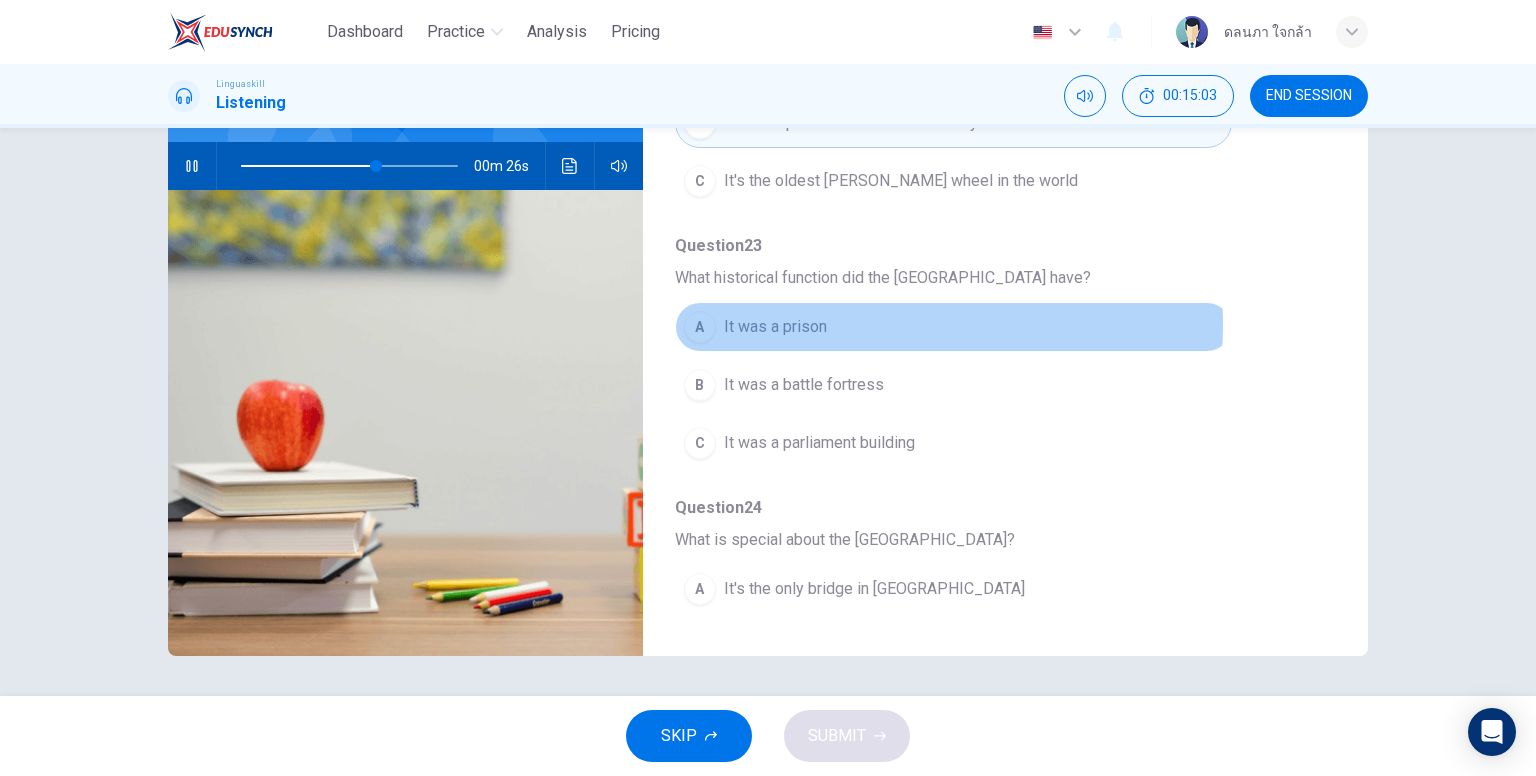 click on "A It was a prison" at bounding box center [953, 327] 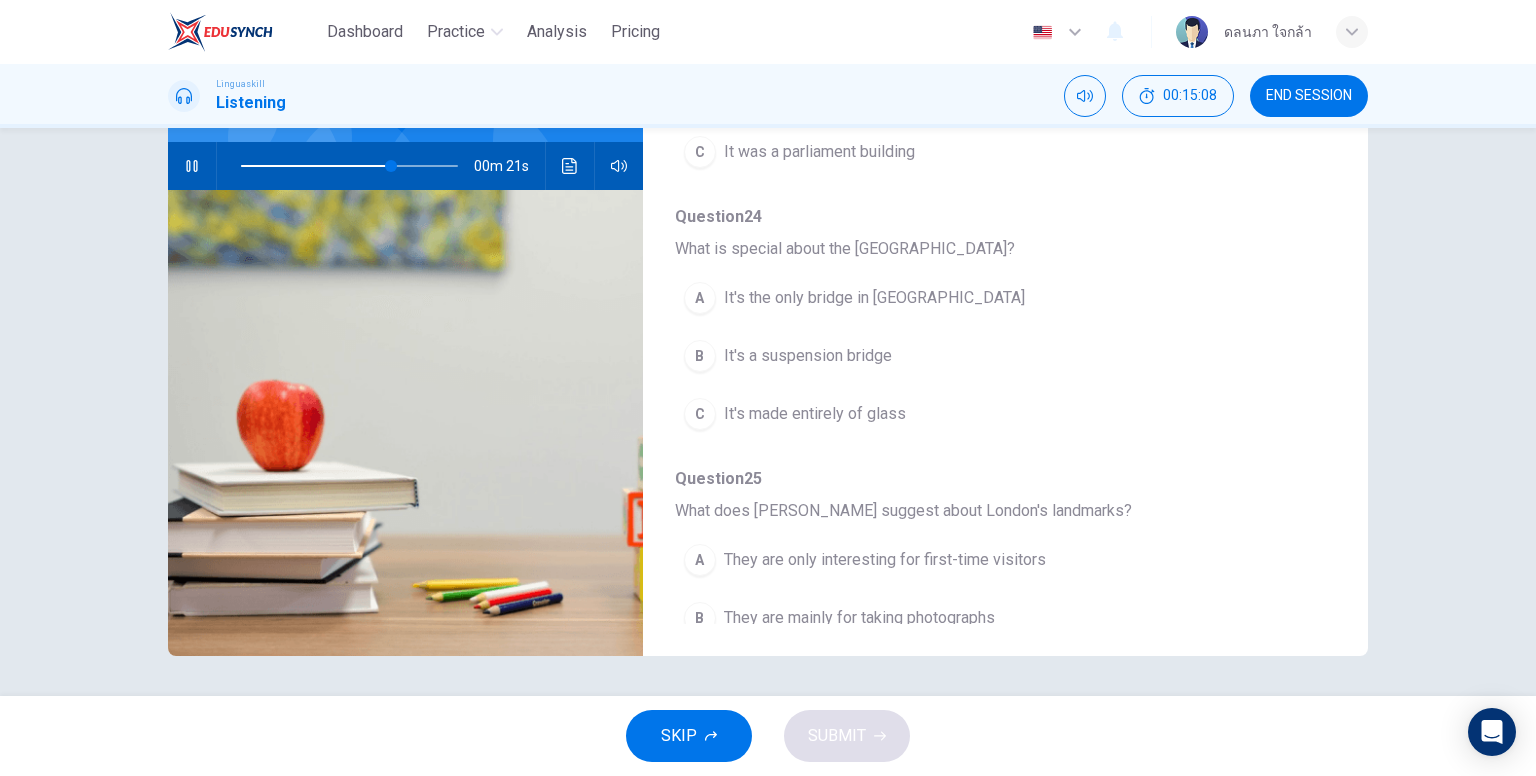scroll, scrollTop: 792, scrollLeft: 0, axis: vertical 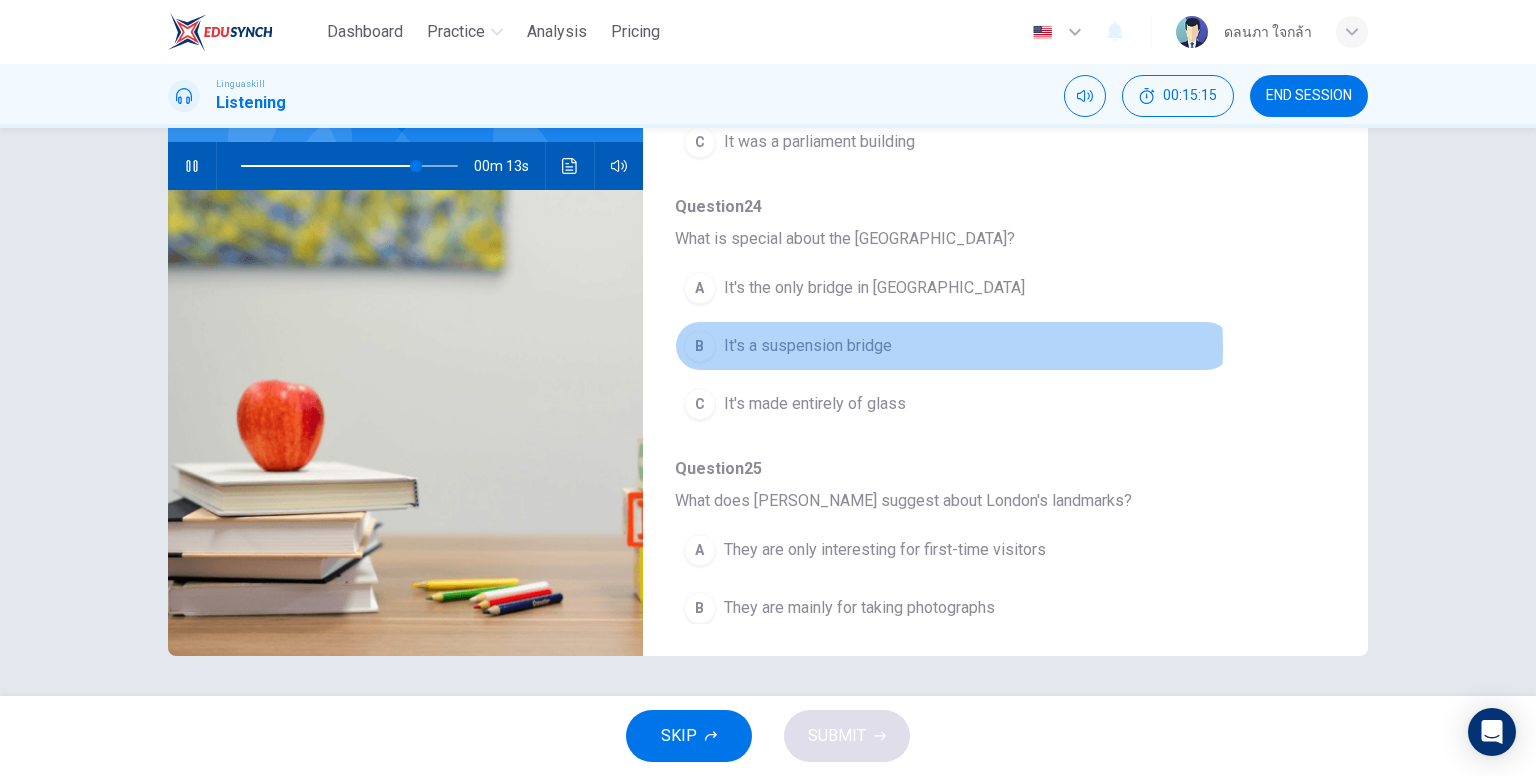 click on "It's a suspension bridge" at bounding box center [808, 346] 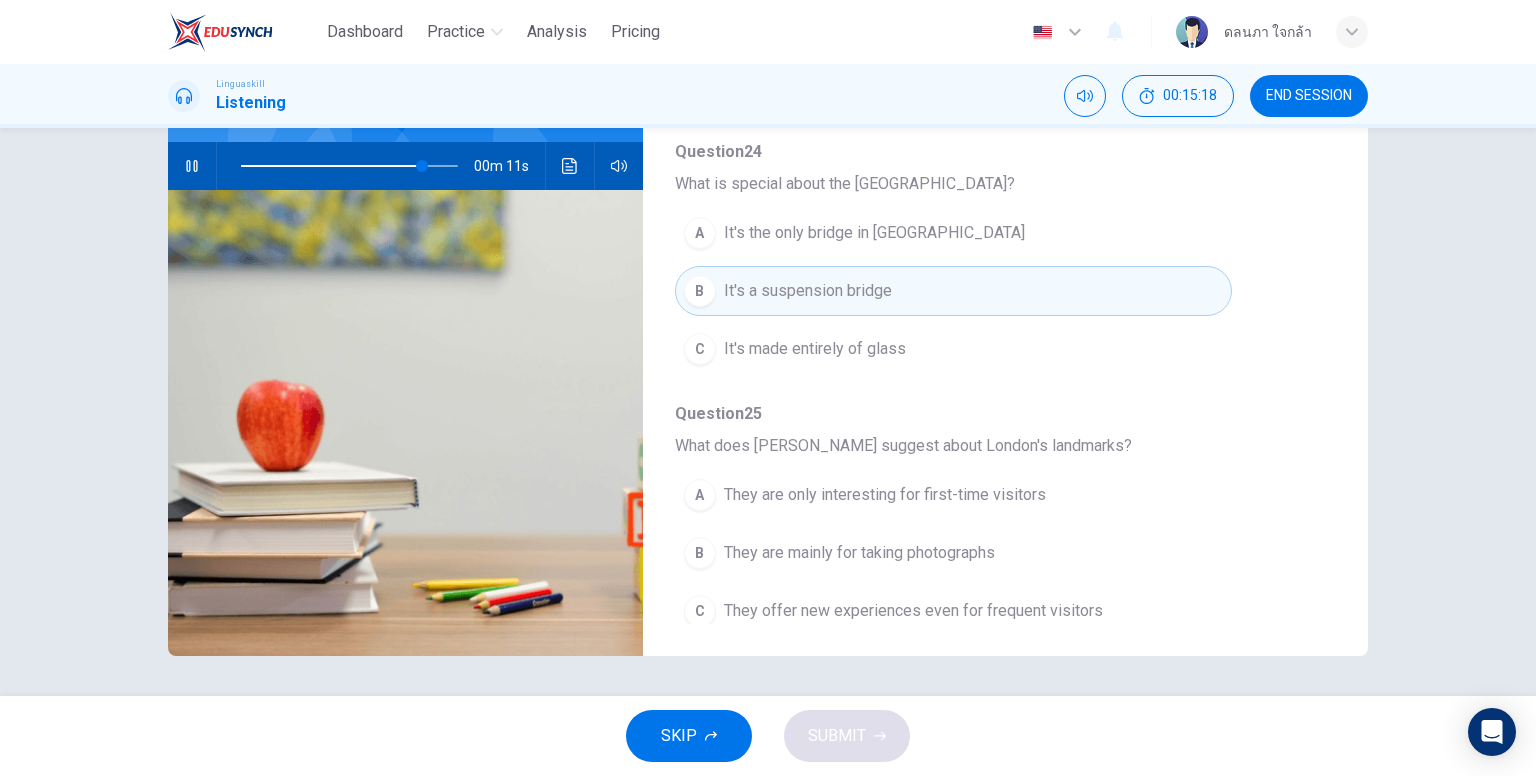 scroll, scrollTop: 856, scrollLeft: 0, axis: vertical 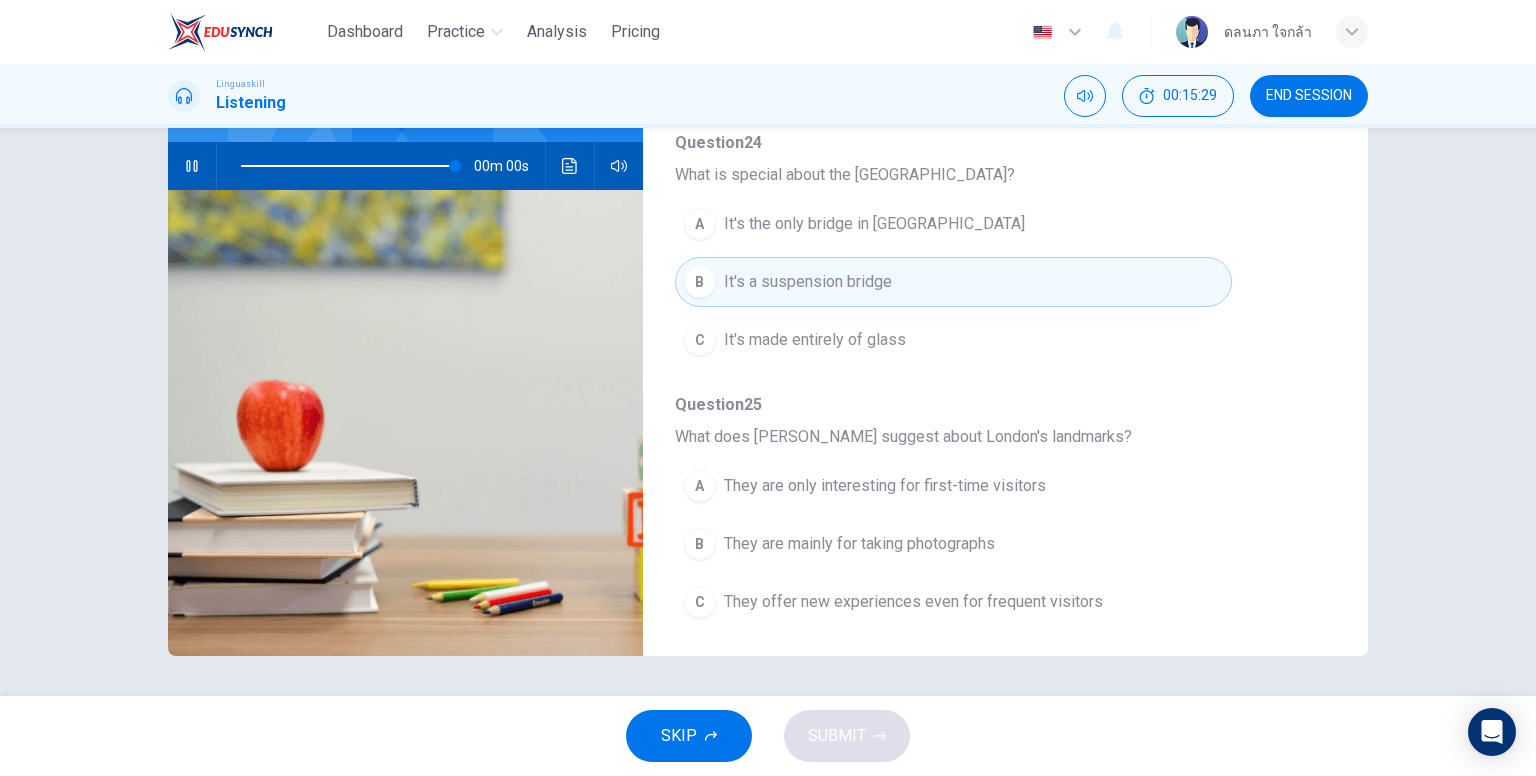type on "0" 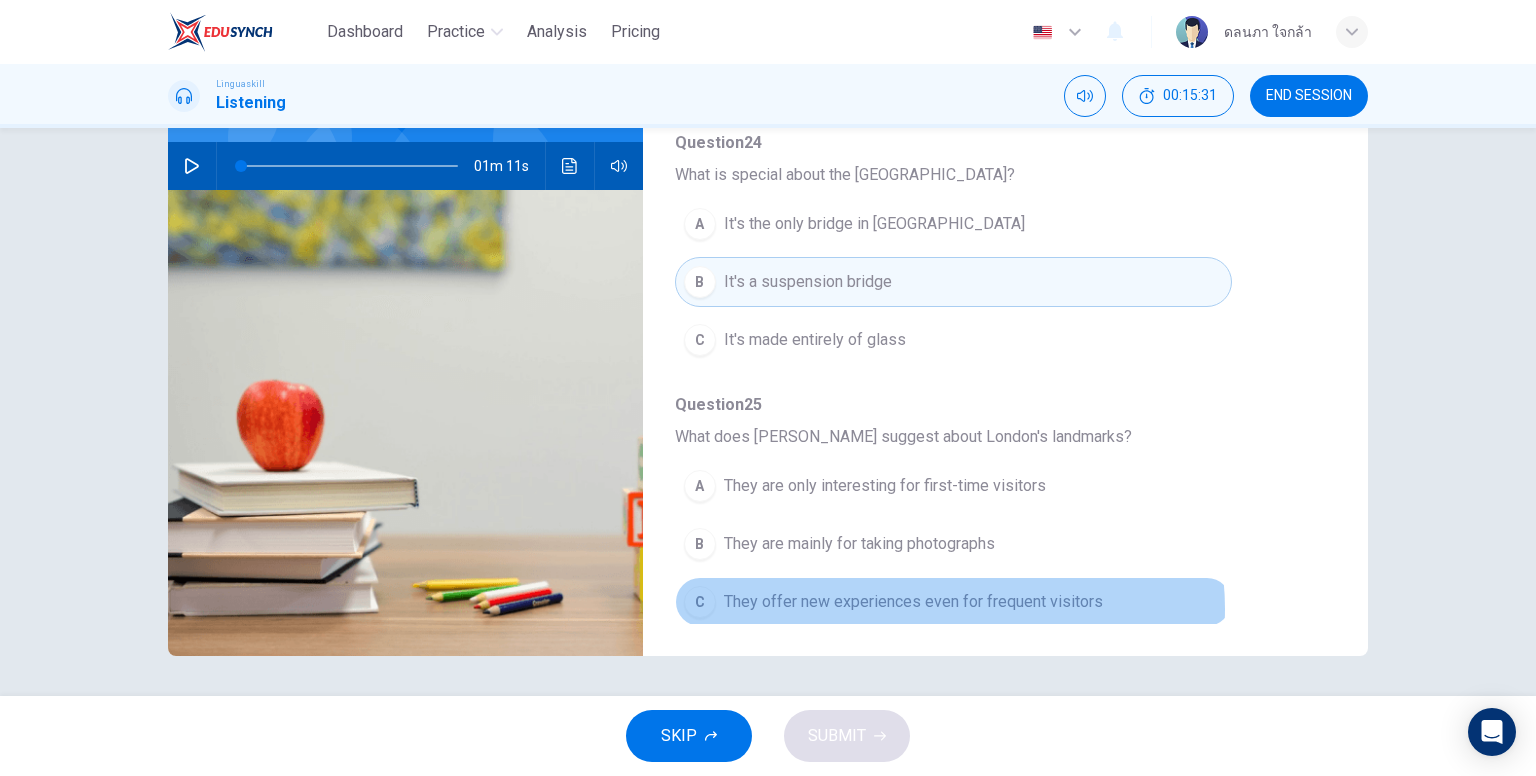 click on "They offer new experiences even for frequent visitors" at bounding box center (913, 602) 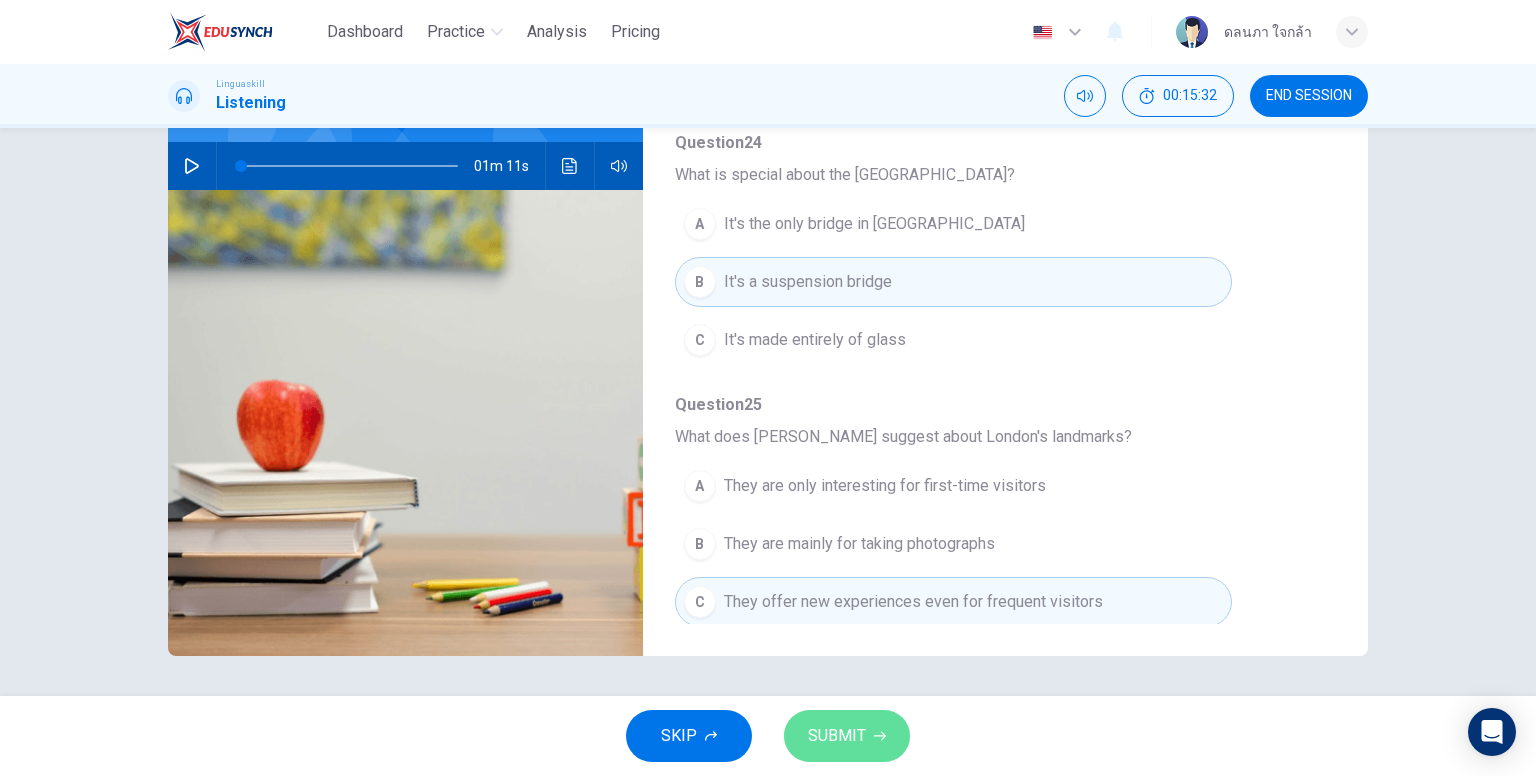 click on "SUBMIT" at bounding box center (847, 736) 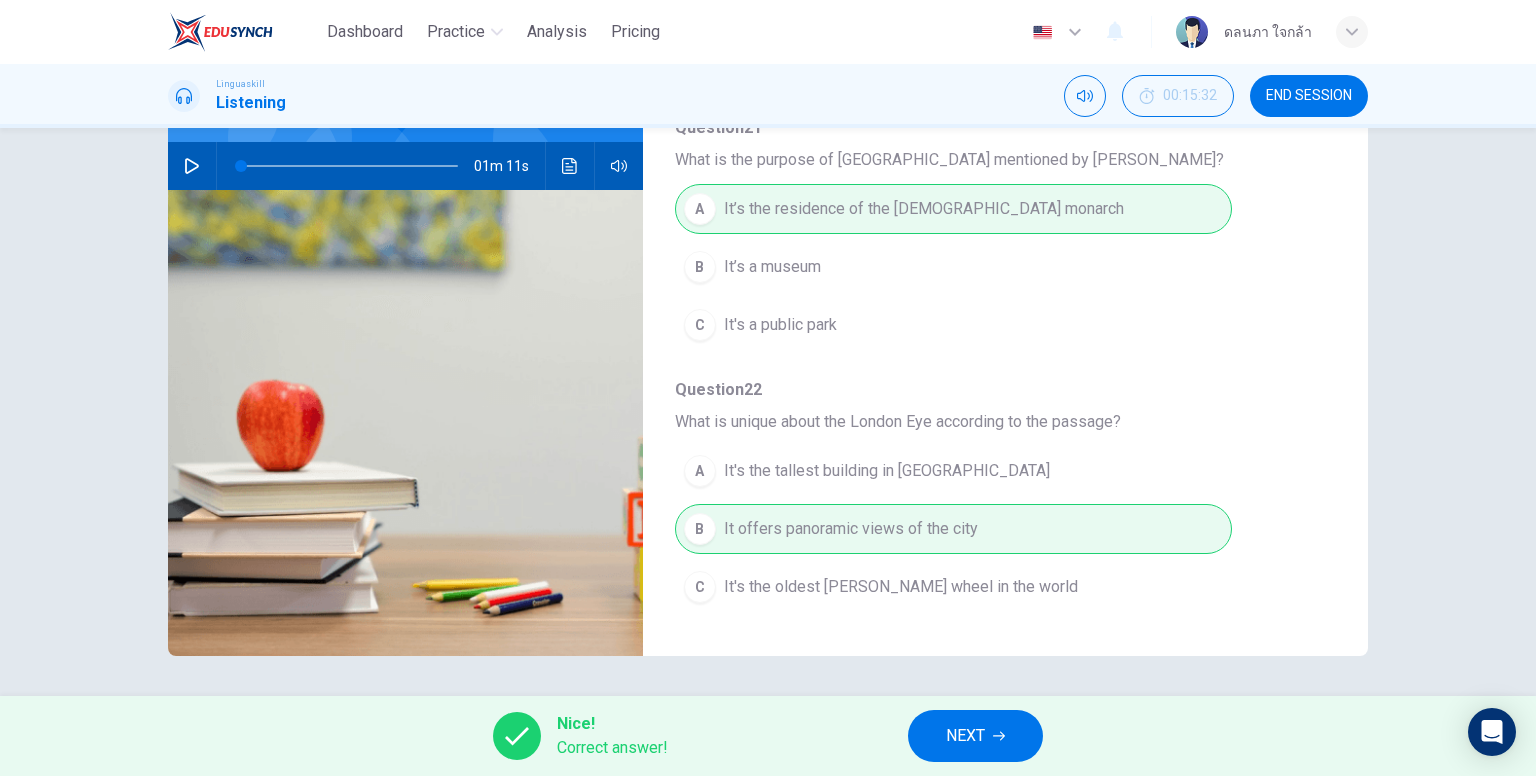 scroll, scrollTop: 0, scrollLeft: 0, axis: both 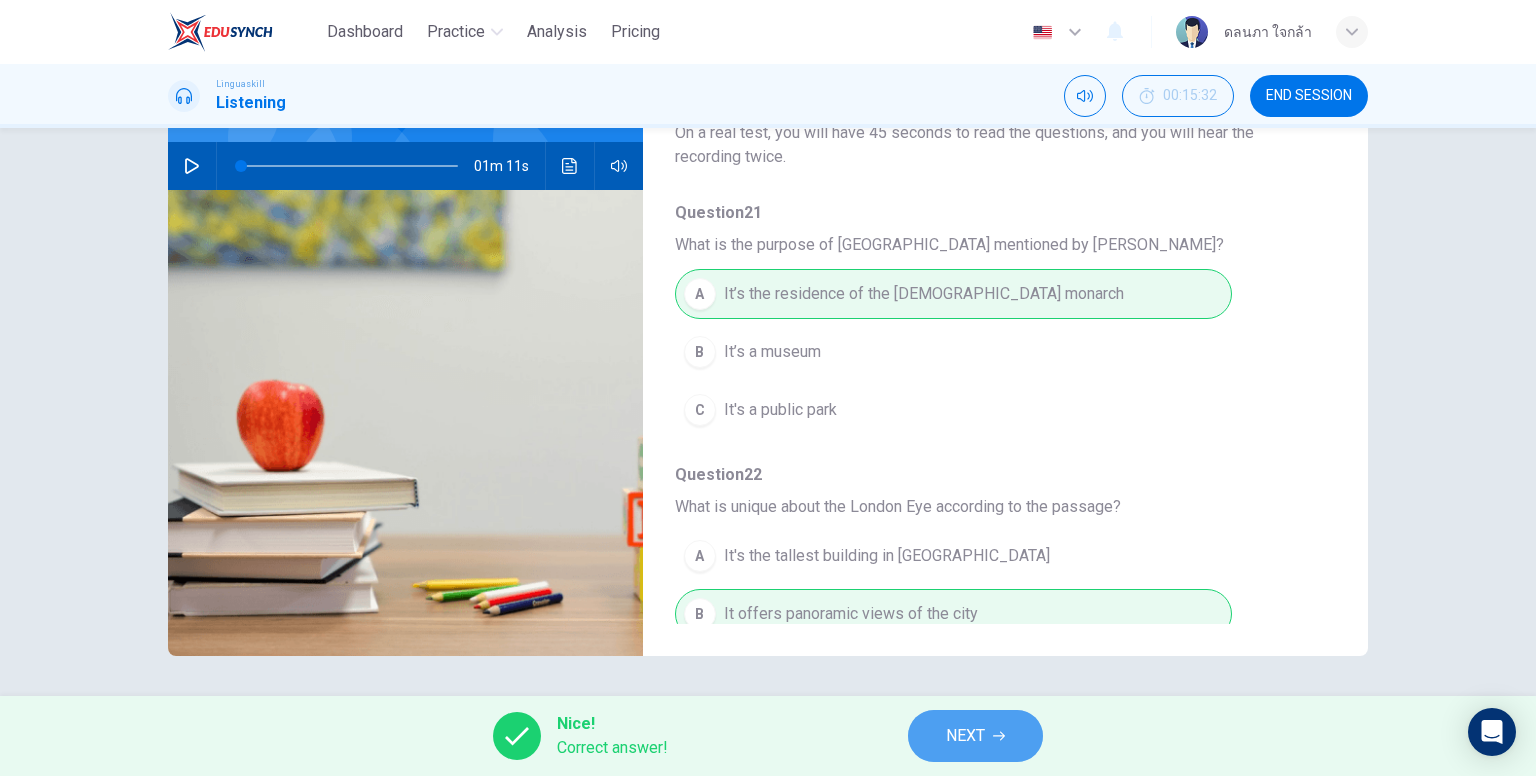 click on "NEXT" at bounding box center (975, 736) 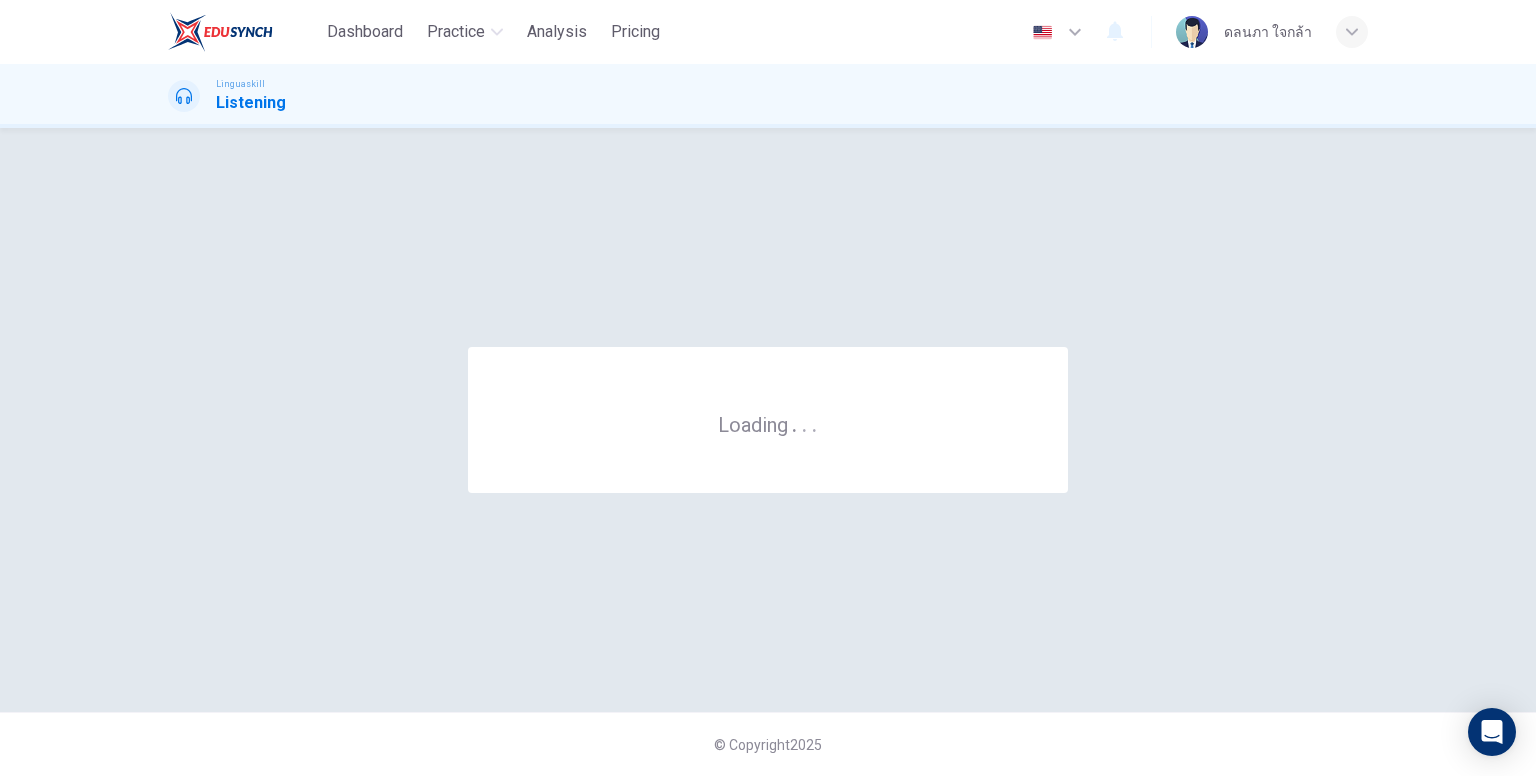 scroll, scrollTop: 0, scrollLeft: 0, axis: both 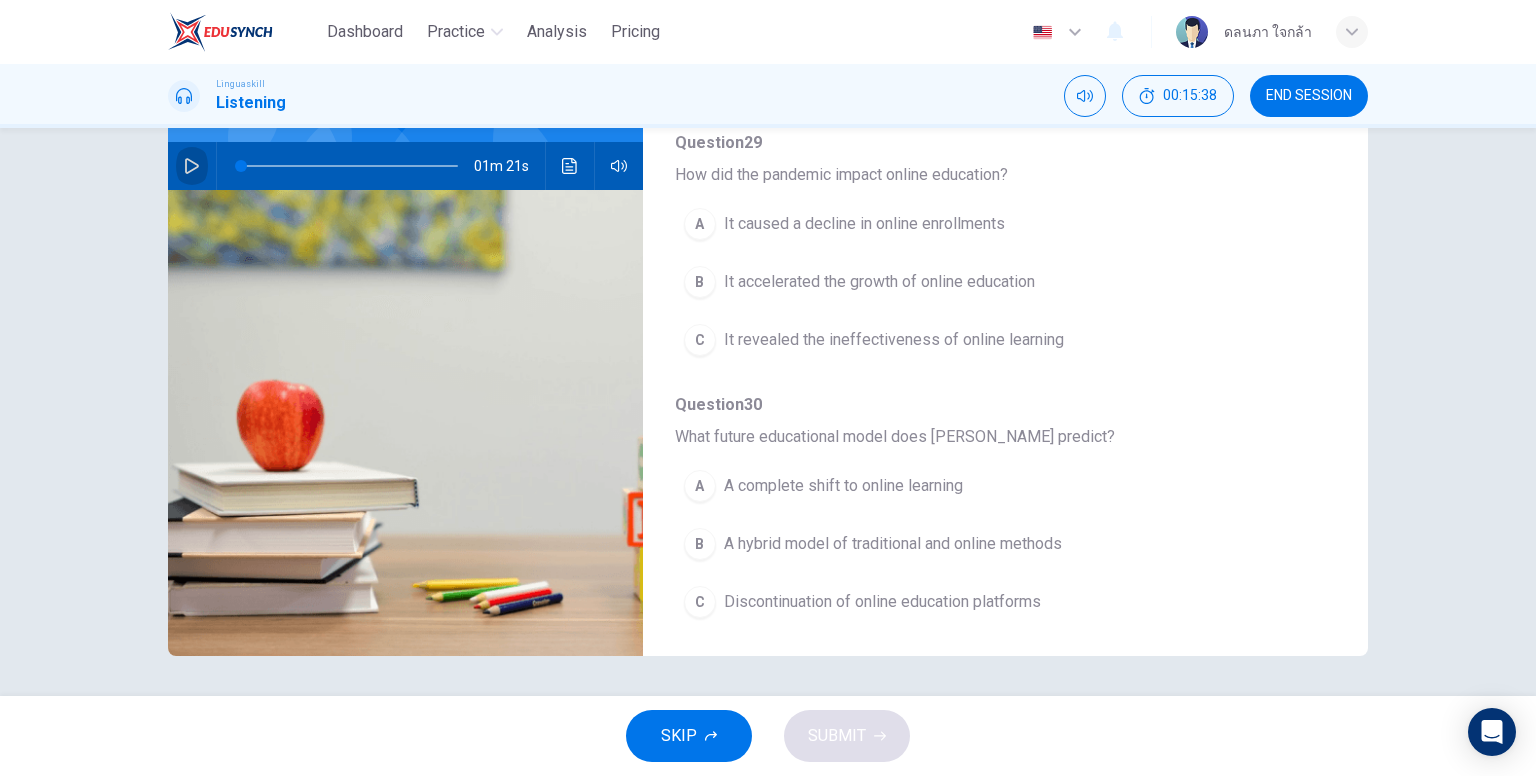 click 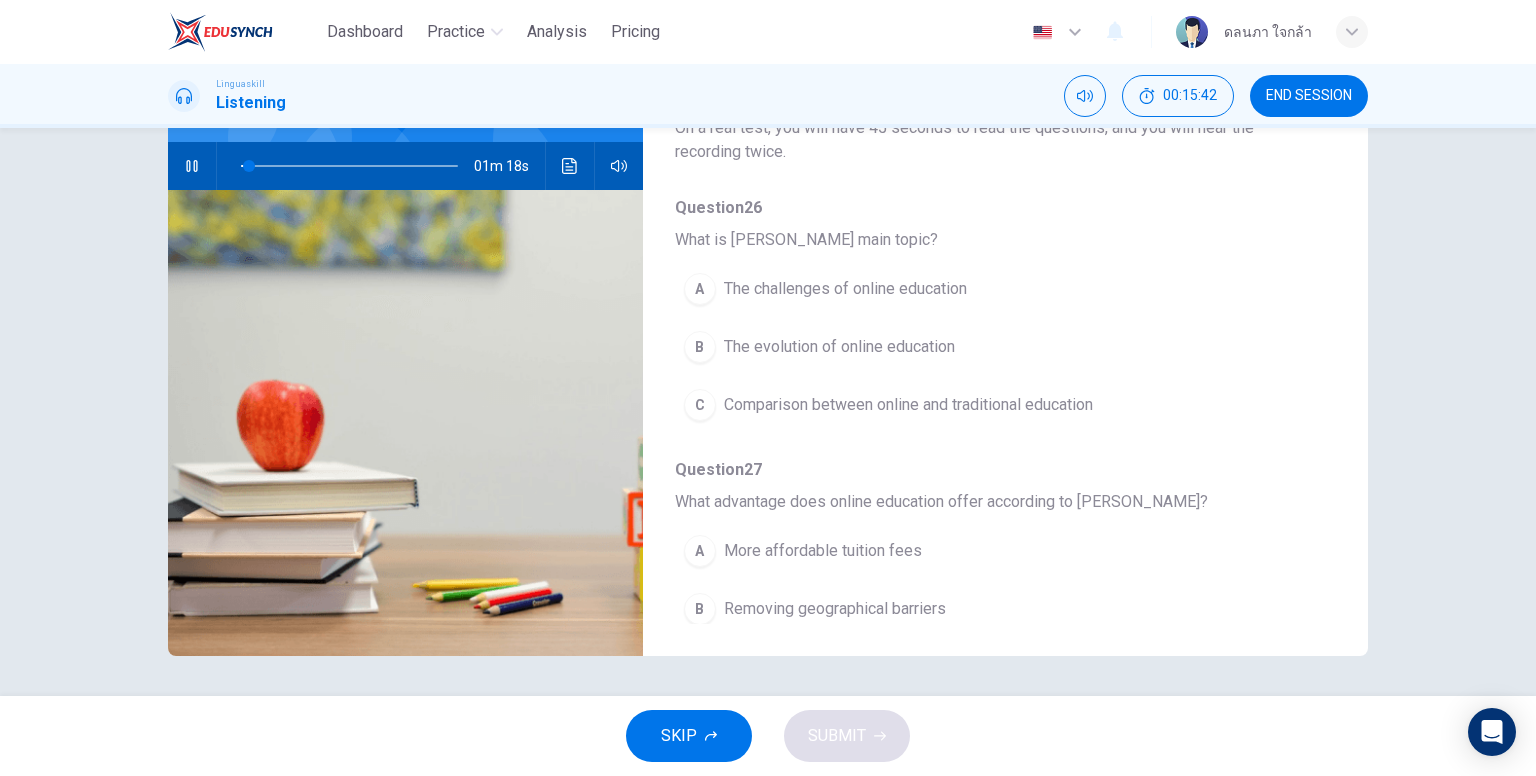 scroll, scrollTop: 0, scrollLeft: 0, axis: both 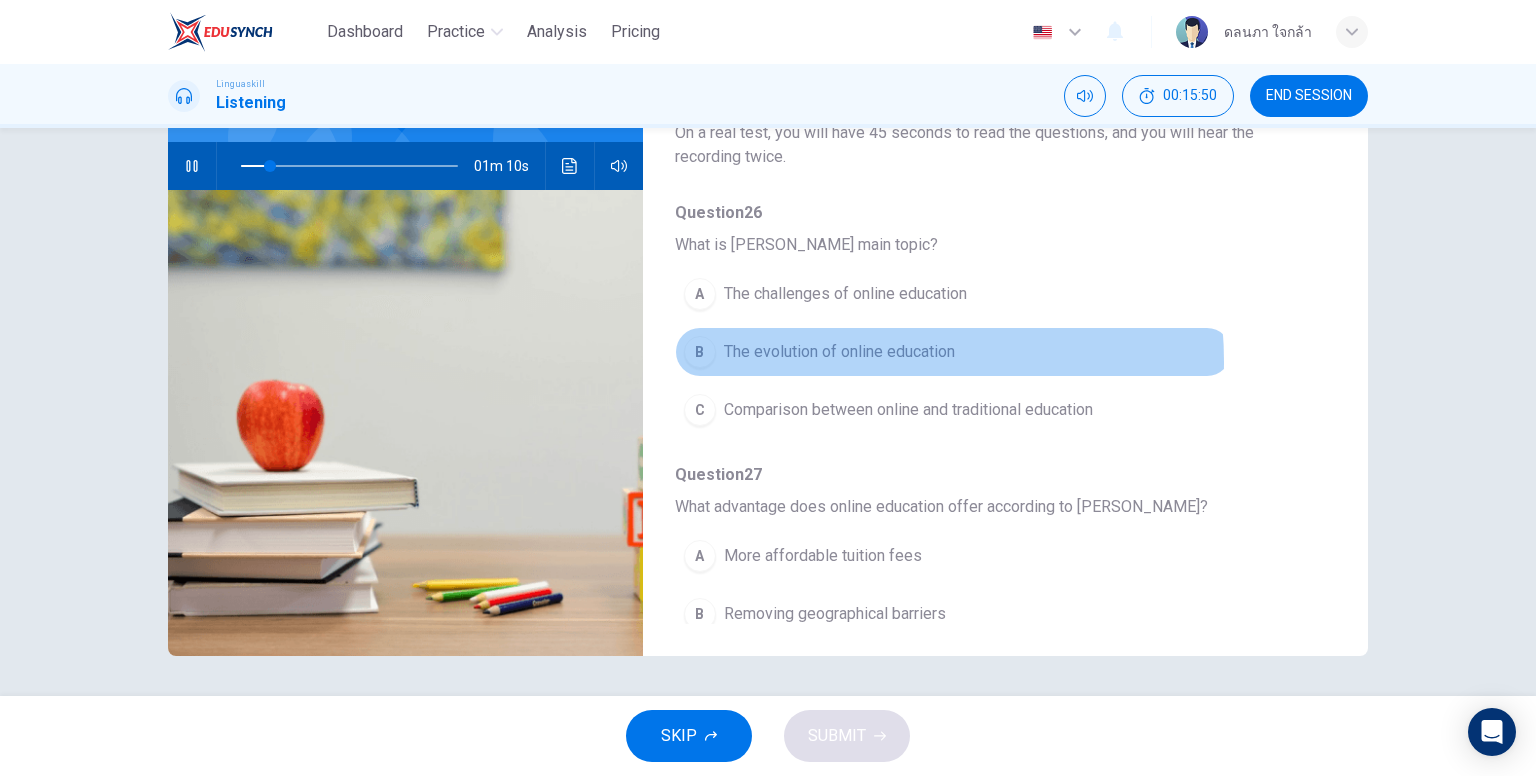 click on "The evolution of online education" at bounding box center (839, 352) 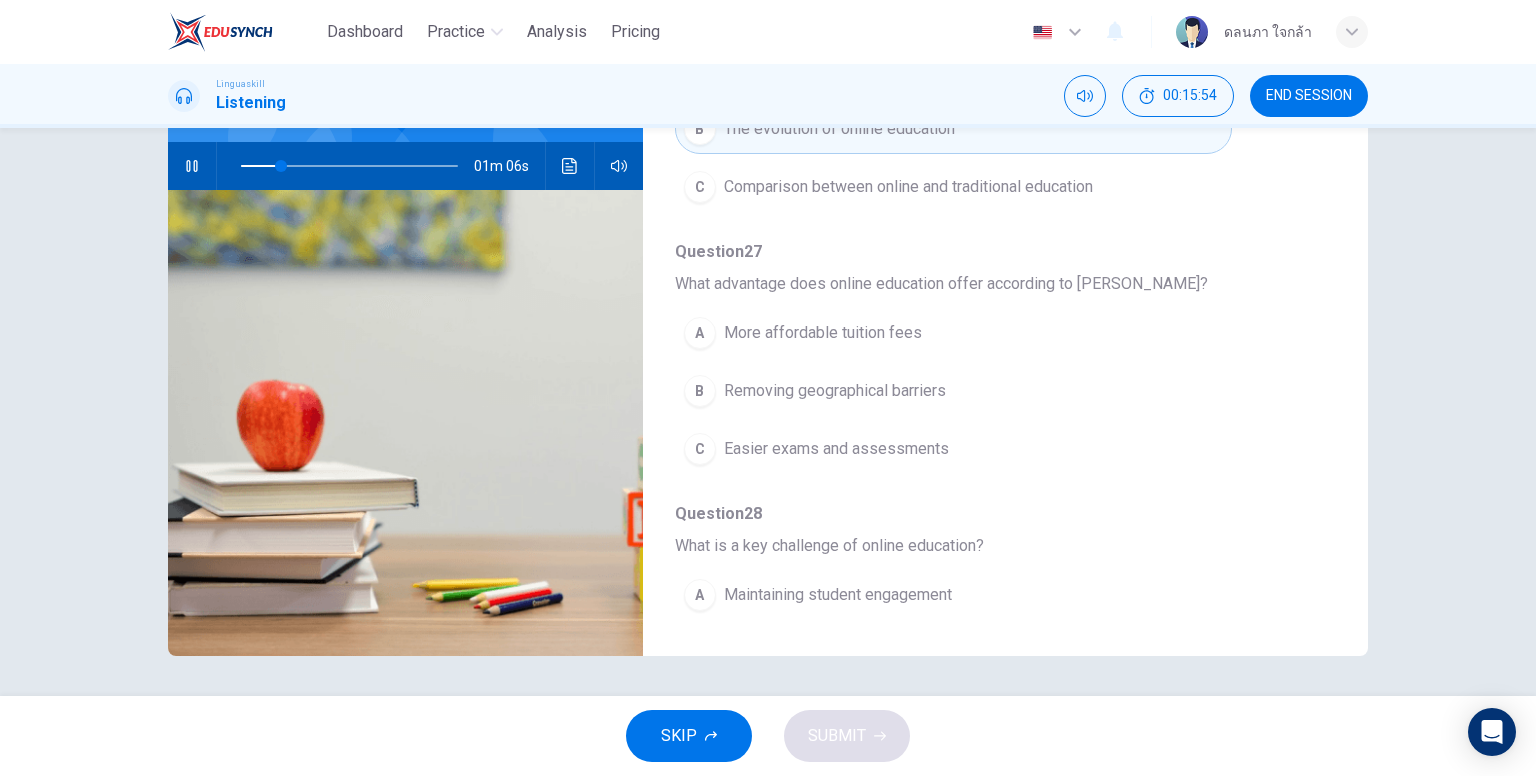 scroll, scrollTop: 224, scrollLeft: 0, axis: vertical 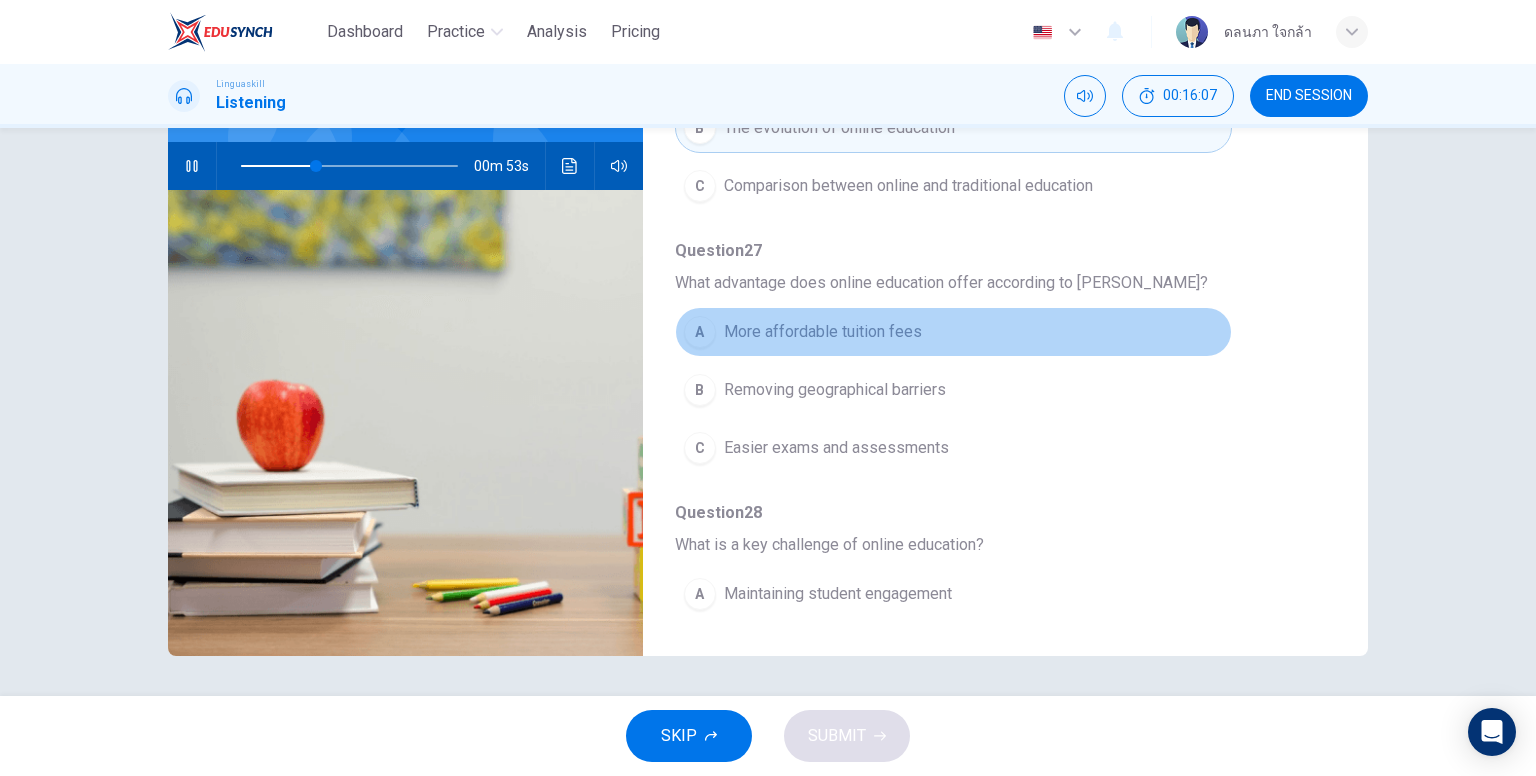 click on "A More affordable tuition fees" at bounding box center [953, 332] 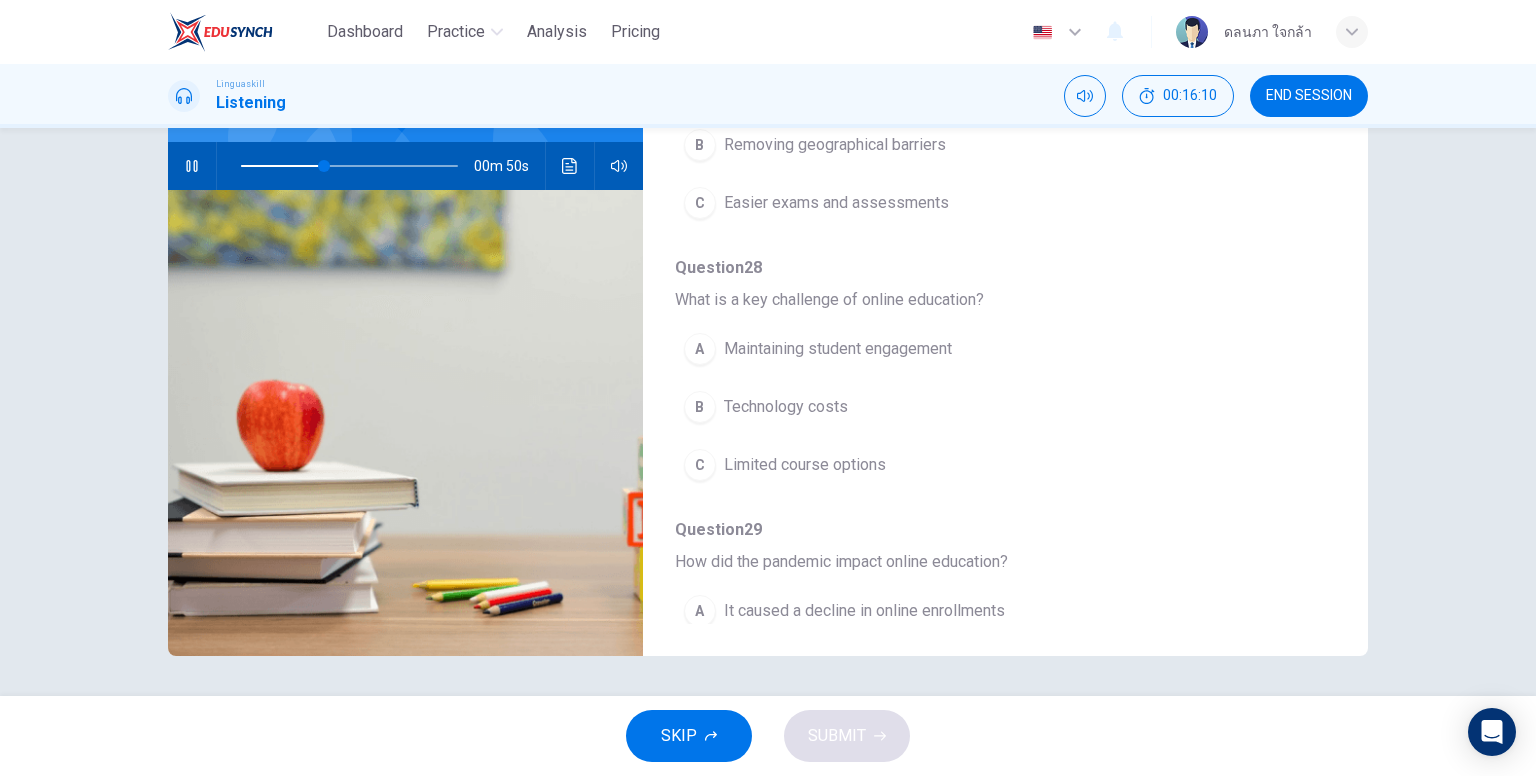 scroll, scrollTop: 471, scrollLeft: 0, axis: vertical 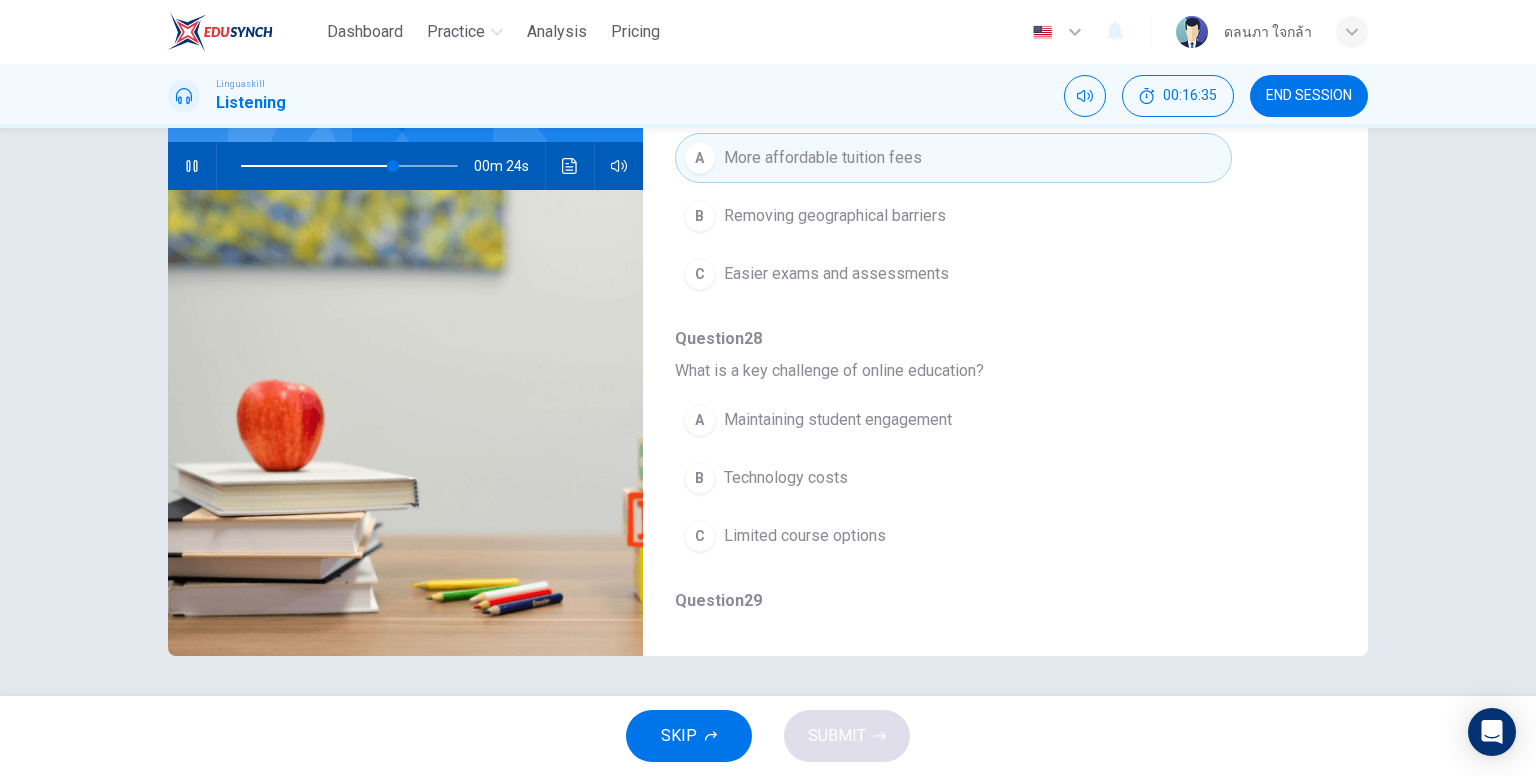 drag, startPoint x: 1348, startPoint y: 233, endPoint x: 1348, endPoint y: 357, distance: 124 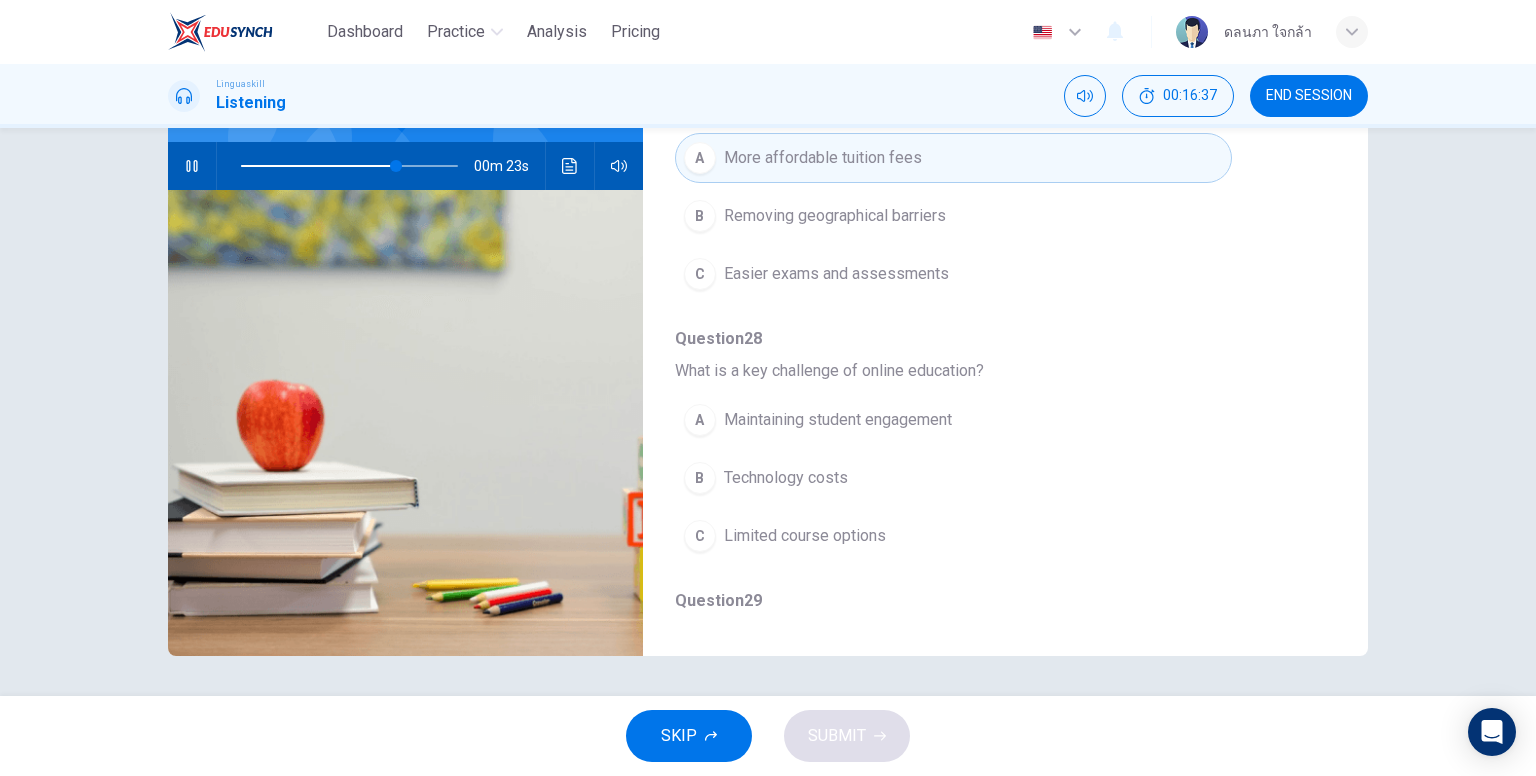 drag, startPoint x: 1331, startPoint y: 315, endPoint x: 1331, endPoint y: 347, distance: 32 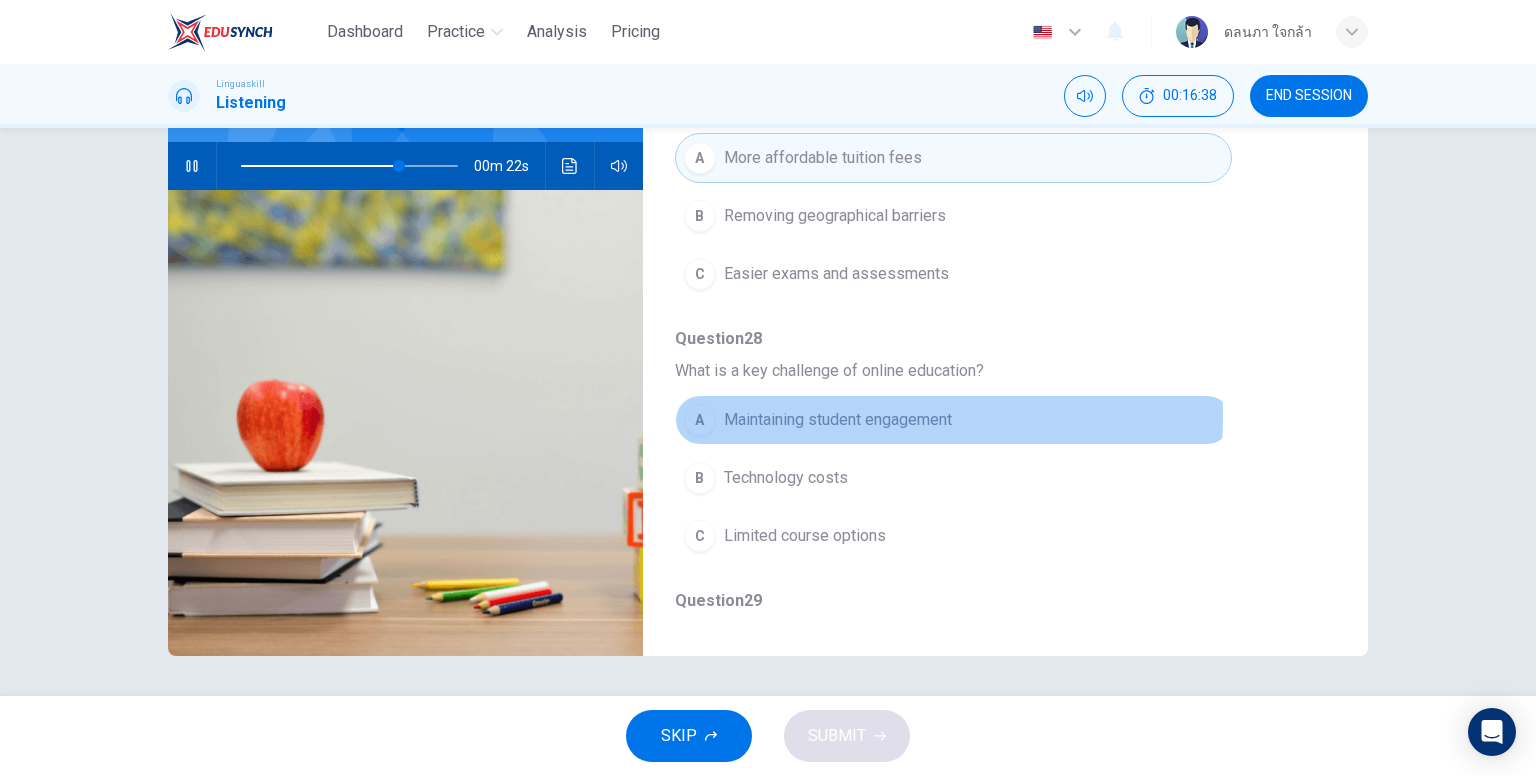 click on "Maintaining student engagement" at bounding box center (838, 420) 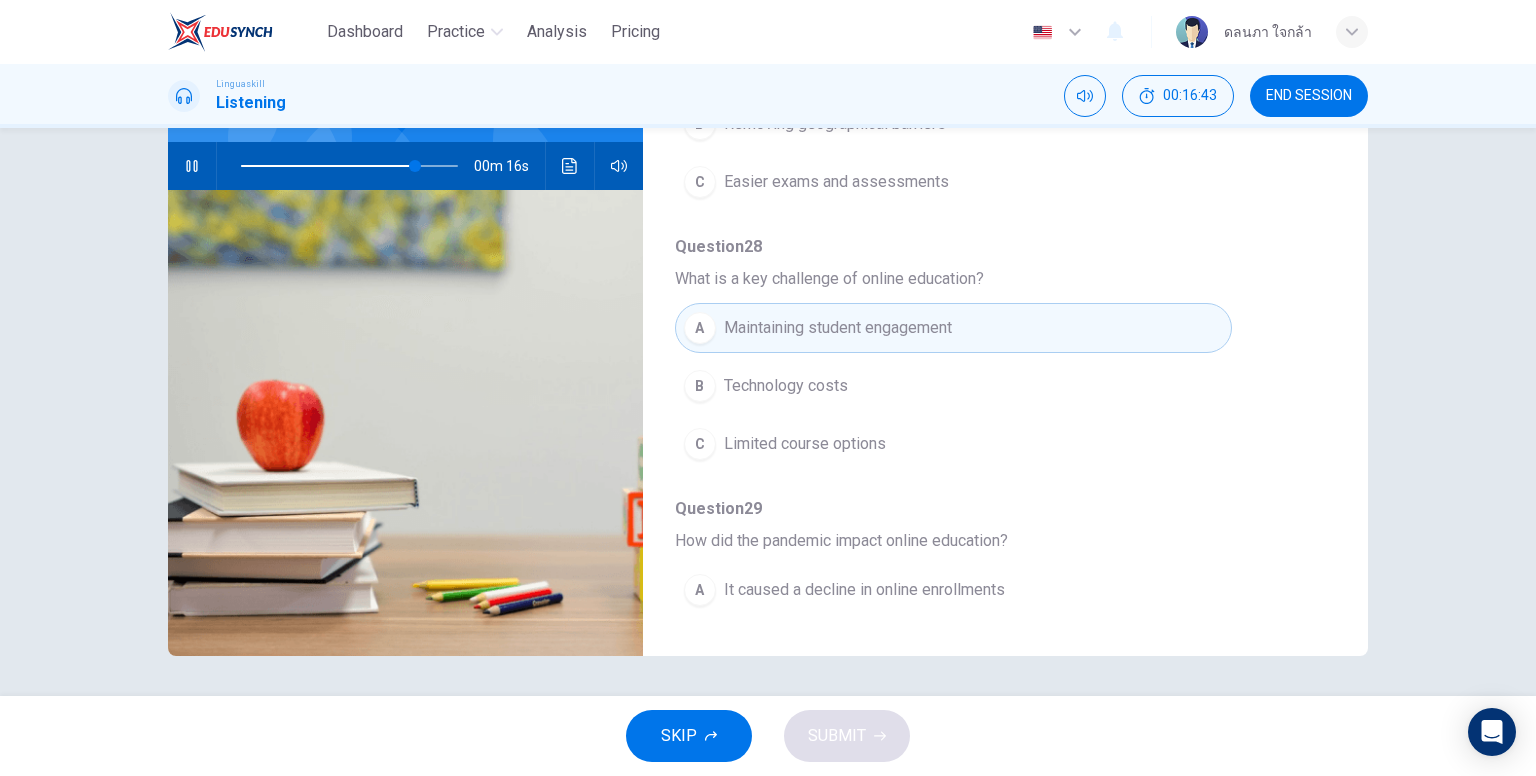 scroll, scrollTop: 494, scrollLeft: 0, axis: vertical 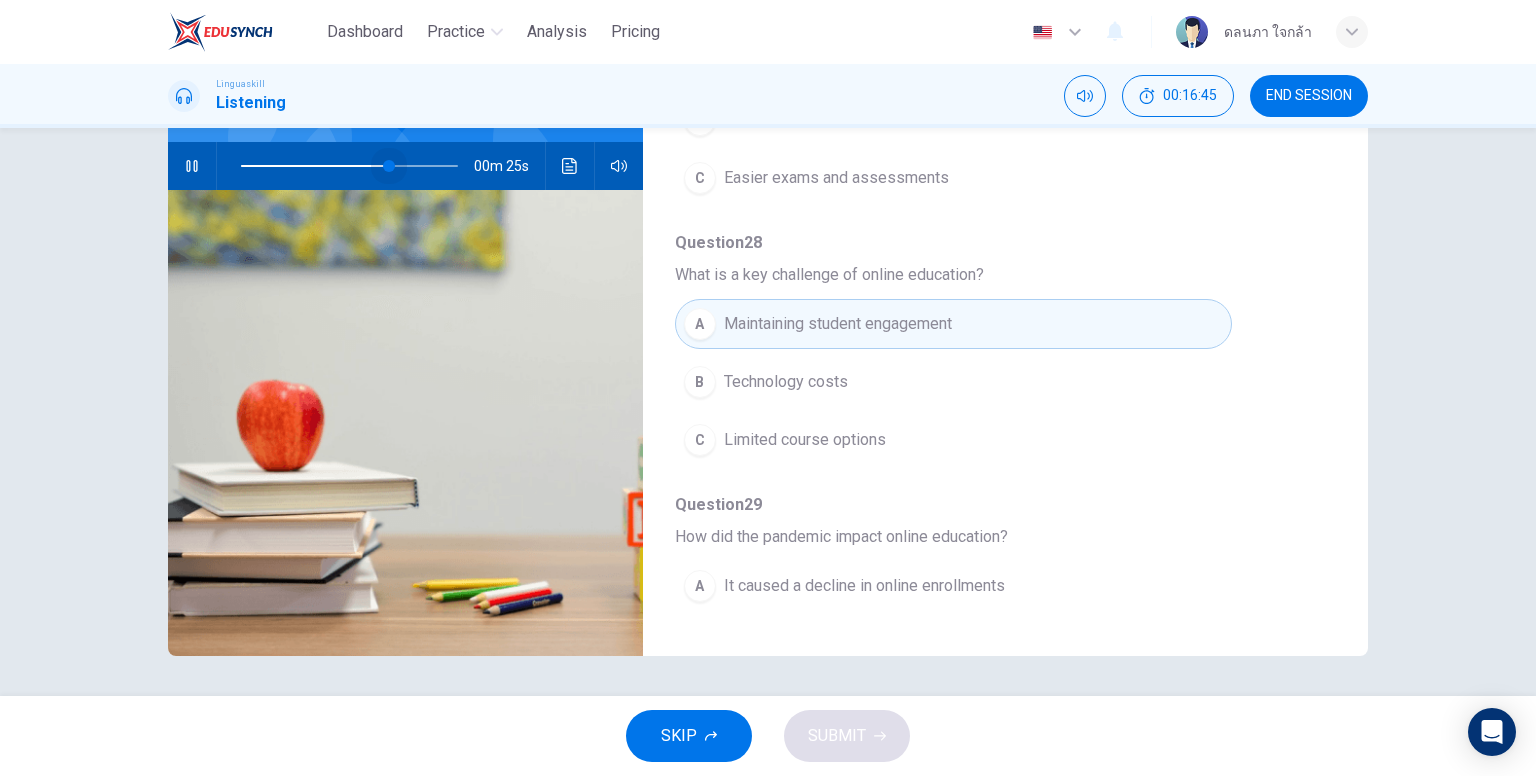 click at bounding box center (349, 166) 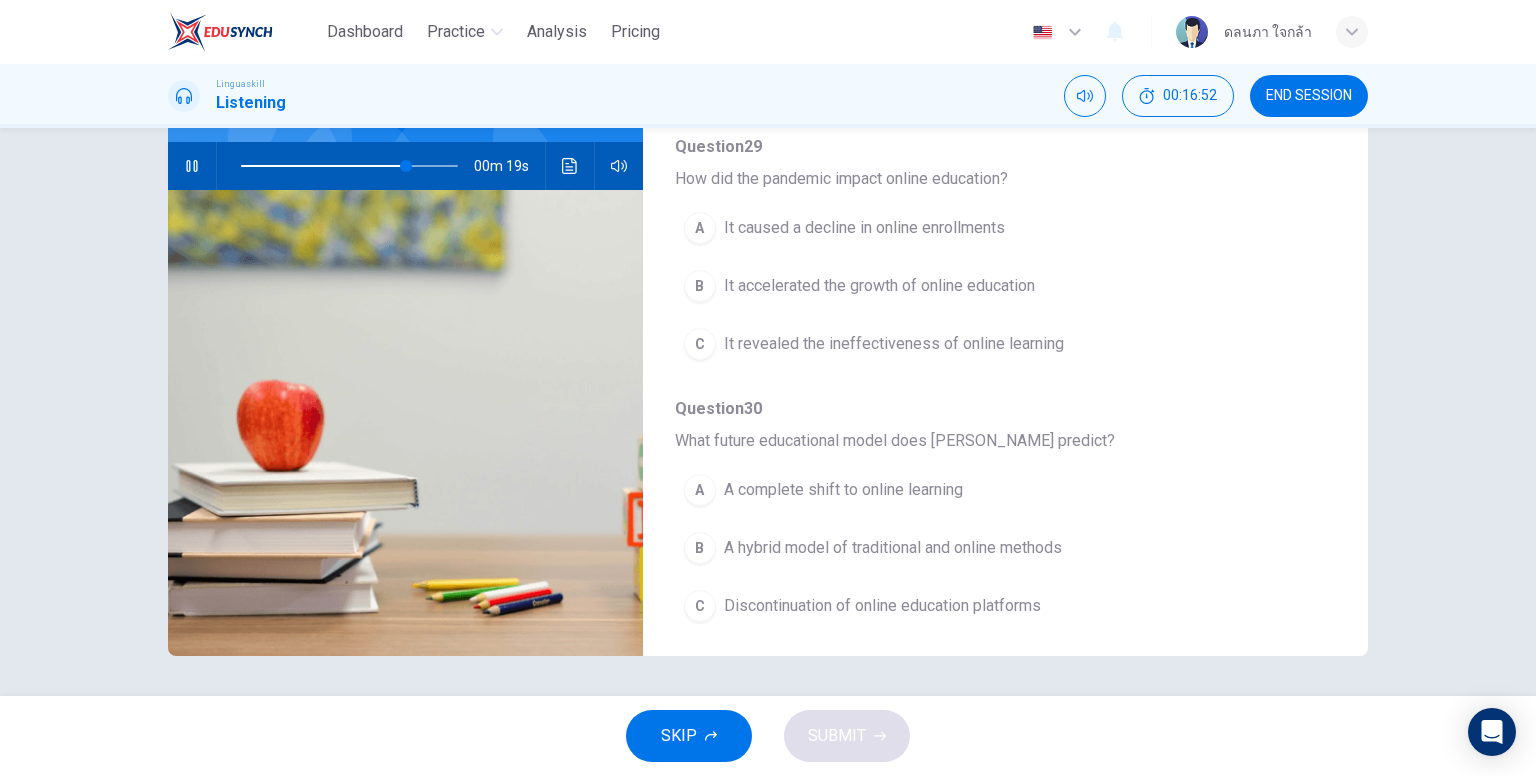 scroll, scrollTop: 856, scrollLeft: 0, axis: vertical 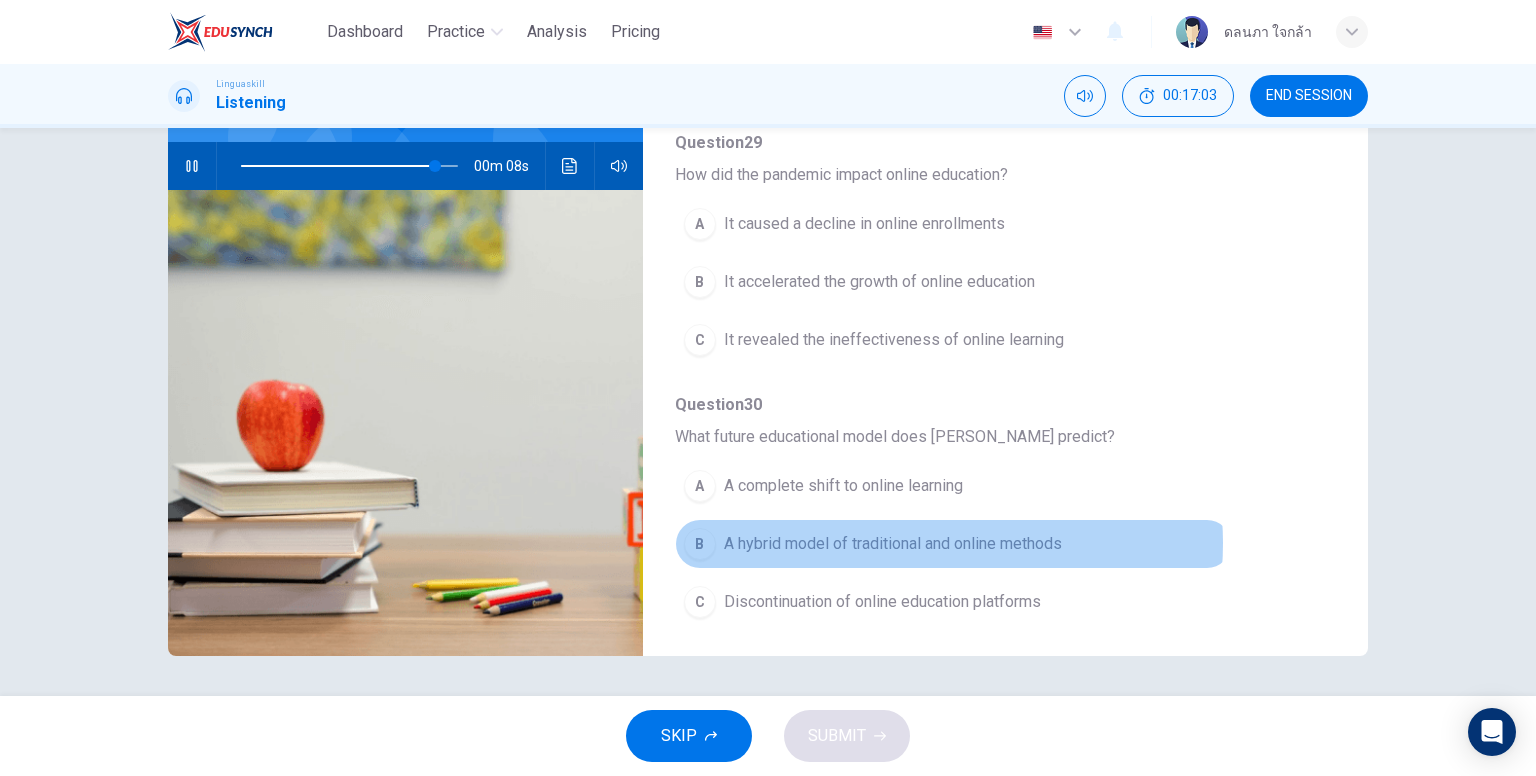 click on "A hybrid model of traditional and online methods" at bounding box center [893, 544] 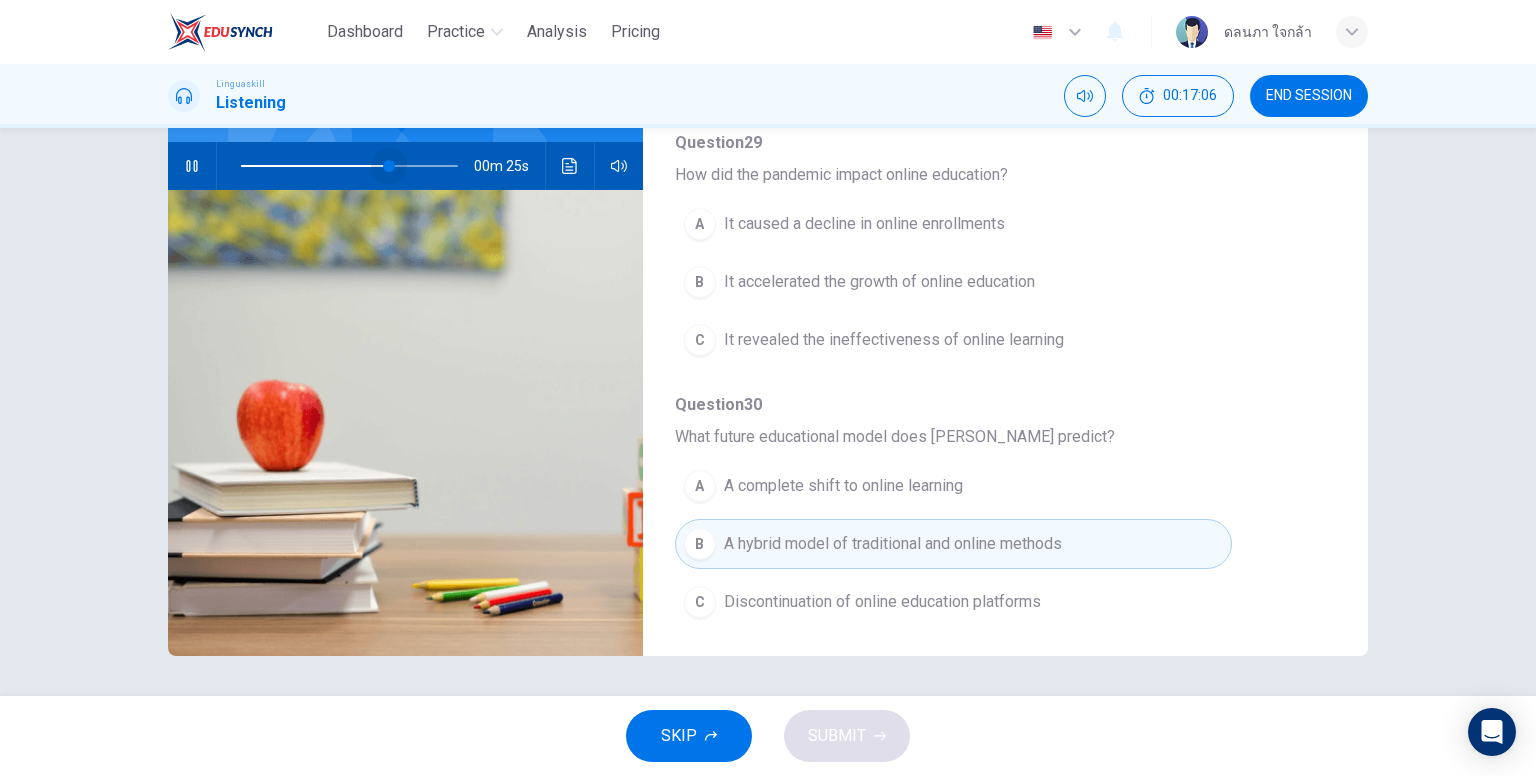 click at bounding box center (349, 166) 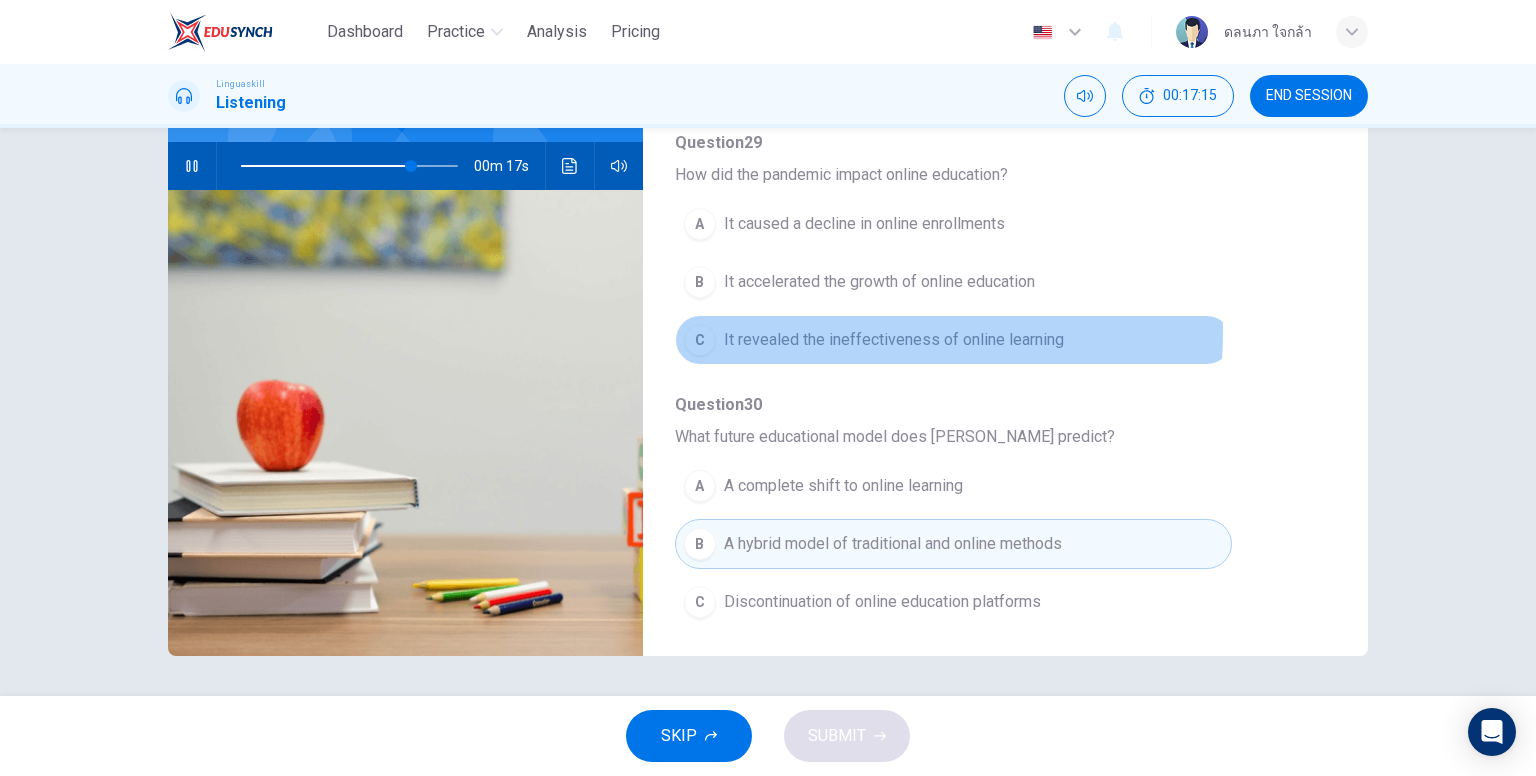 click on "It revealed the ineffectiveness of online learning" at bounding box center (894, 340) 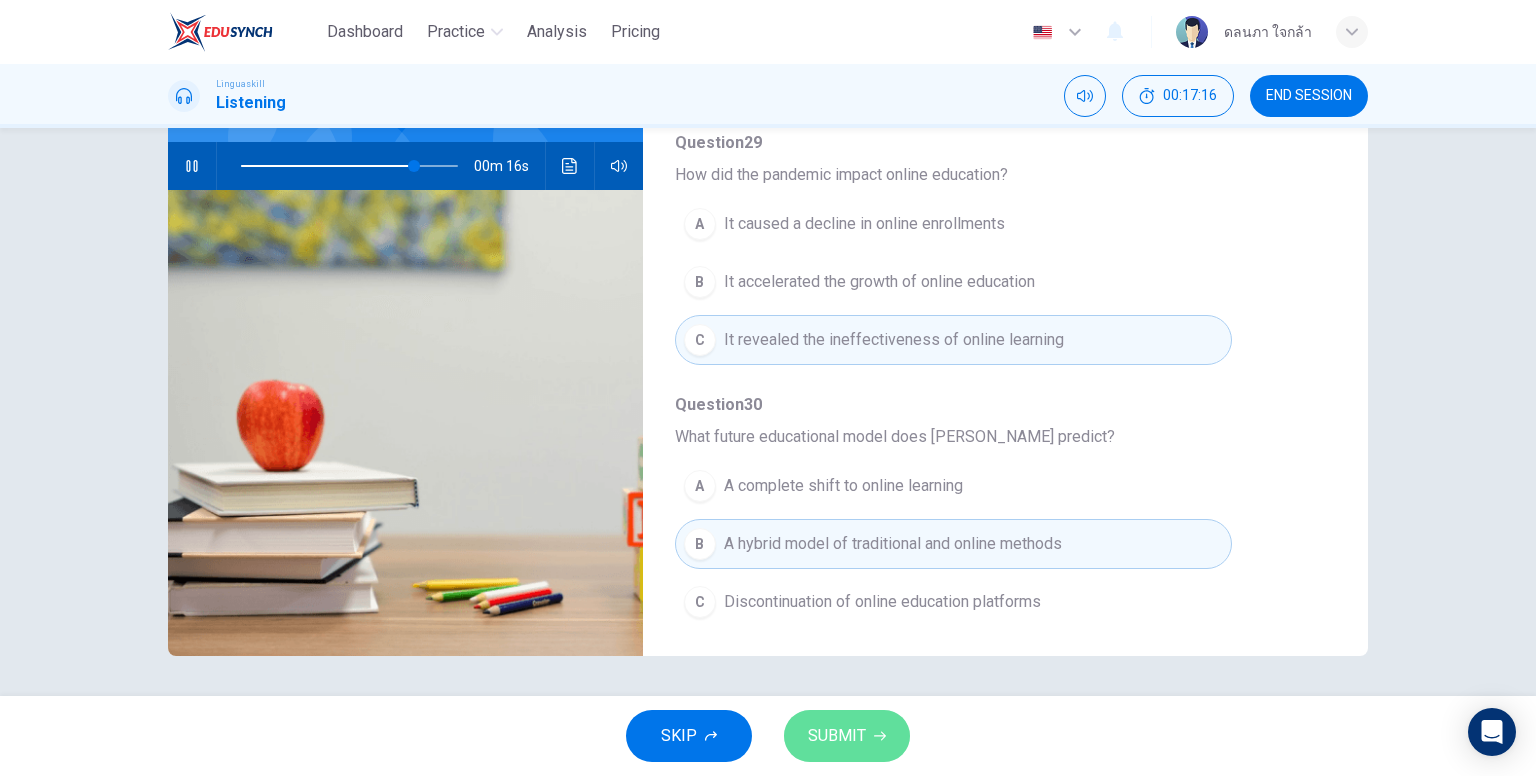 click on "SUBMIT" at bounding box center (847, 736) 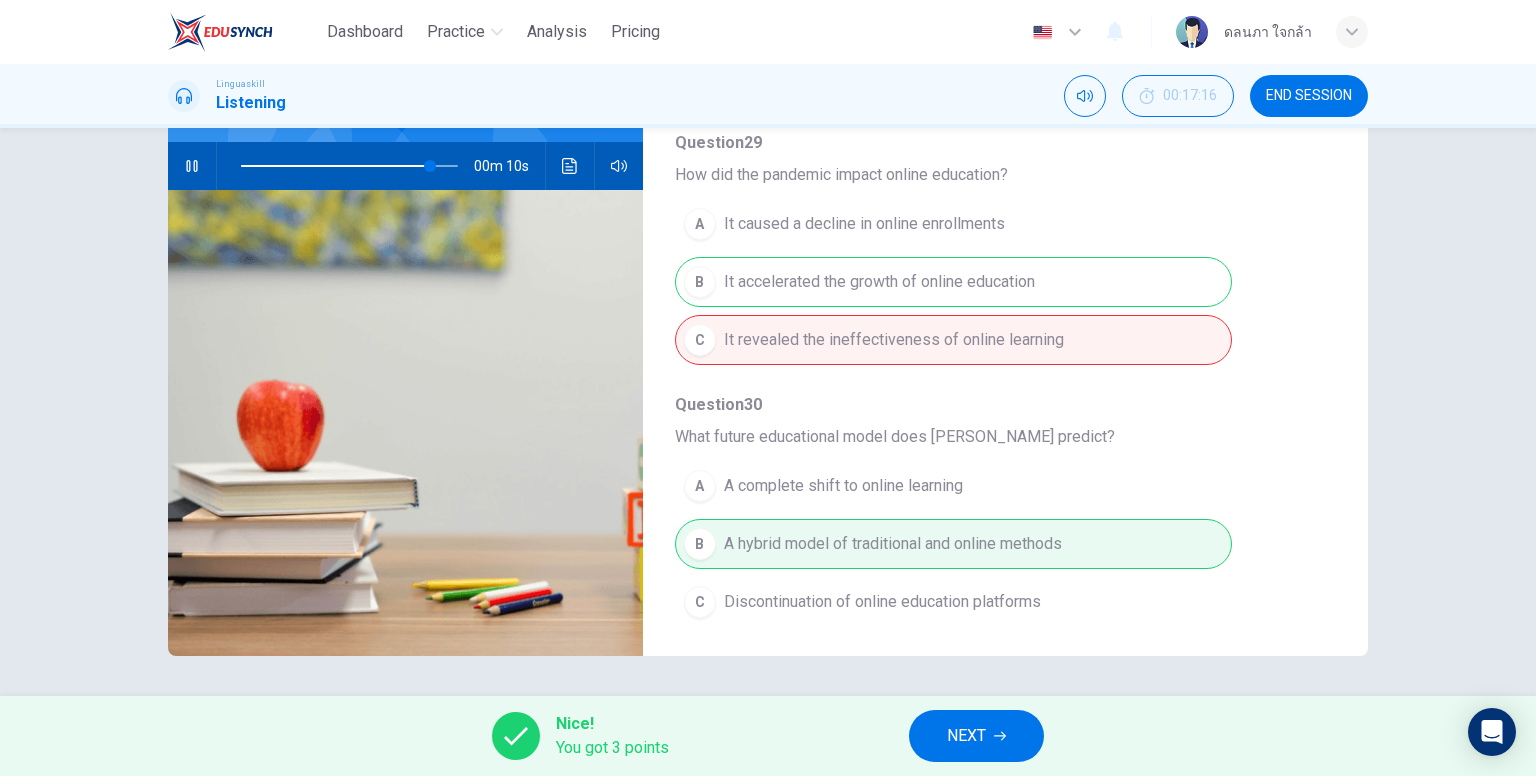 type on "88" 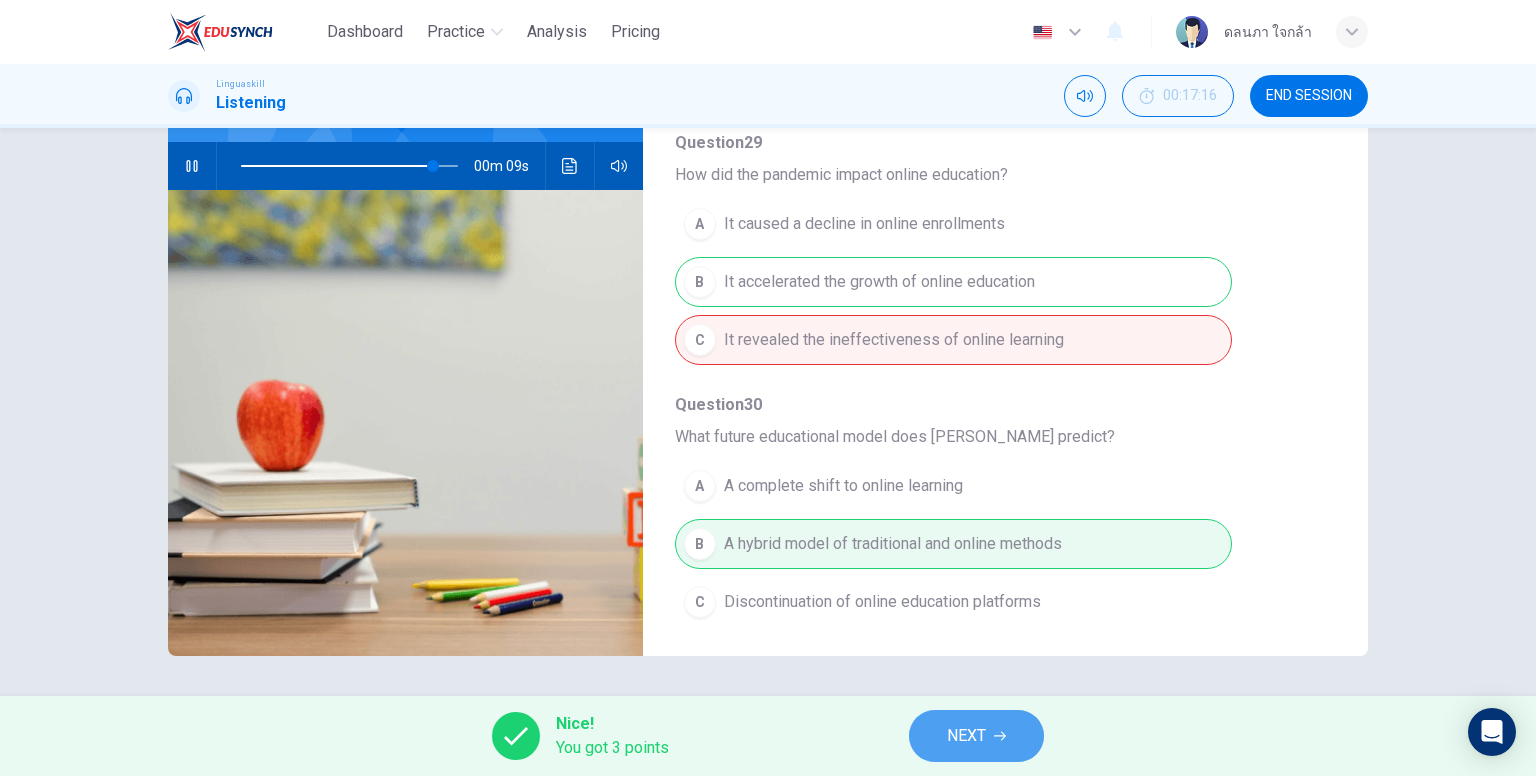 click on "NEXT" at bounding box center (976, 736) 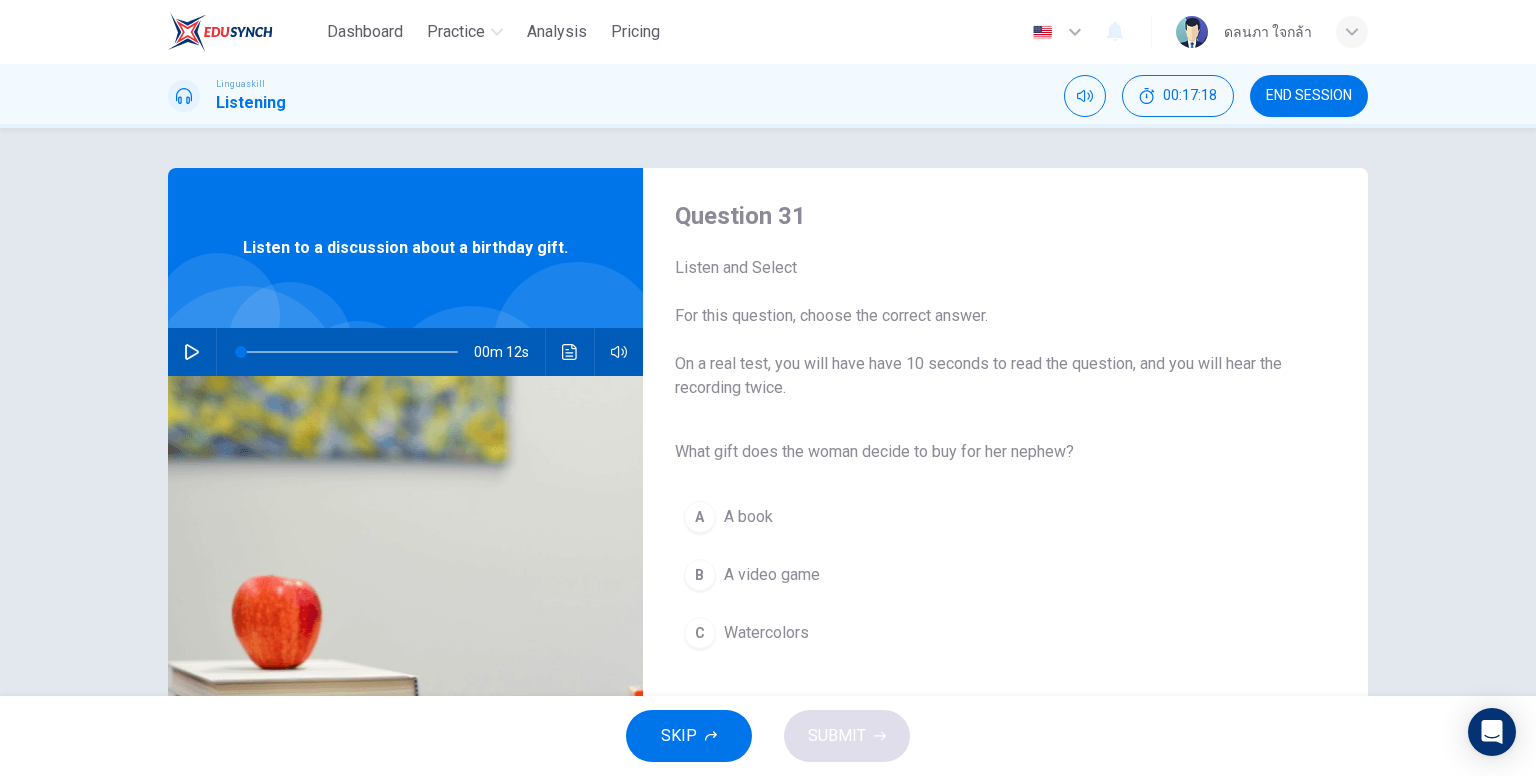 scroll, scrollTop: 207, scrollLeft: 0, axis: vertical 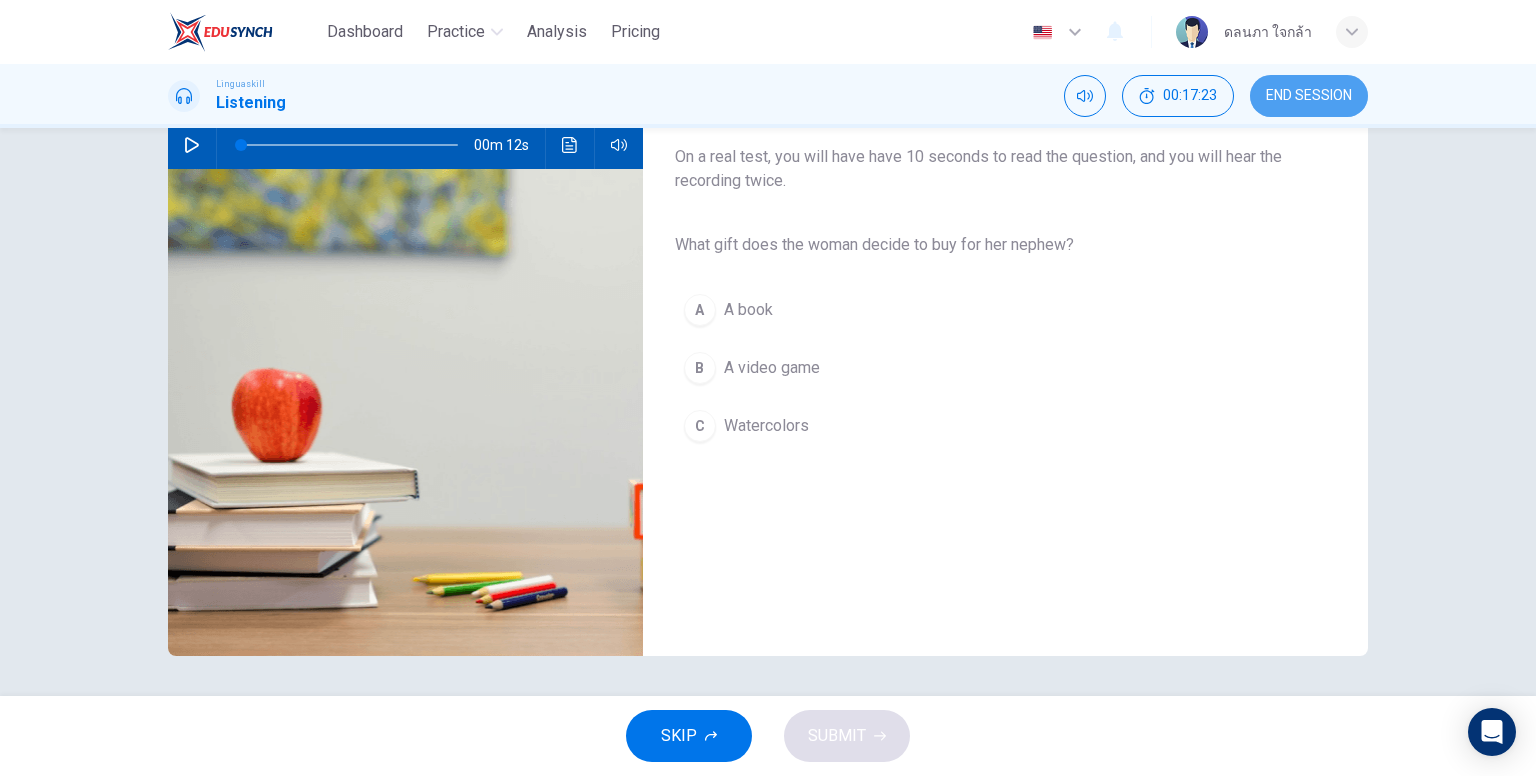 click on "END SESSION" at bounding box center [1309, 96] 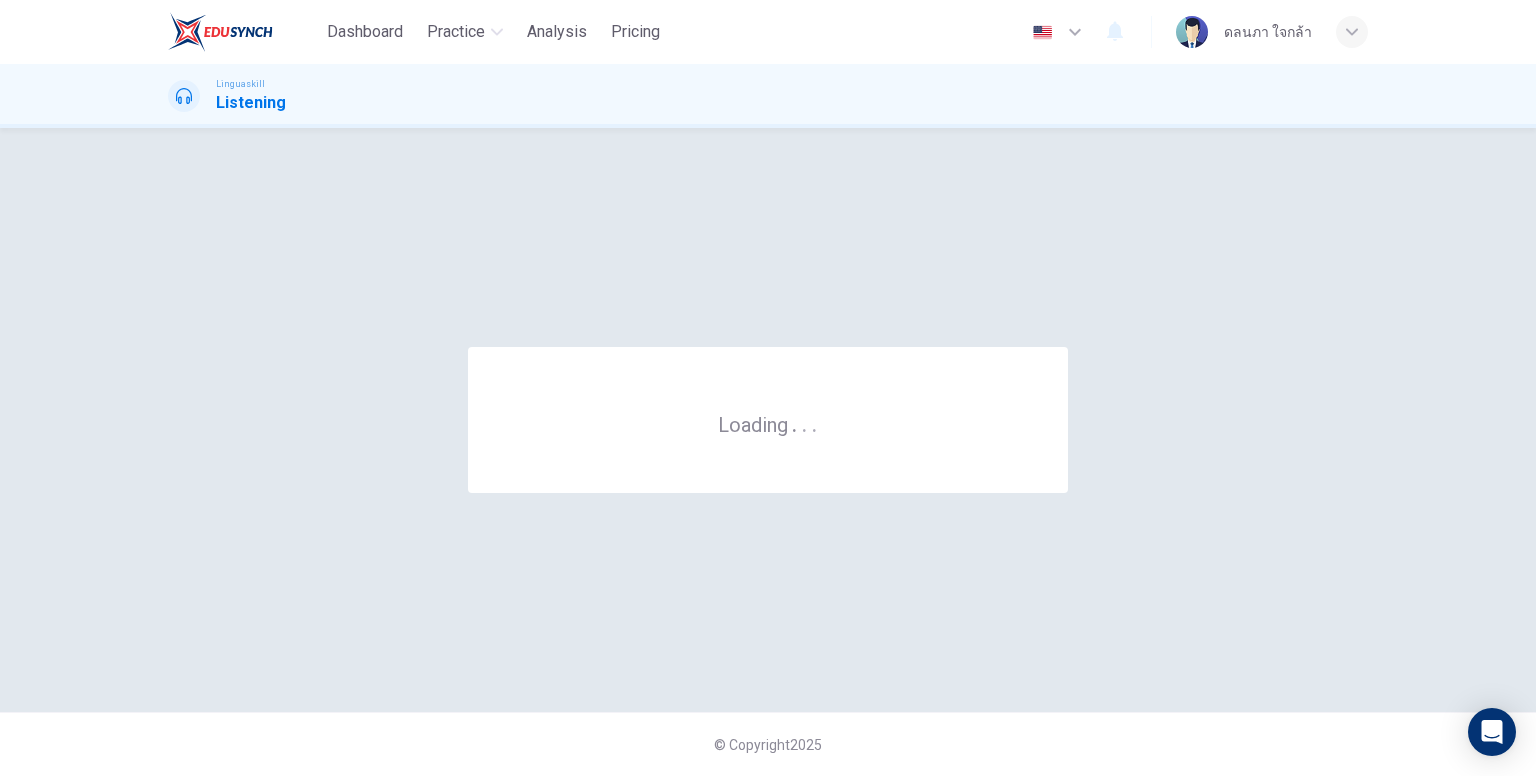 scroll, scrollTop: 0, scrollLeft: 0, axis: both 